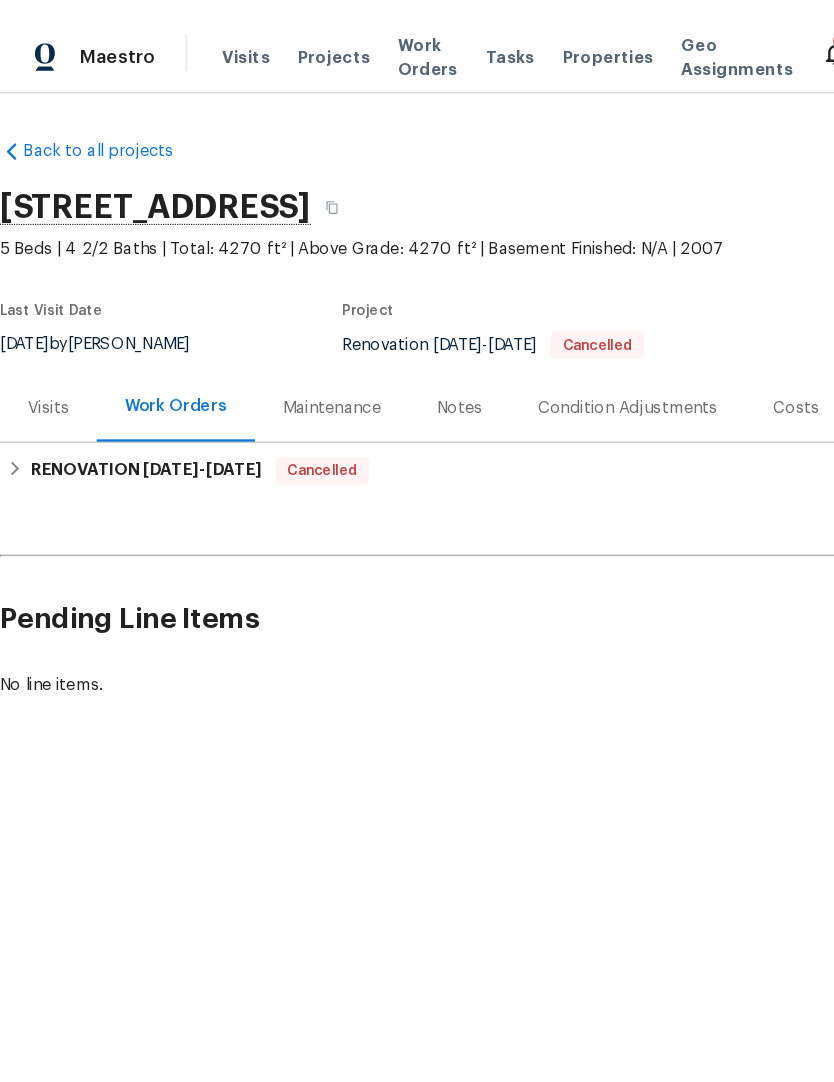 scroll, scrollTop: 0, scrollLeft: 0, axis: both 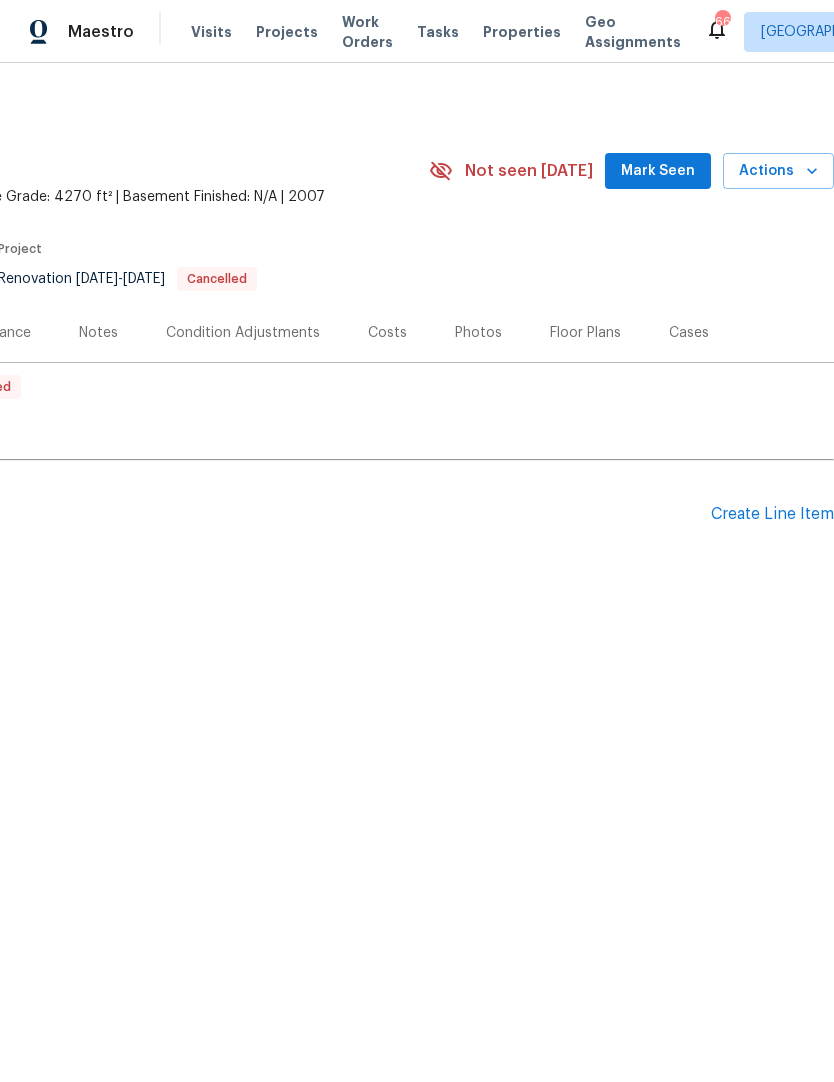 click on "Create Line Item" at bounding box center [772, 514] 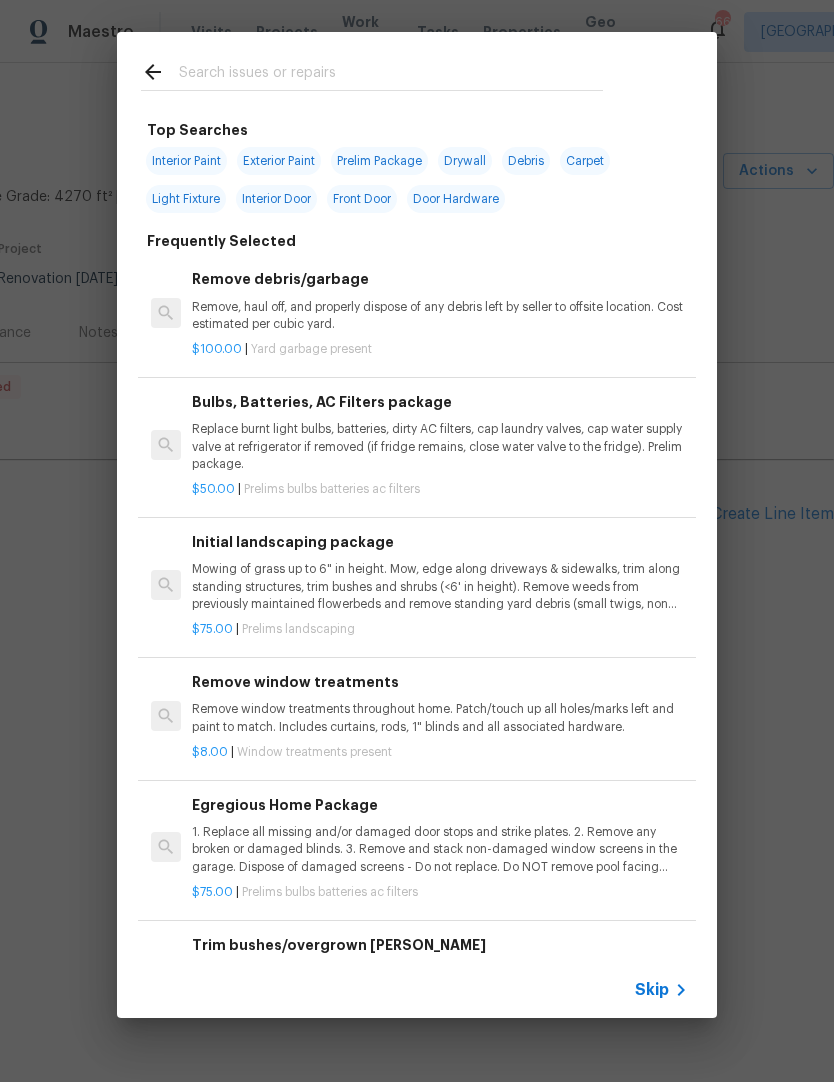 click at bounding box center (391, 75) 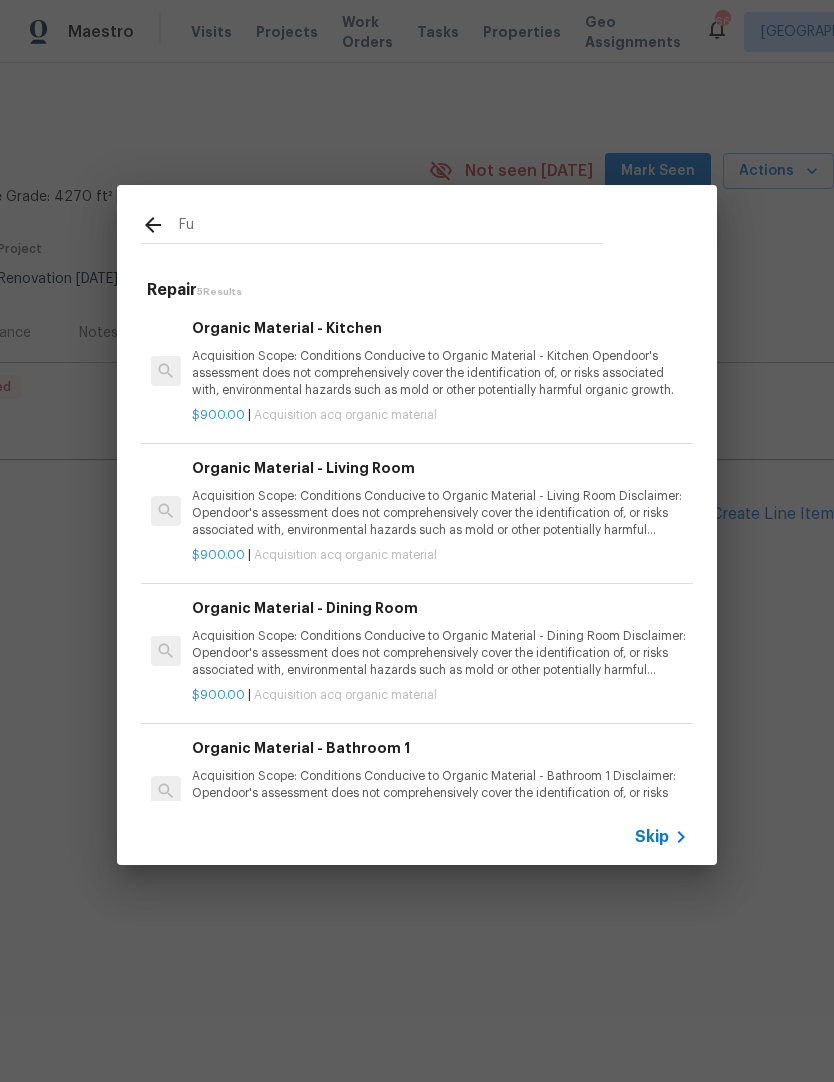 type on "F" 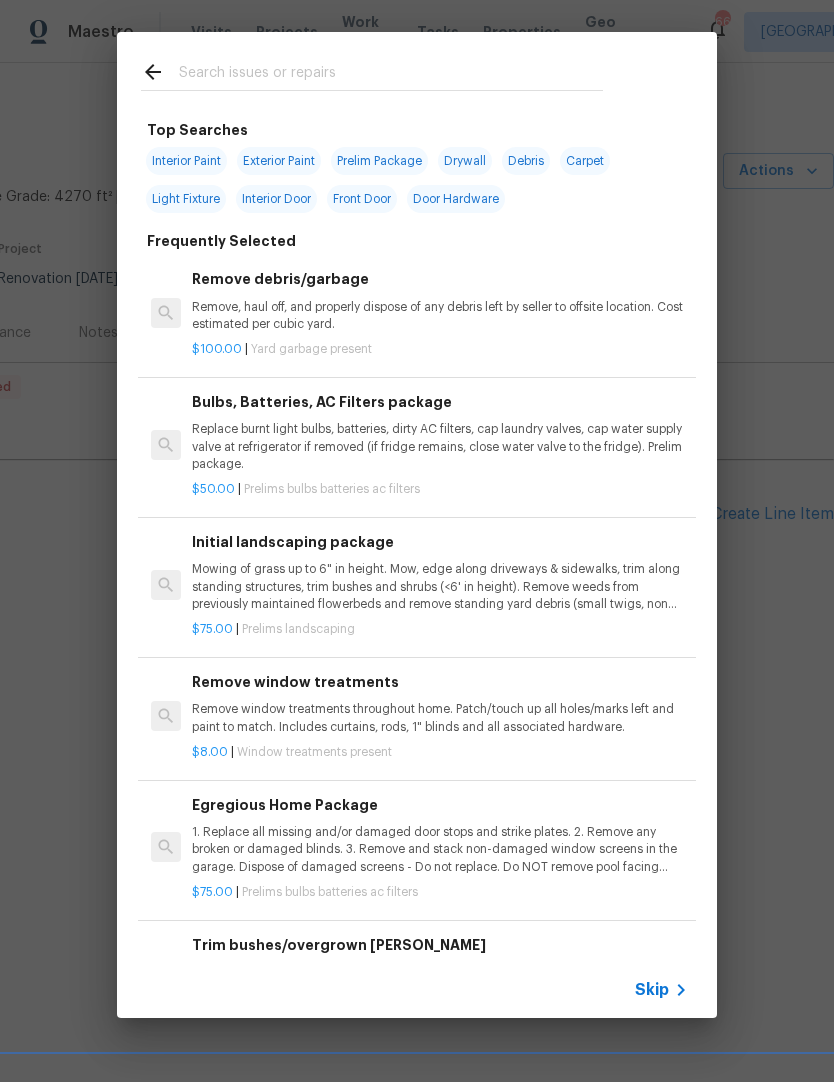 click on "Interior Paint" at bounding box center (186, 161) 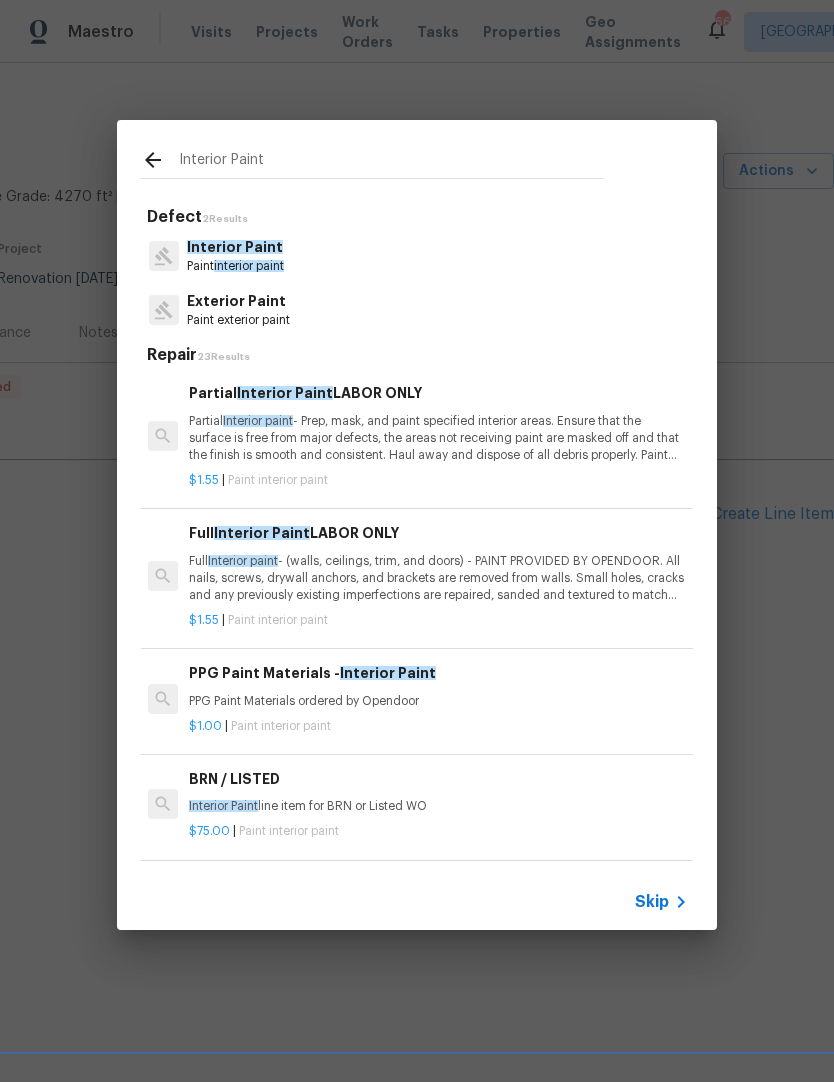 scroll, scrollTop: 0, scrollLeft: 3, axis: horizontal 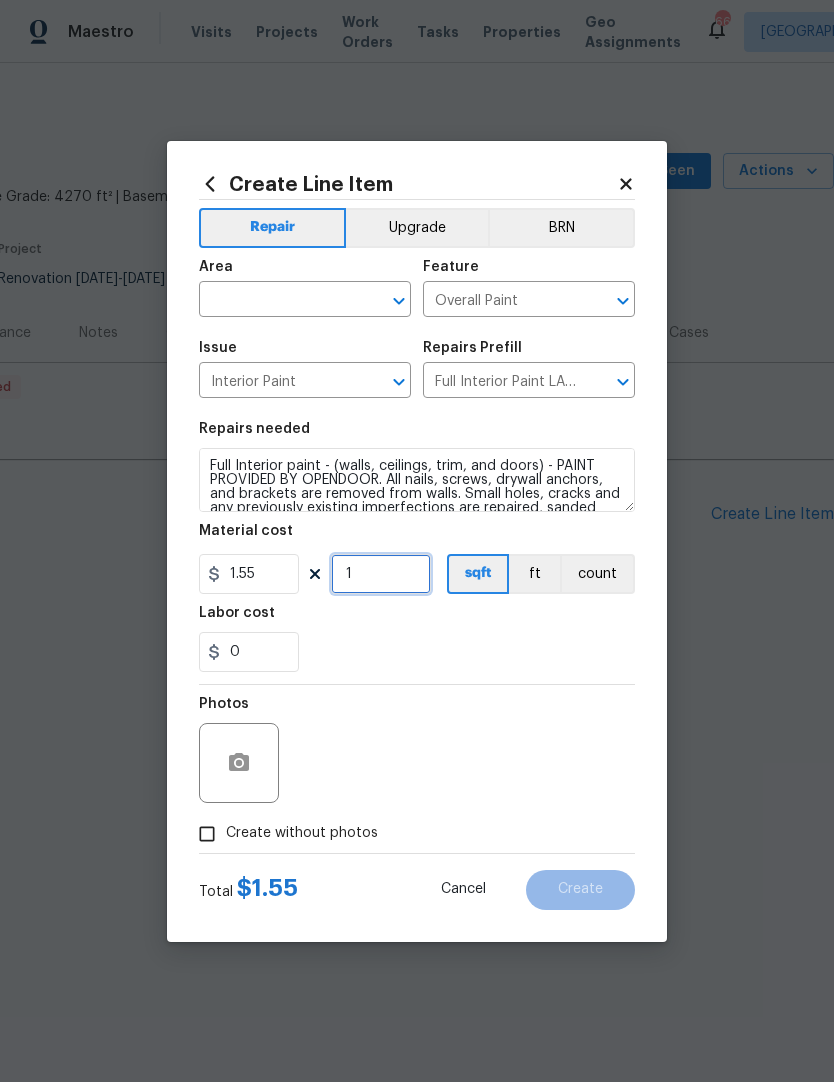 click on "1" at bounding box center [381, 574] 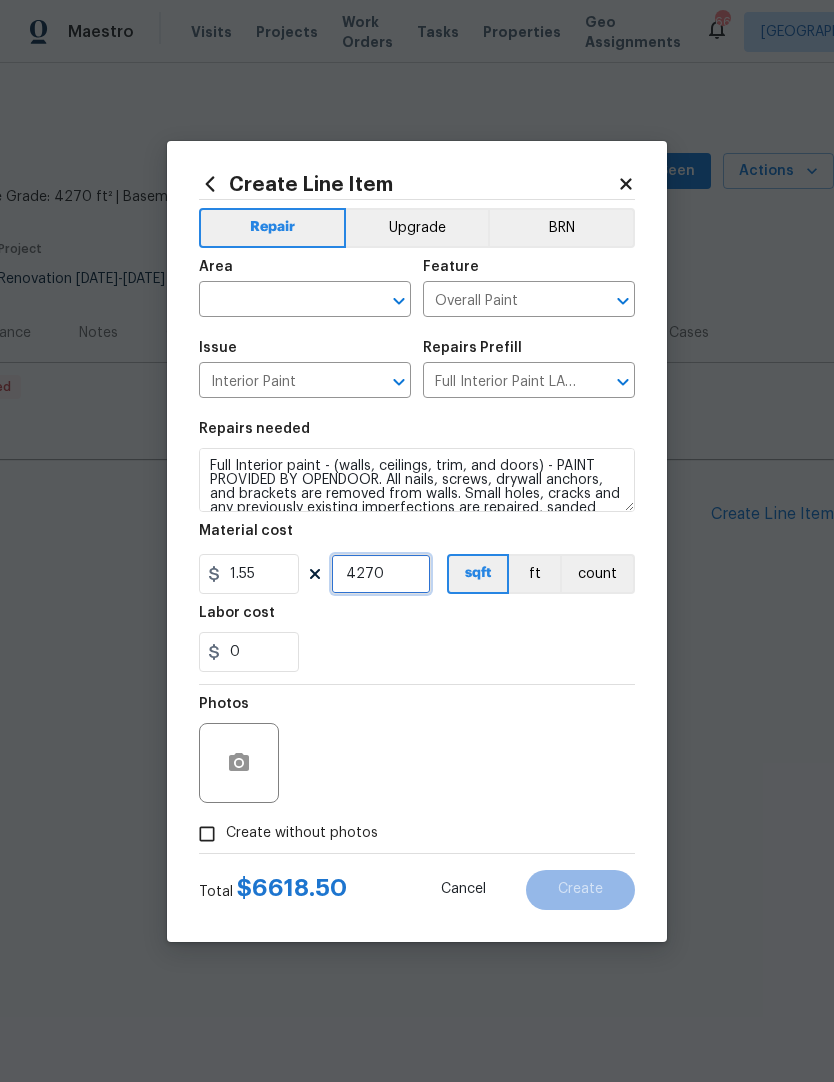type on "4270" 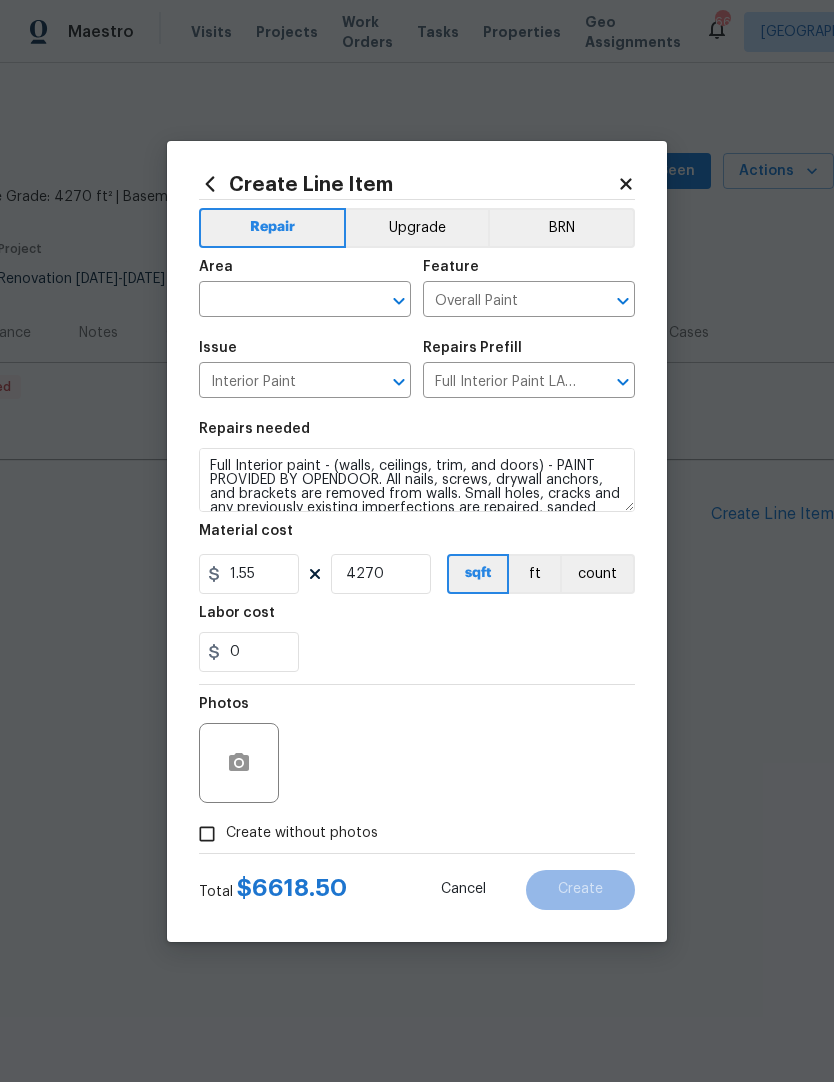 click on "0" at bounding box center [417, 652] 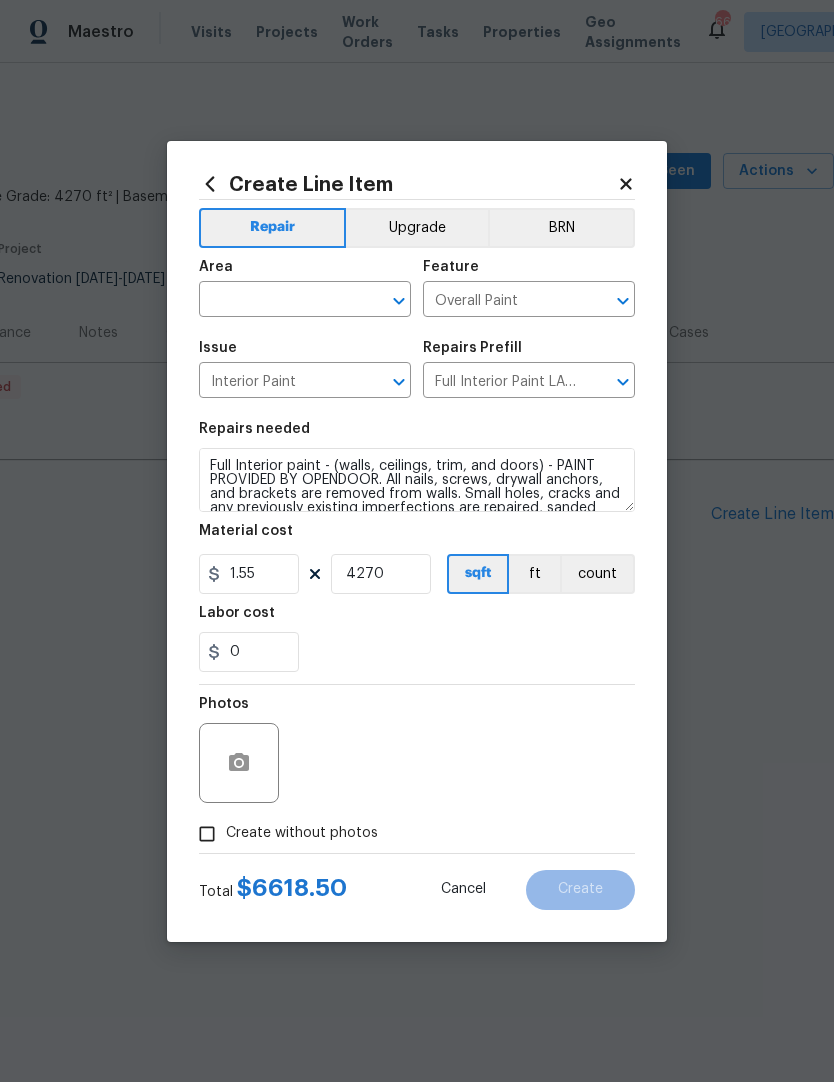 click at bounding box center (277, 301) 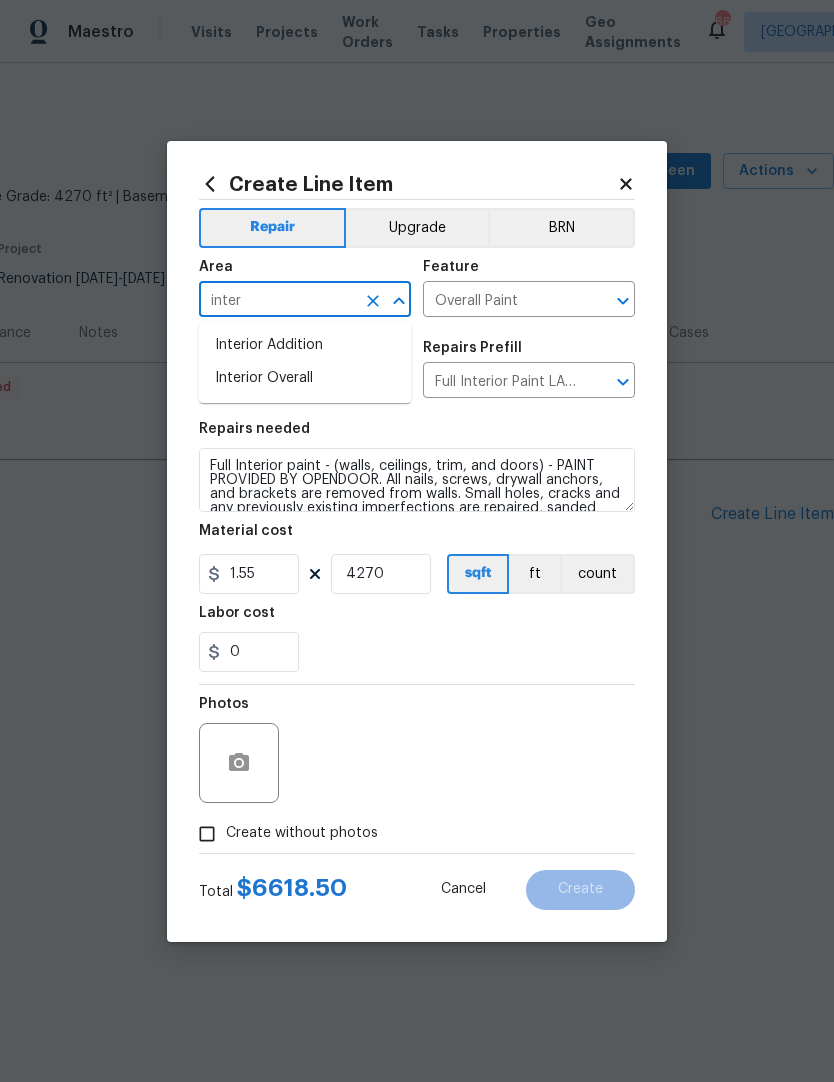 click on "Interior Overall" at bounding box center [305, 378] 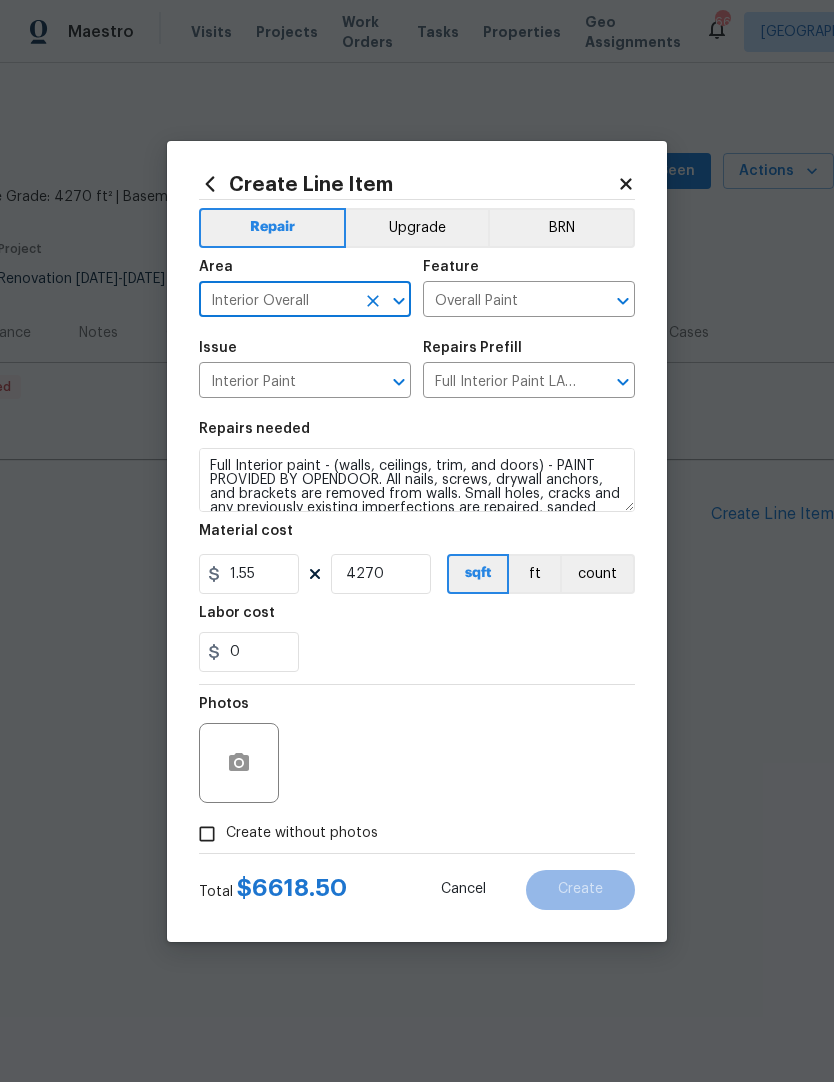 click on "Repairs needed" at bounding box center (417, 435) 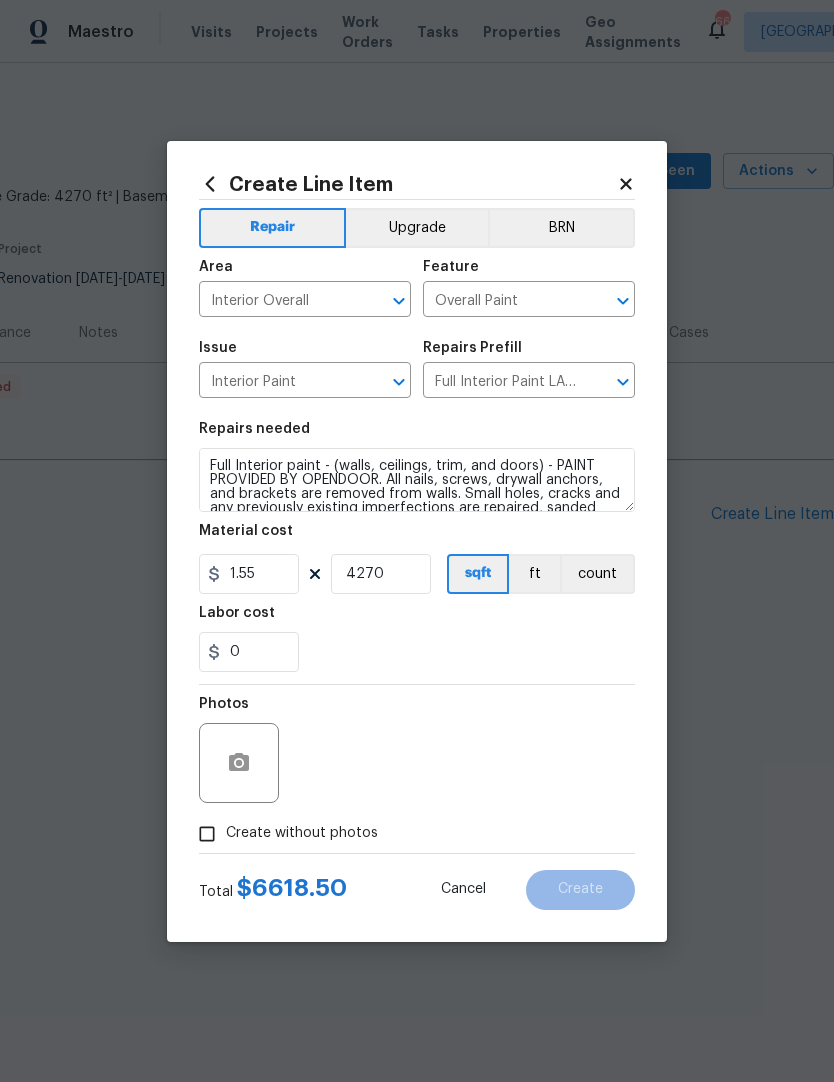 click on "Create without photos" at bounding box center [302, 833] 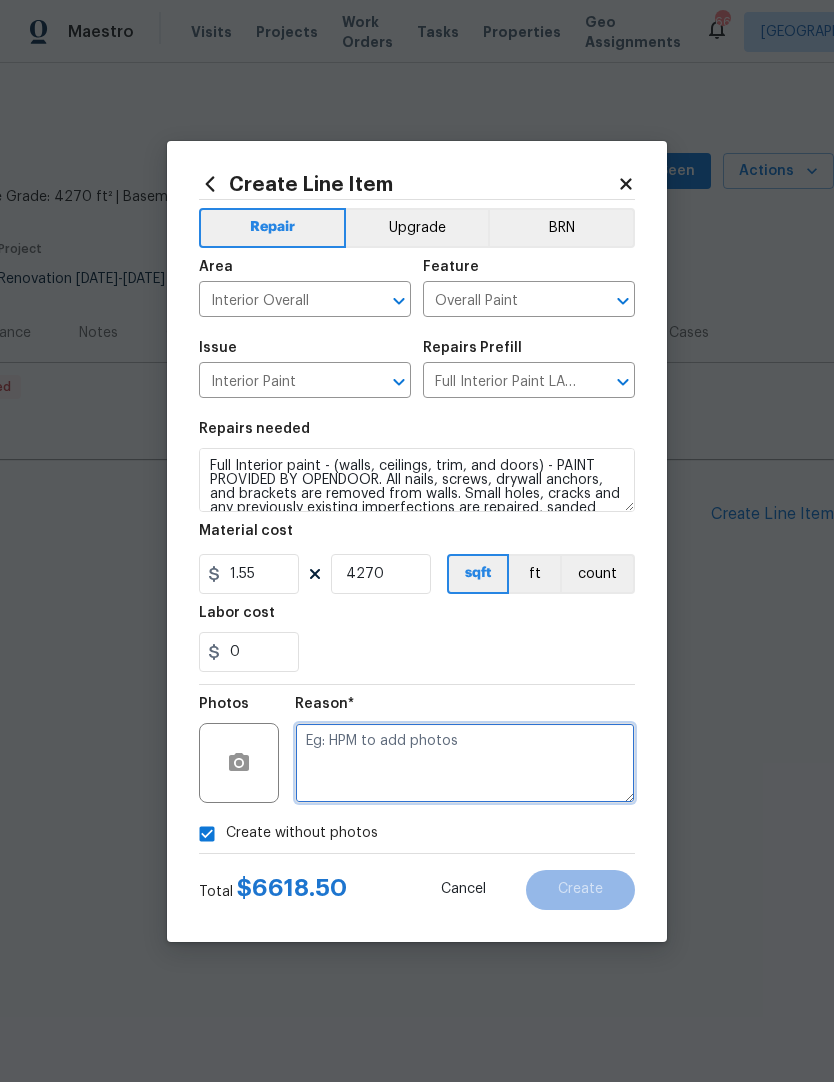 click at bounding box center [465, 763] 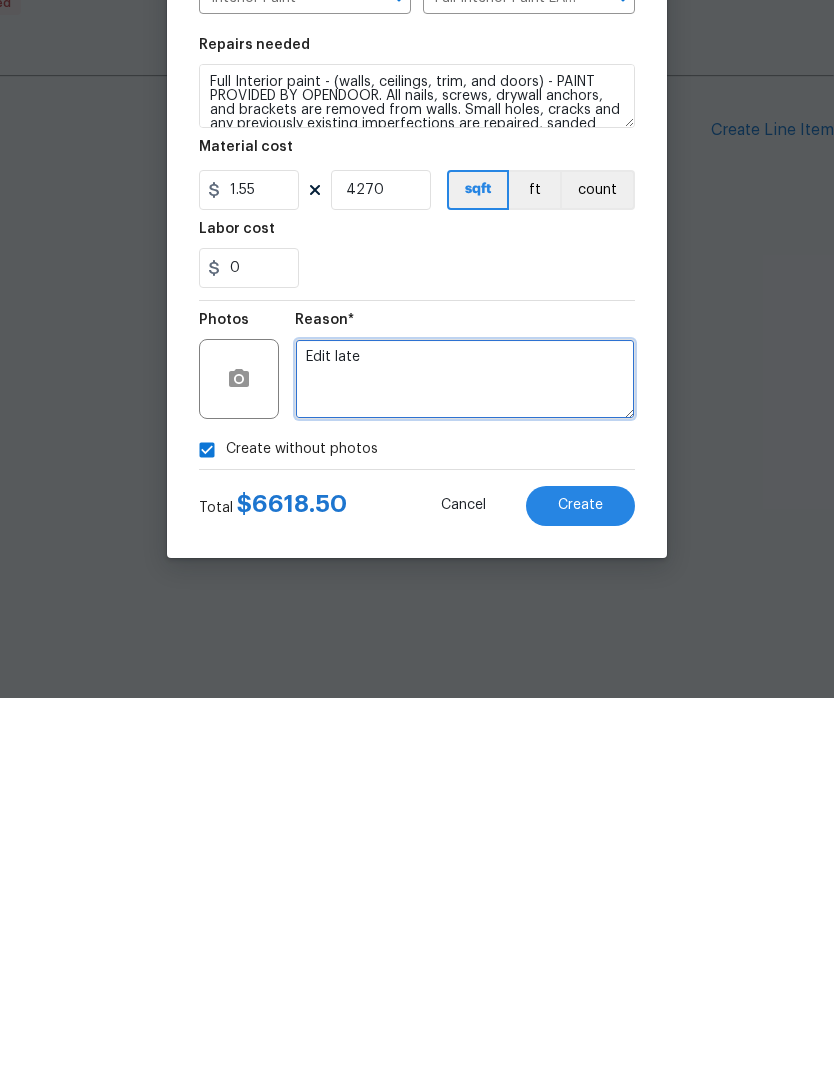 type on "Edit later" 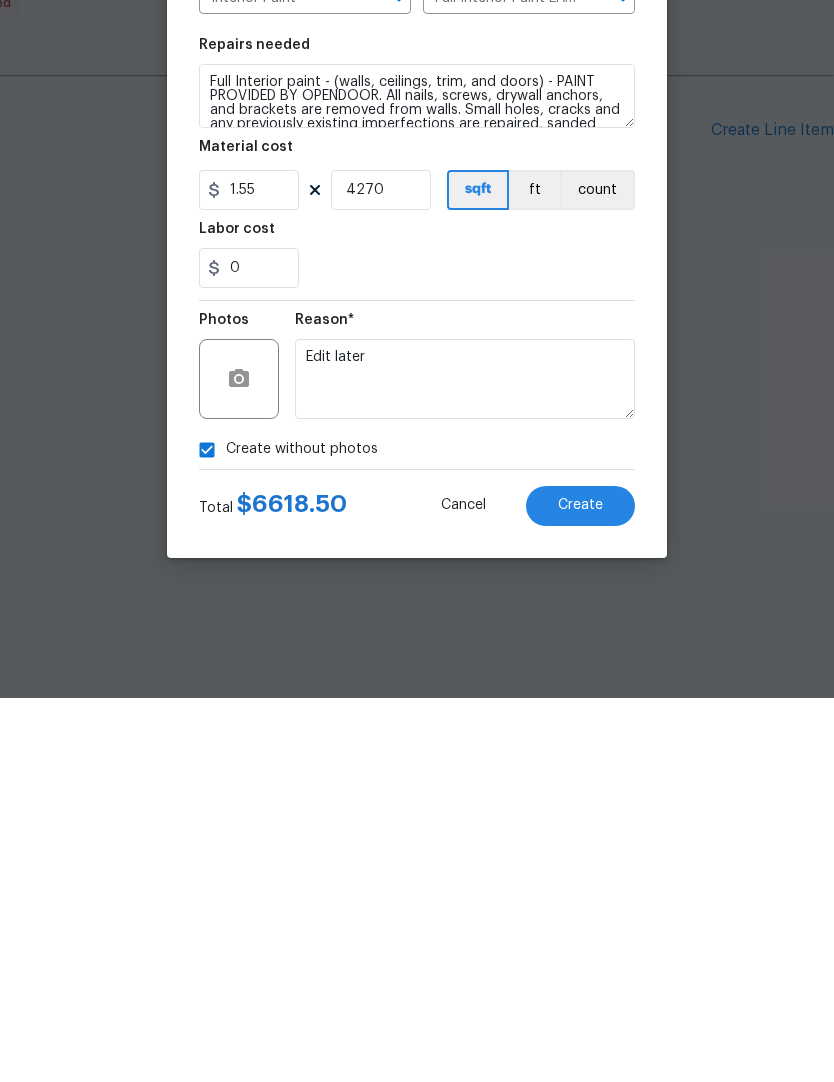 click on "Cancel" at bounding box center [463, 890] 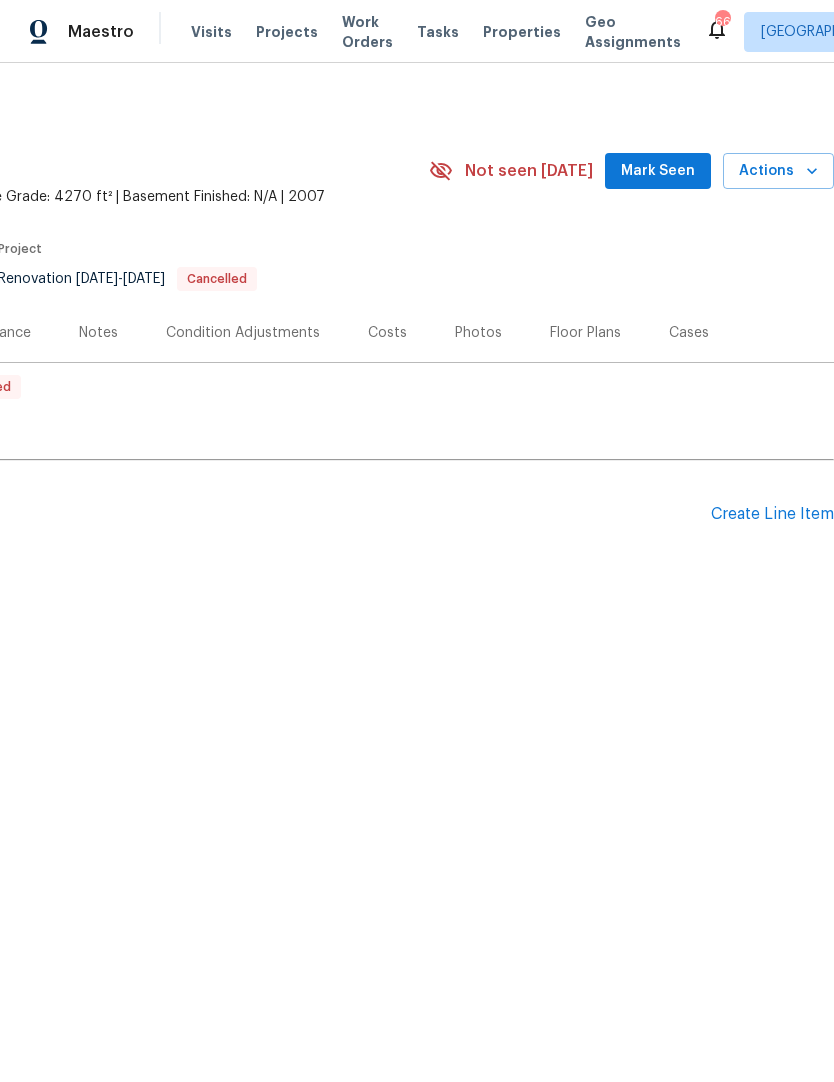 scroll, scrollTop: 0, scrollLeft: 296, axis: horizontal 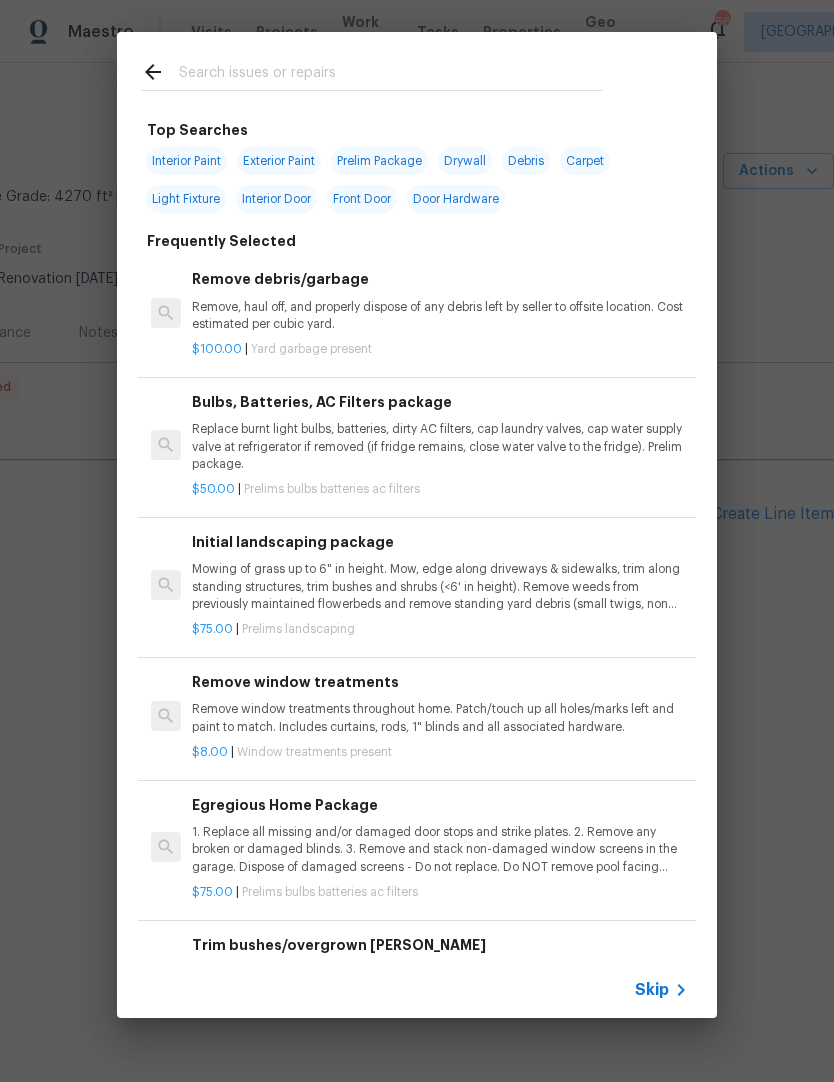 click at bounding box center [391, 75] 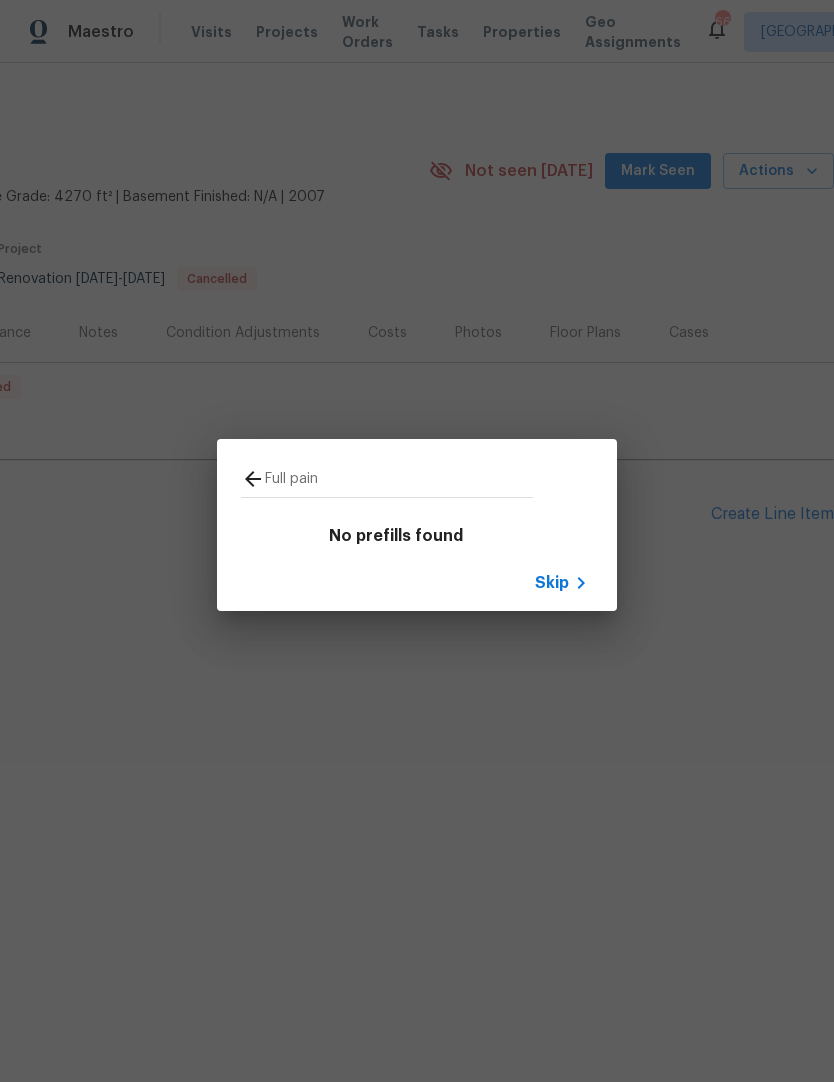 type on "Full paint" 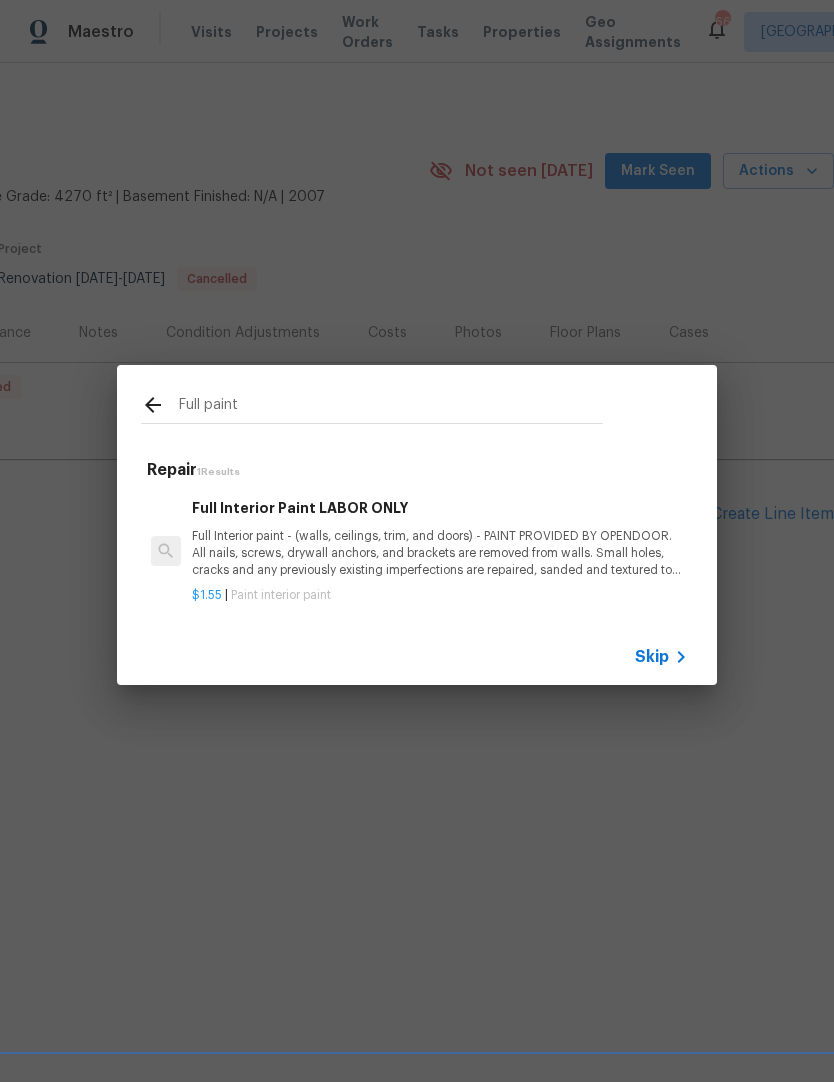 click on "Full Interior paint - (walls, ceilings, trim, and doors) - PAINT PROVIDED BY OPENDOOR. All nails, screws, drywall anchors, and brackets are removed from walls. Small holes, cracks and any previously existing imperfections are repaired, sanded and textured to match surrounding texture prior to painting. Caulk all edges/corners, windows, doors, counters, tubs/showers and baseboards; To include painting of all register vents (after proper preparation), all sides of doors, protection of floors, cabinets, hardware and hinges, windows with drop cloths, plastic sheeting and masking. Clean up and removal of prep debris and any paint overspray." at bounding box center (440, 553) 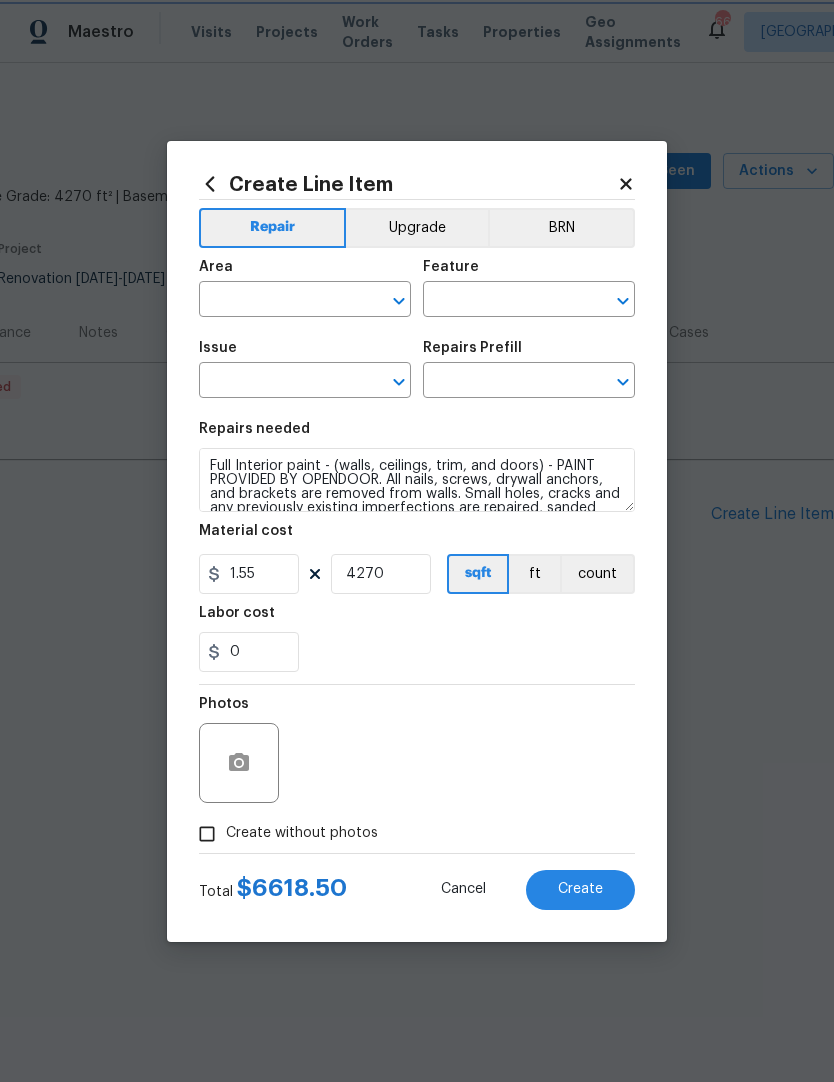 type on "Interior Overall" 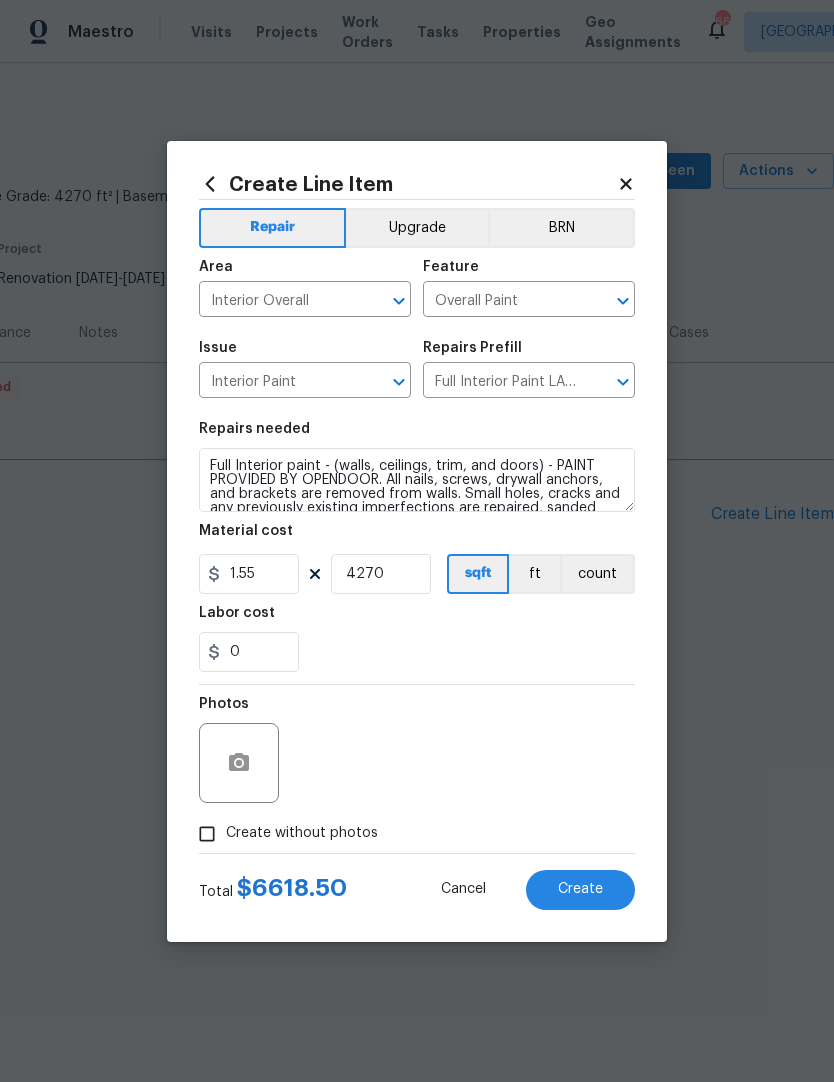 click on "Create without photos" at bounding box center (207, 834) 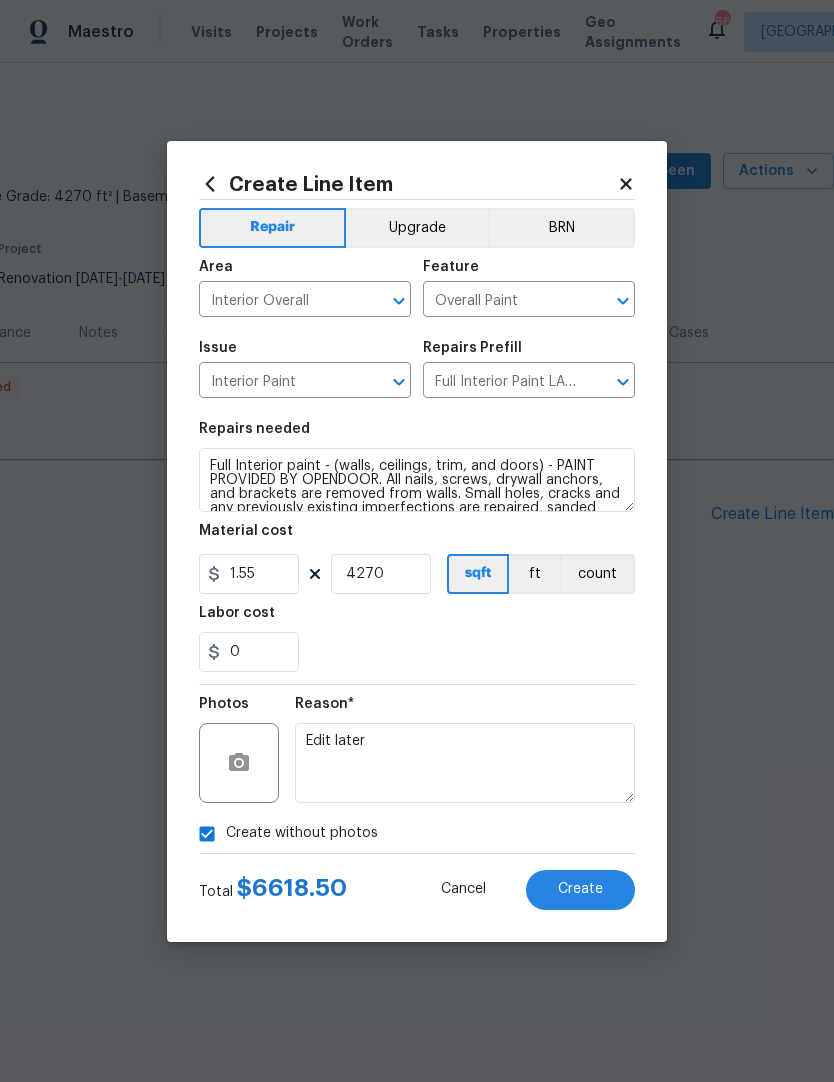 click on "0" at bounding box center (417, 652) 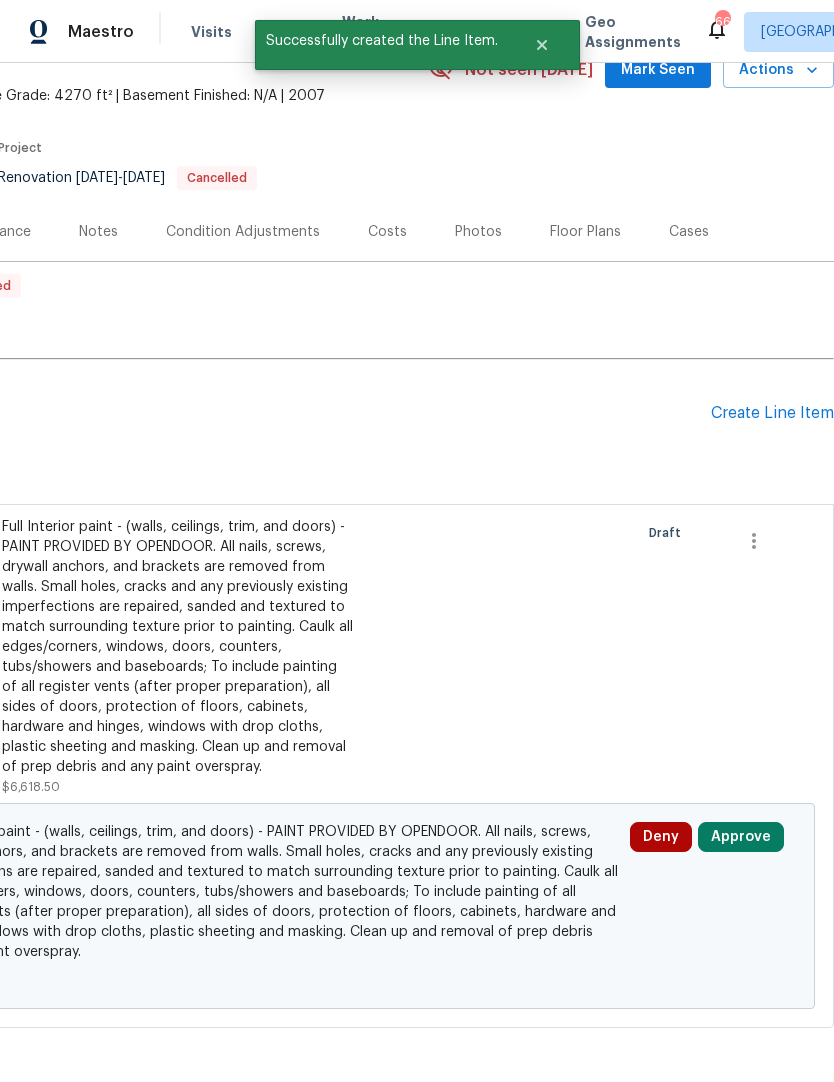 scroll, scrollTop: 101, scrollLeft: 296, axis: both 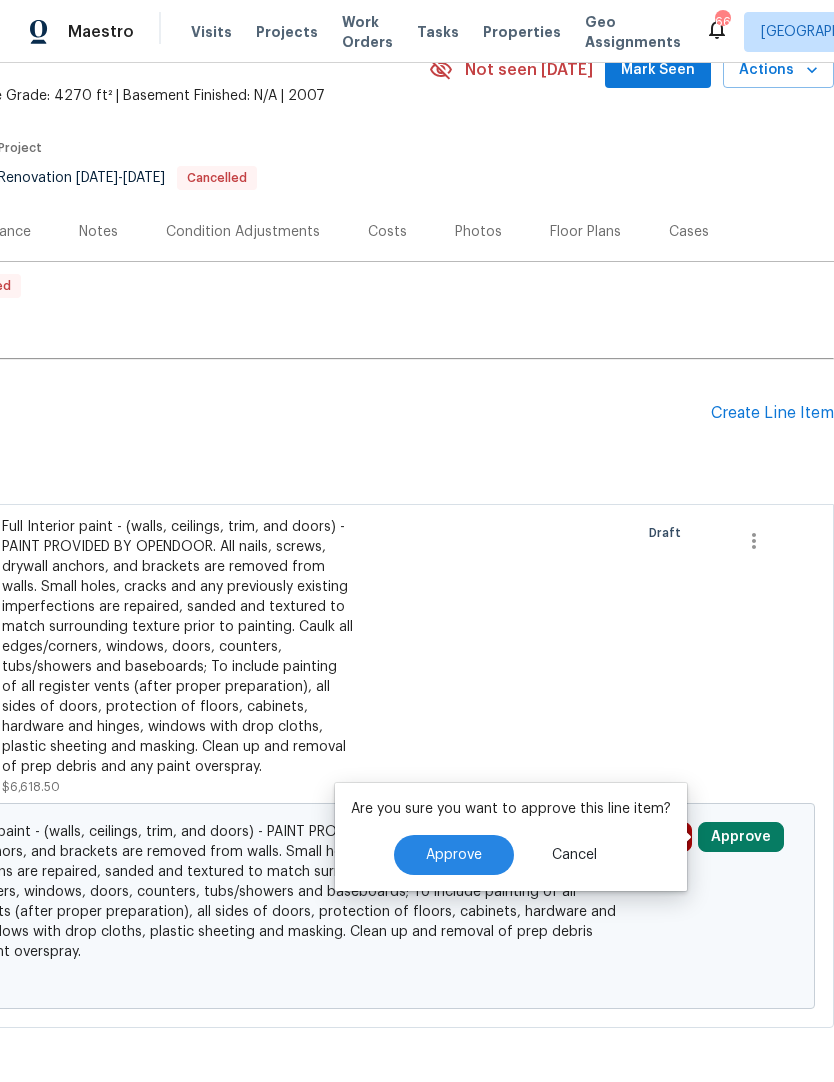 click on "Approve" at bounding box center [454, 855] 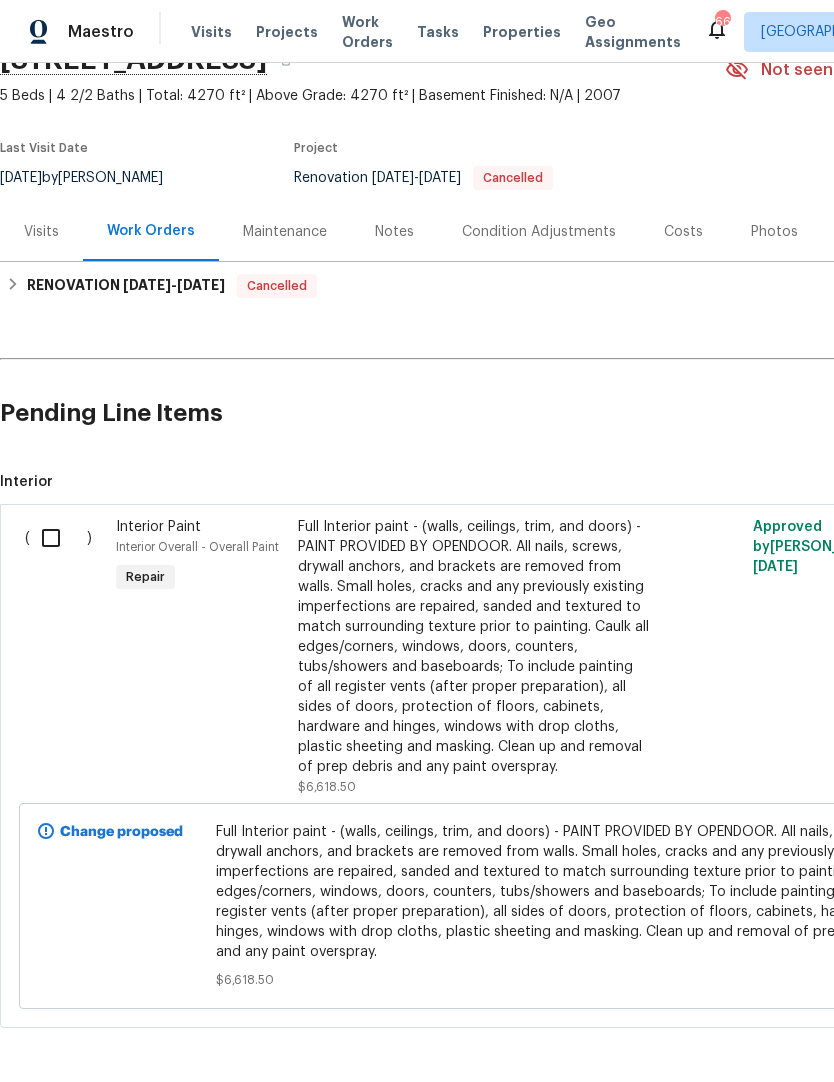 scroll, scrollTop: 101, scrollLeft: 0, axis: vertical 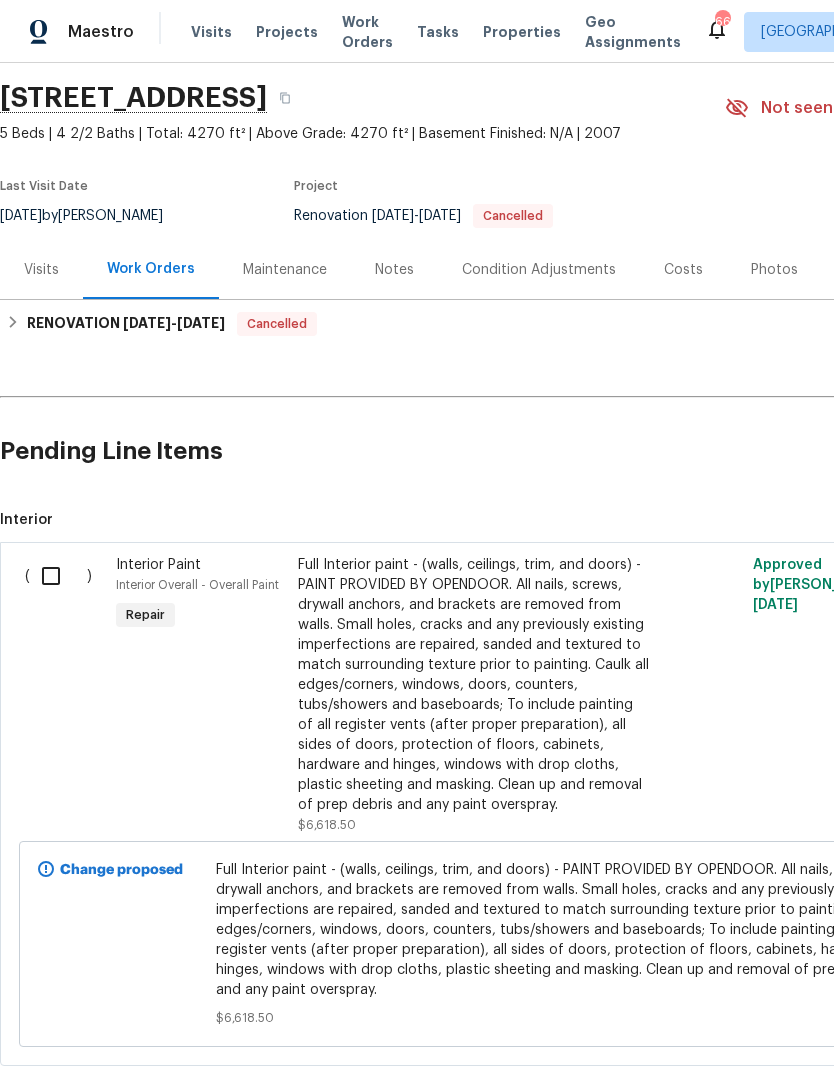click at bounding box center [58, 576] 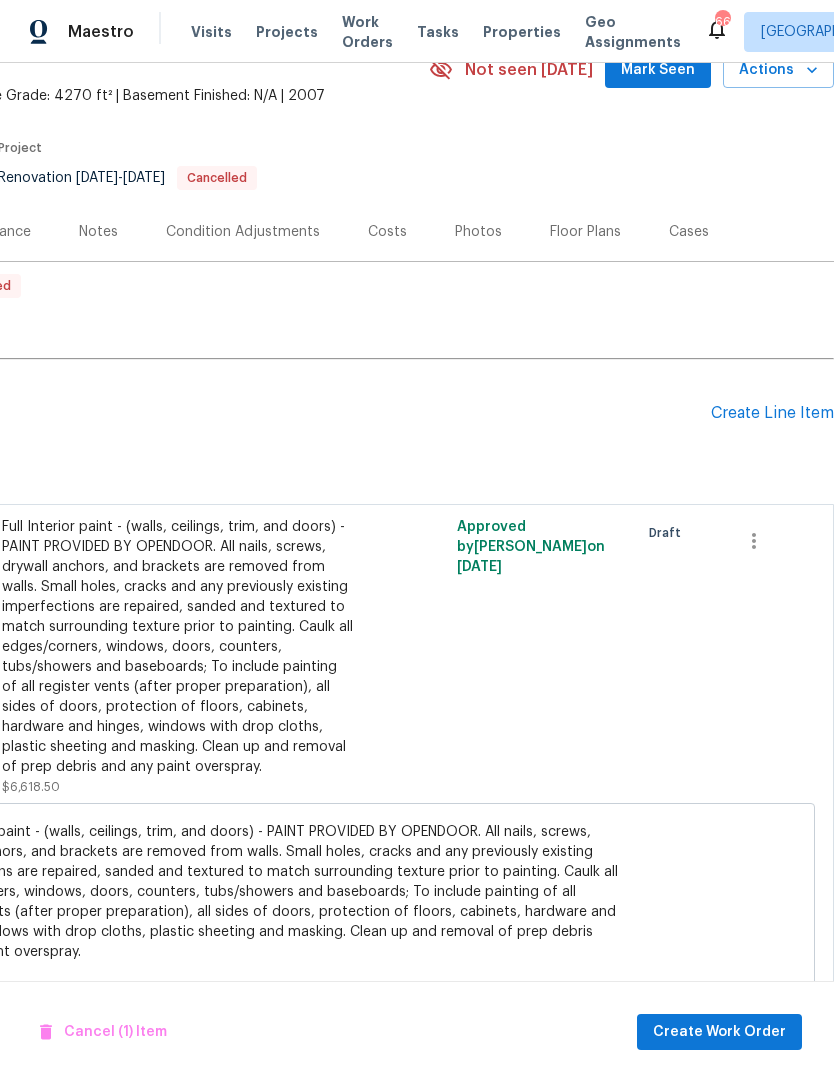 scroll, scrollTop: 101, scrollLeft: 296, axis: both 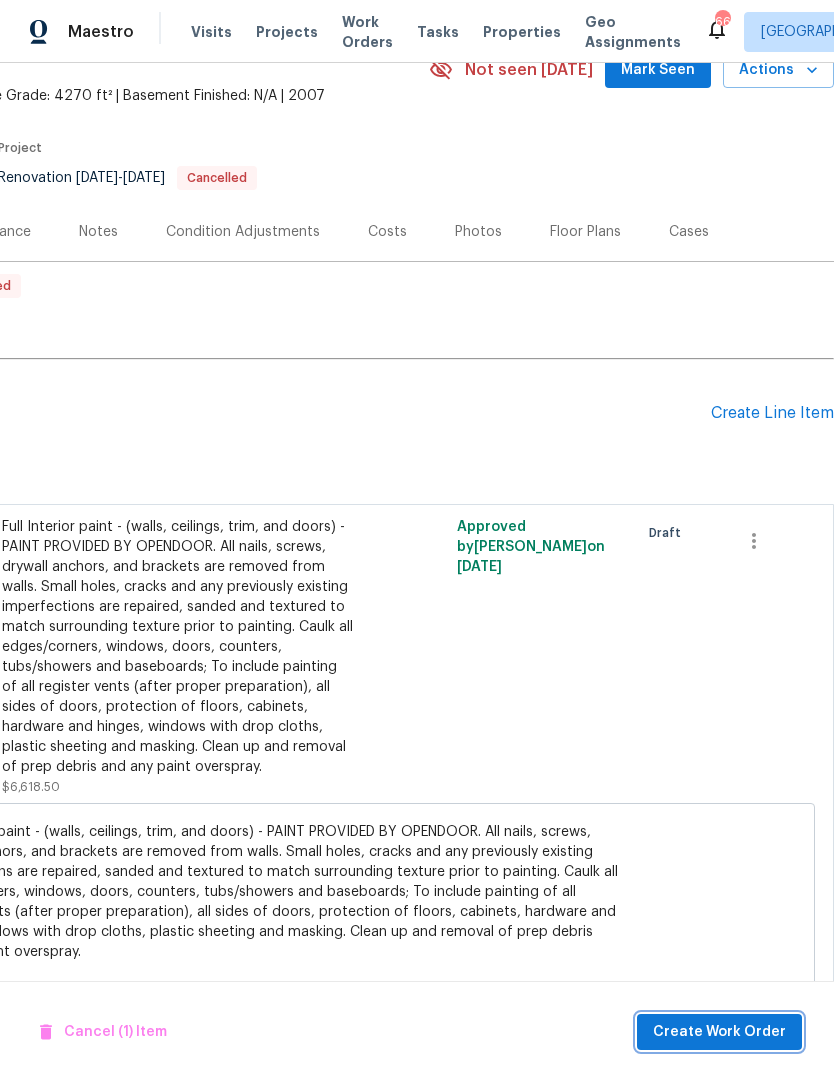 click on "Create Work Order" at bounding box center [719, 1032] 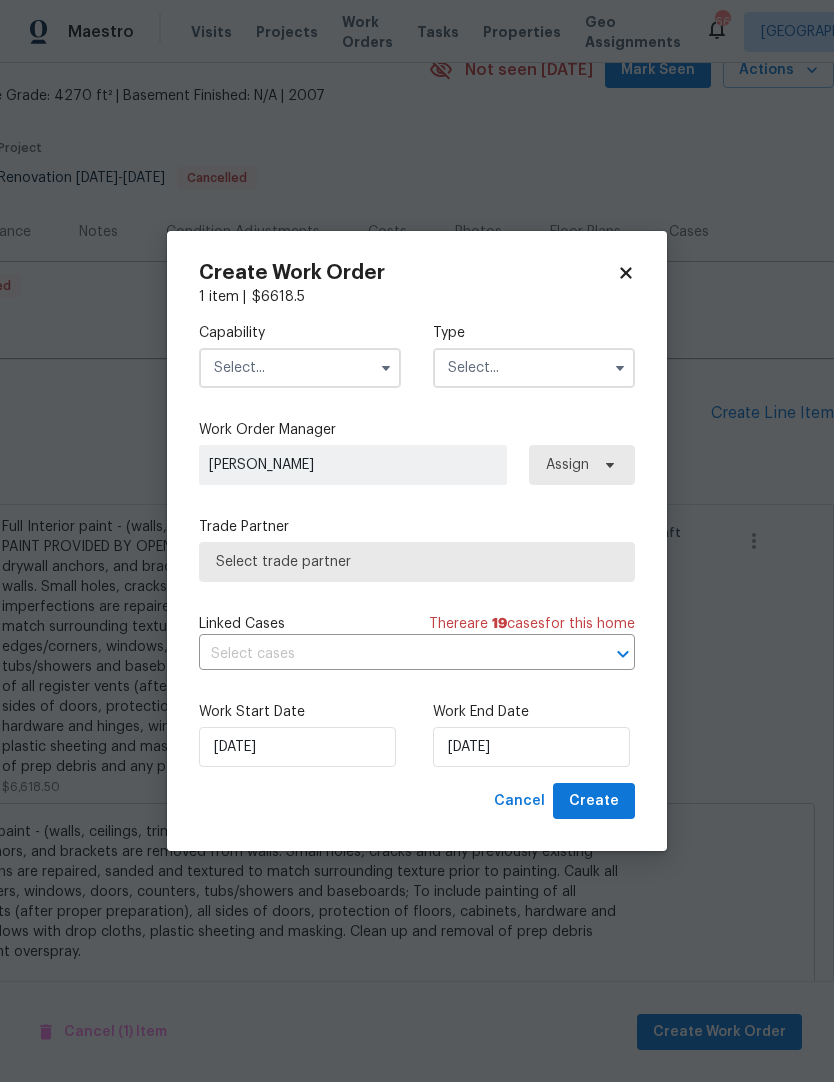 click at bounding box center [300, 368] 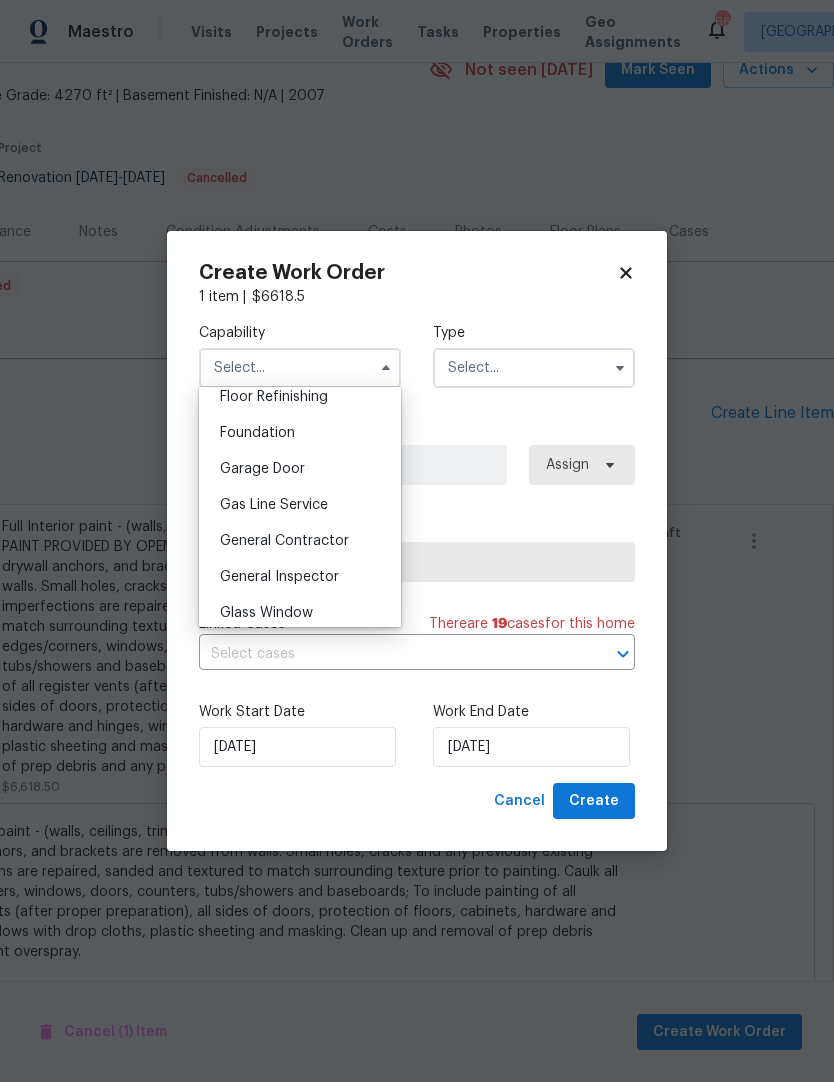 scroll, scrollTop: 827, scrollLeft: 0, axis: vertical 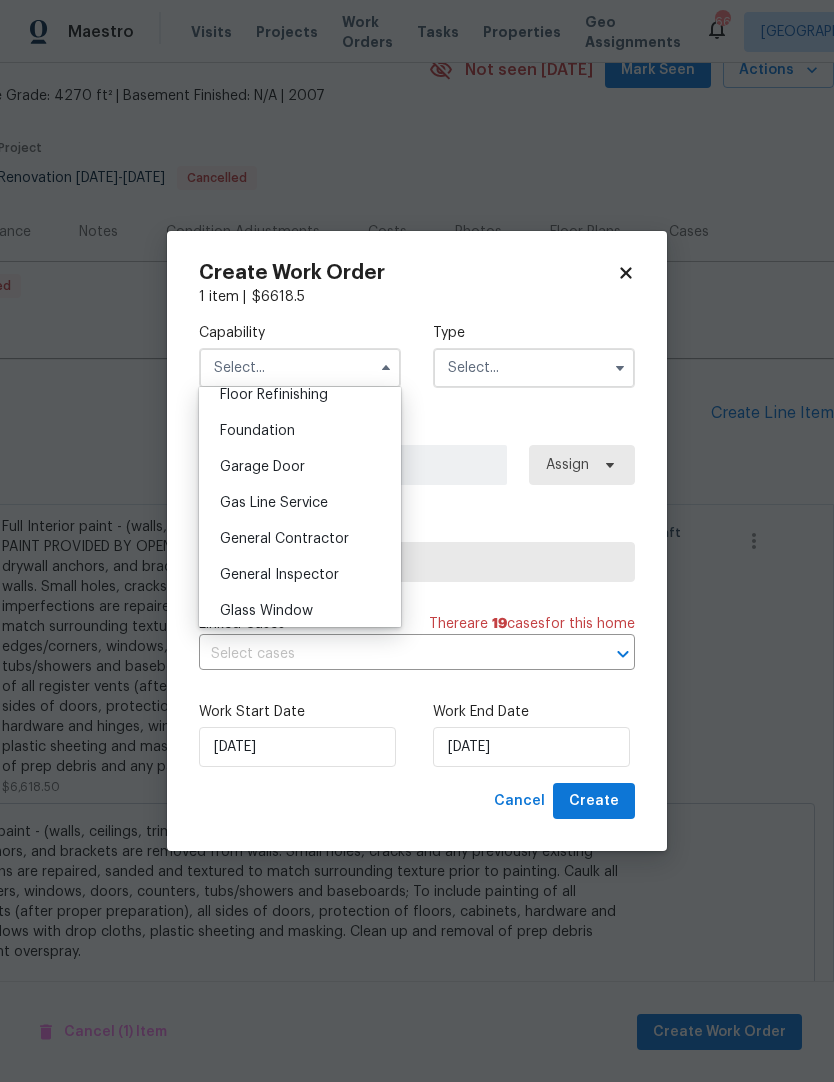 click on "General Contractor" at bounding box center (284, 539) 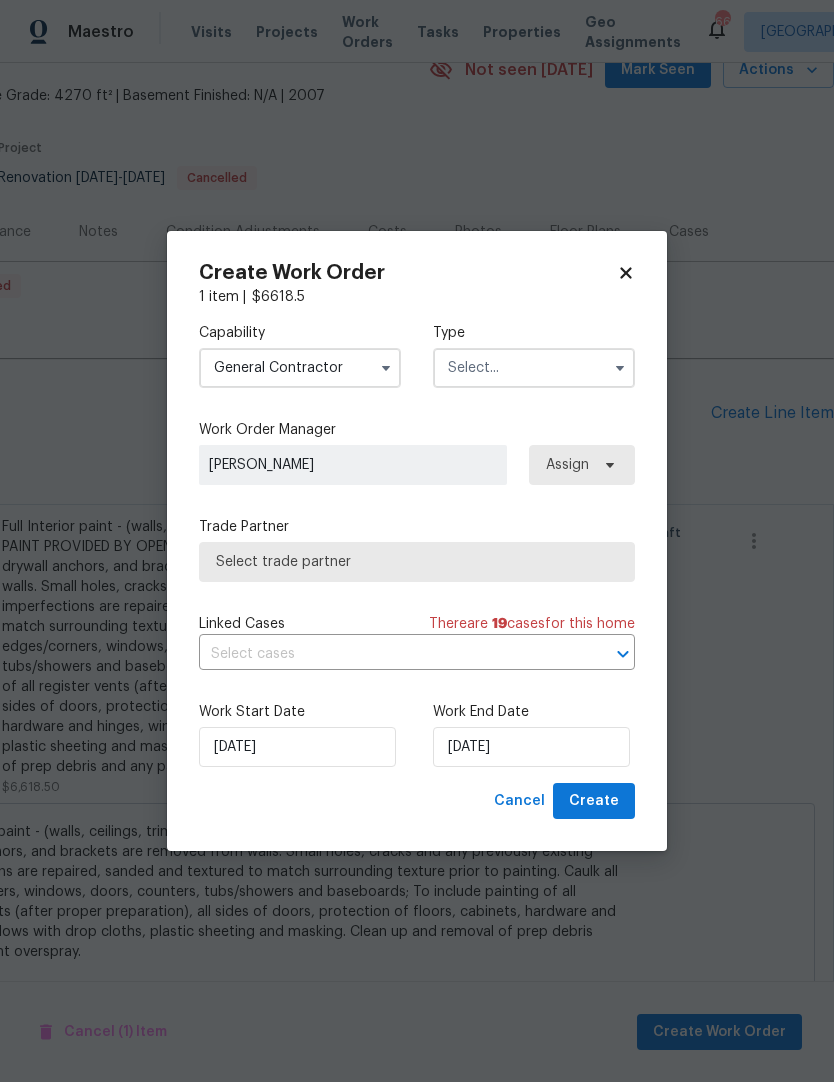 click at bounding box center [534, 368] 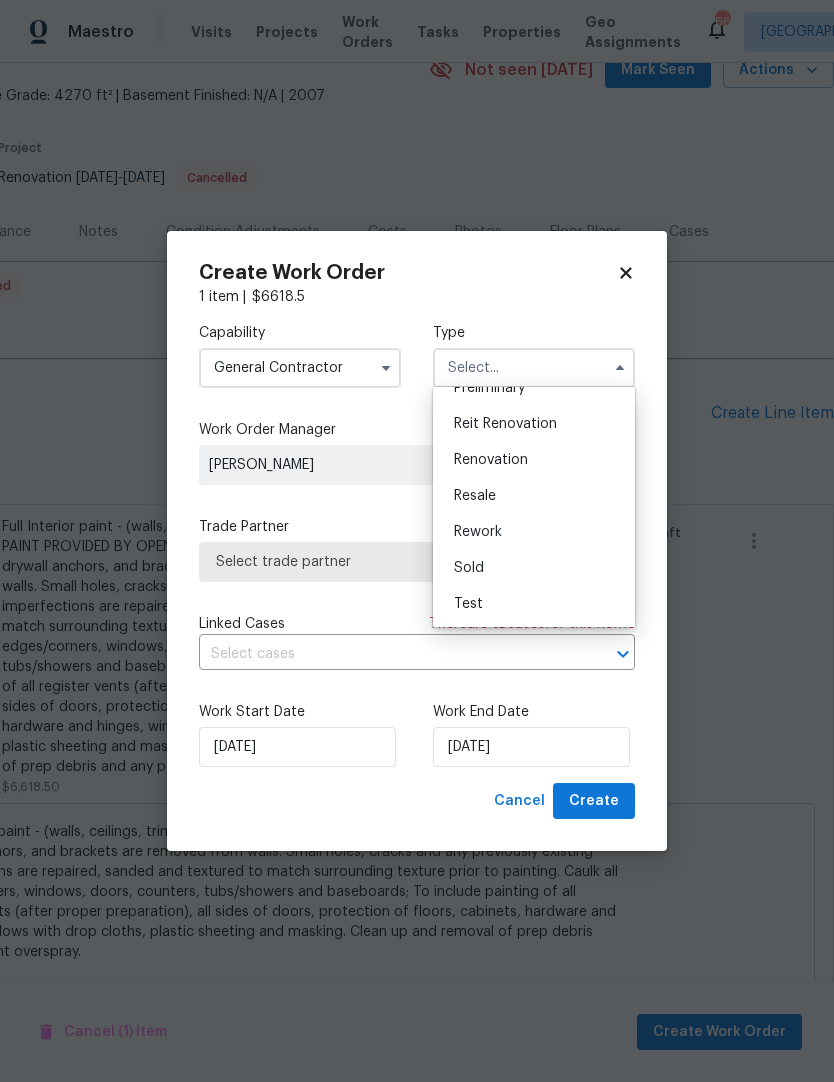 scroll, scrollTop: 454, scrollLeft: 0, axis: vertical 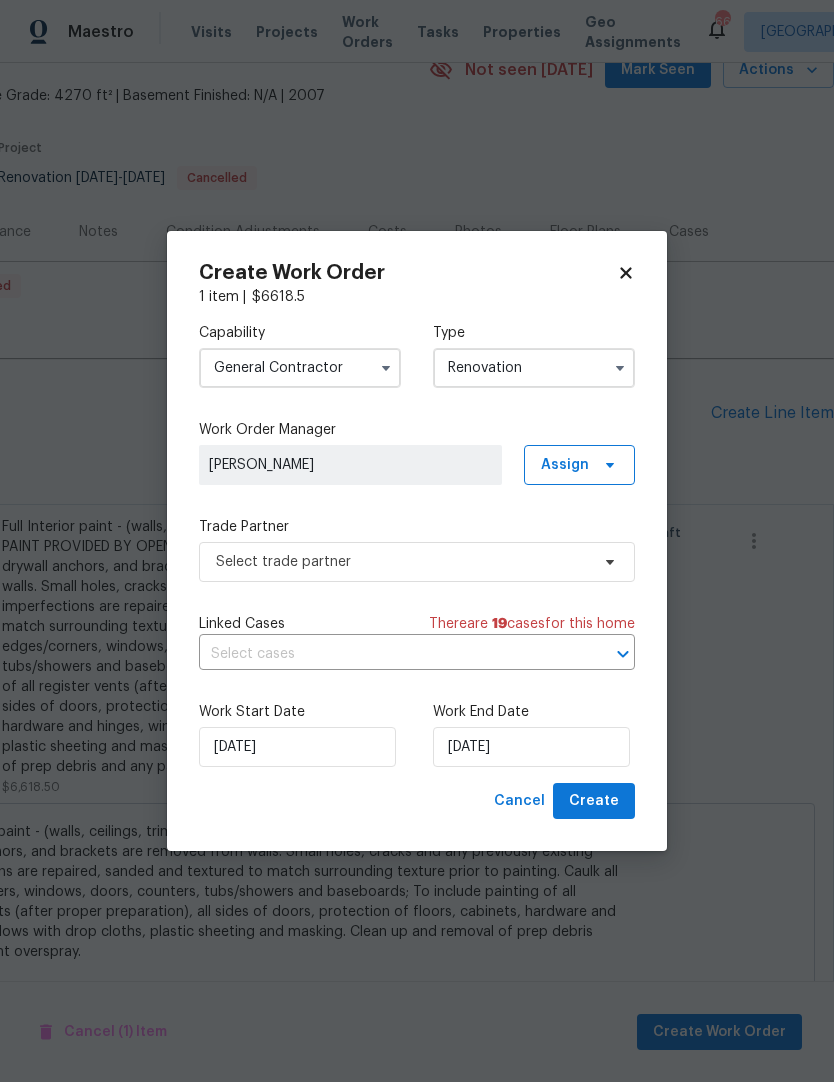 click on "Capability   General Contractor Type   Renovation Work Order Manager   Joseph White Assign Trade Partner   Select trade partner Linked Cases There  are   19  case s  for this home   ​ Work Start Date   7/21/2025 Work End Date   7/21/2025" at bounding box center [417, 545] 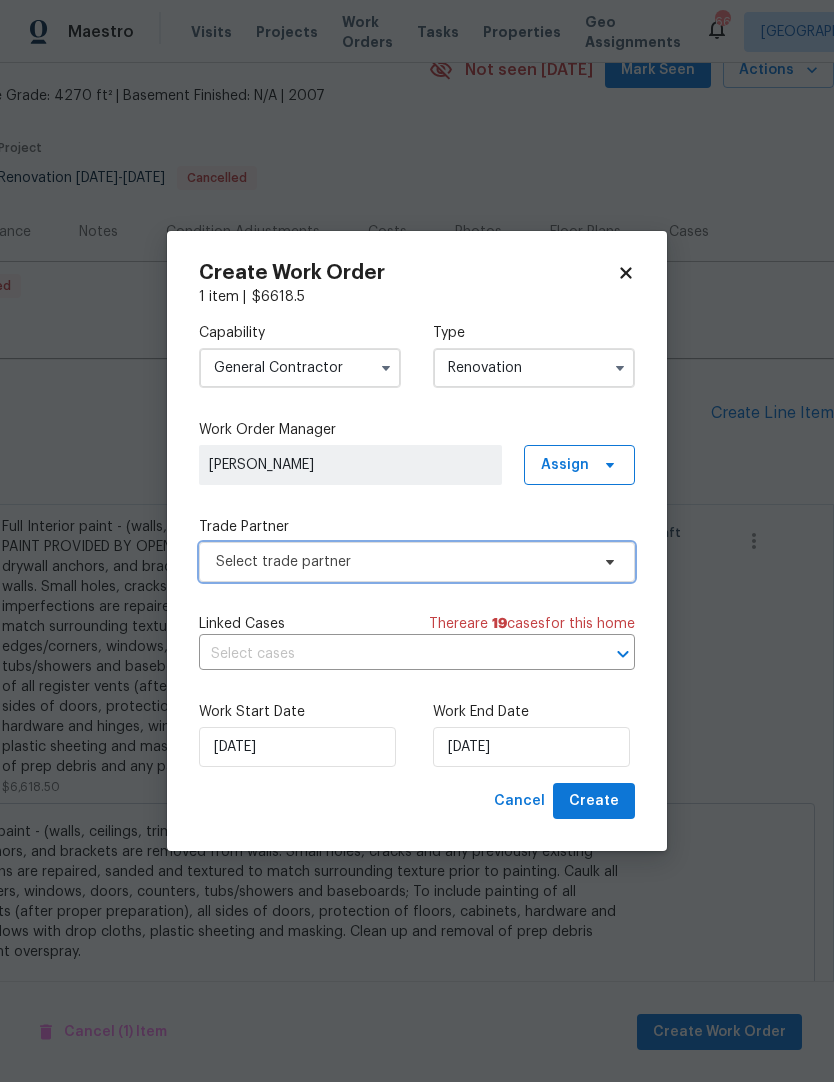 click on "Select trade partner" at bounding box center (402, 562) 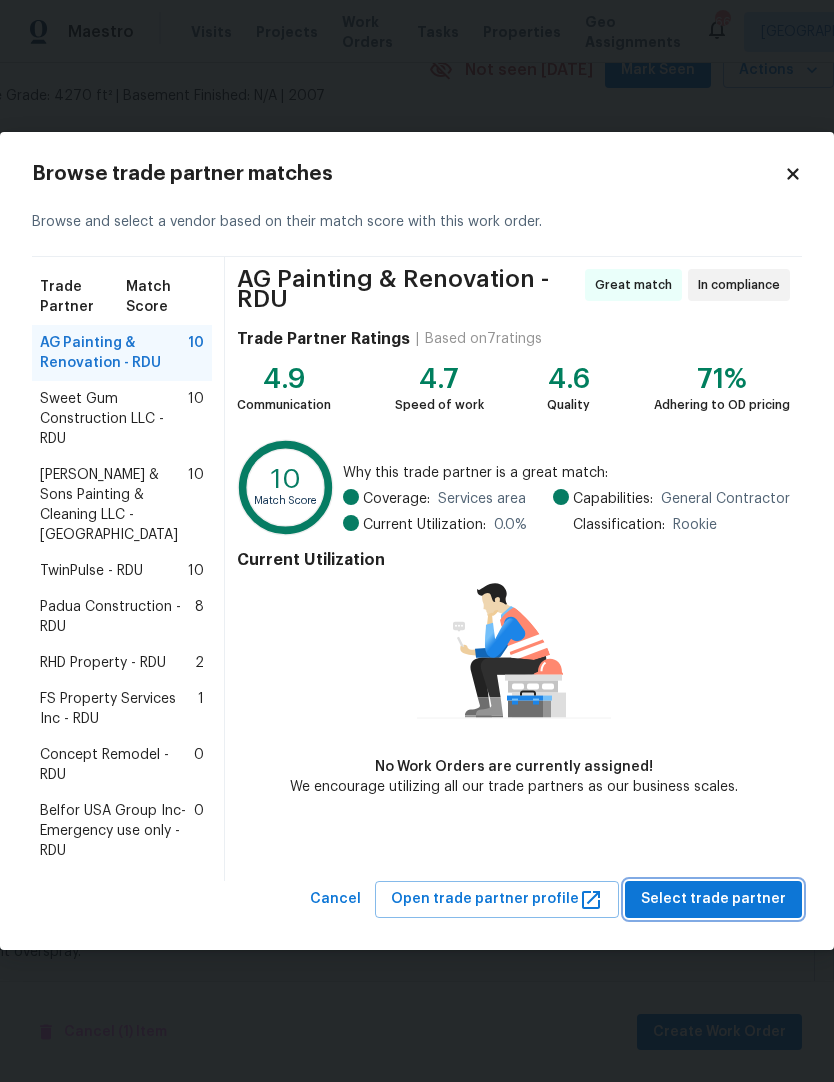 click on "Select trade partner" at bounding box center [713, 899] 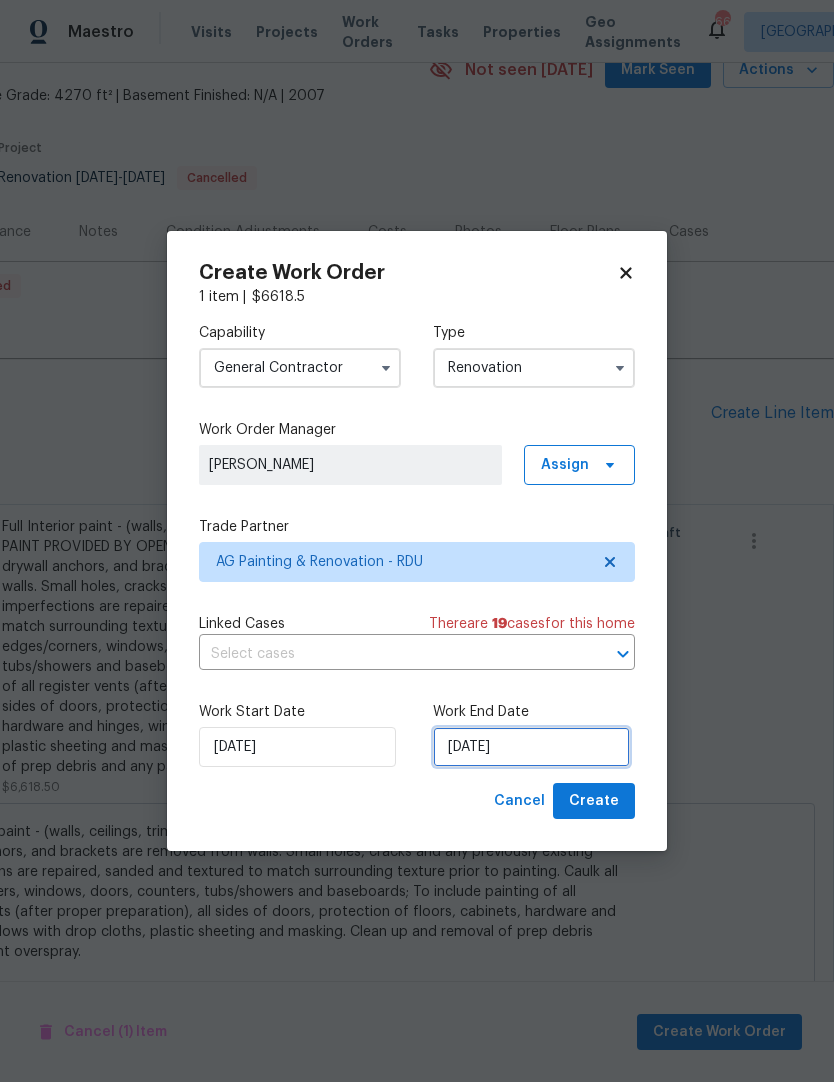 click on "[DATE]" at bounding box center [531, 747] 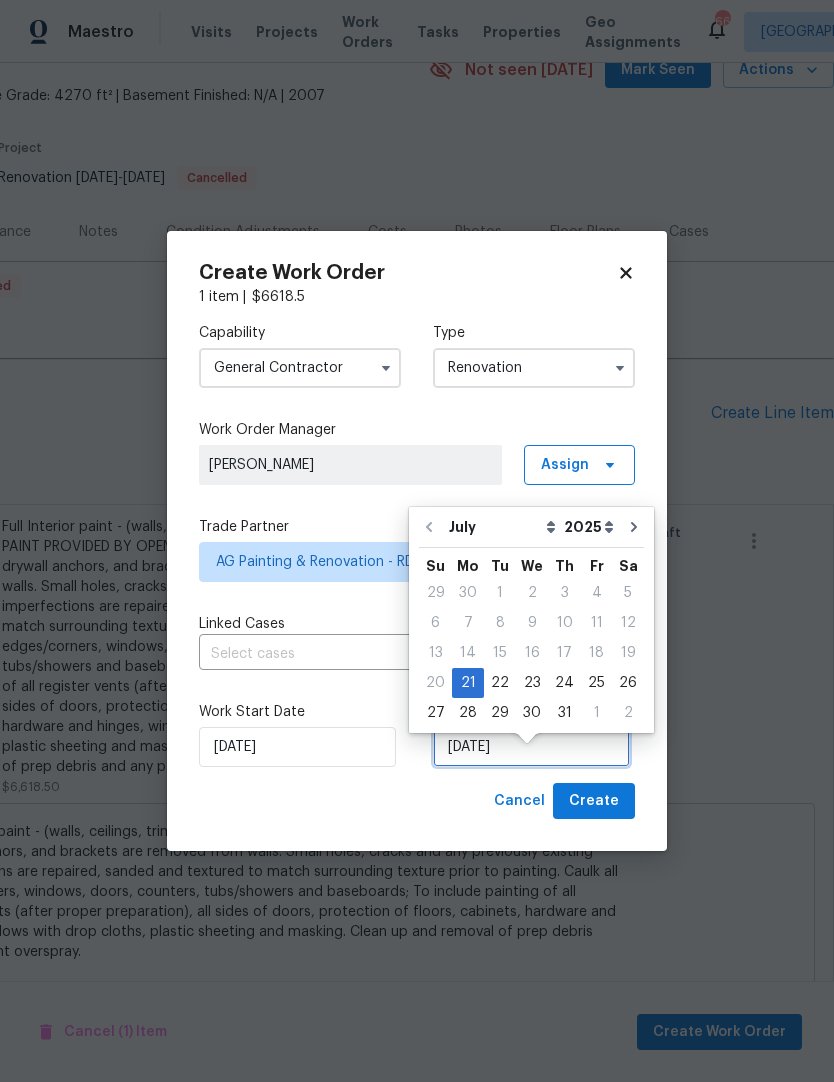 scroll, scrollTop: 34, scrollLeft: 0, axis: vertical 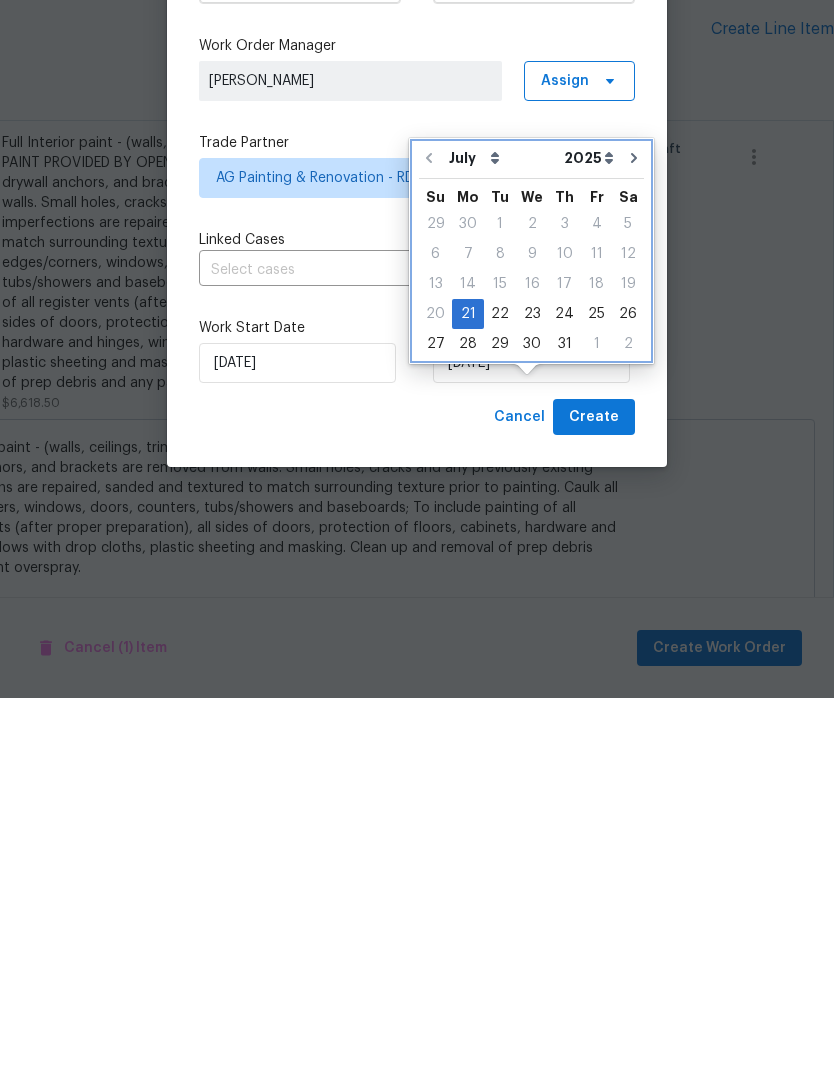 click 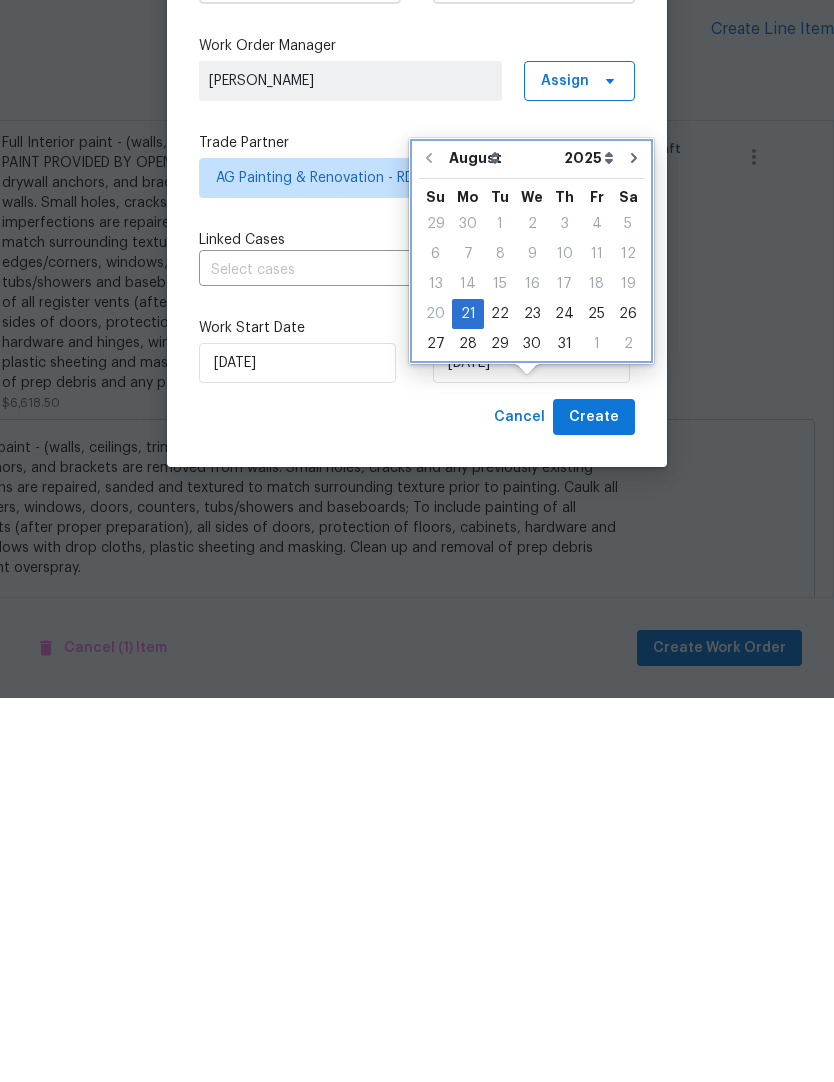scroll, scrollTop: 82, scrollLeft: 0, axis: vertical 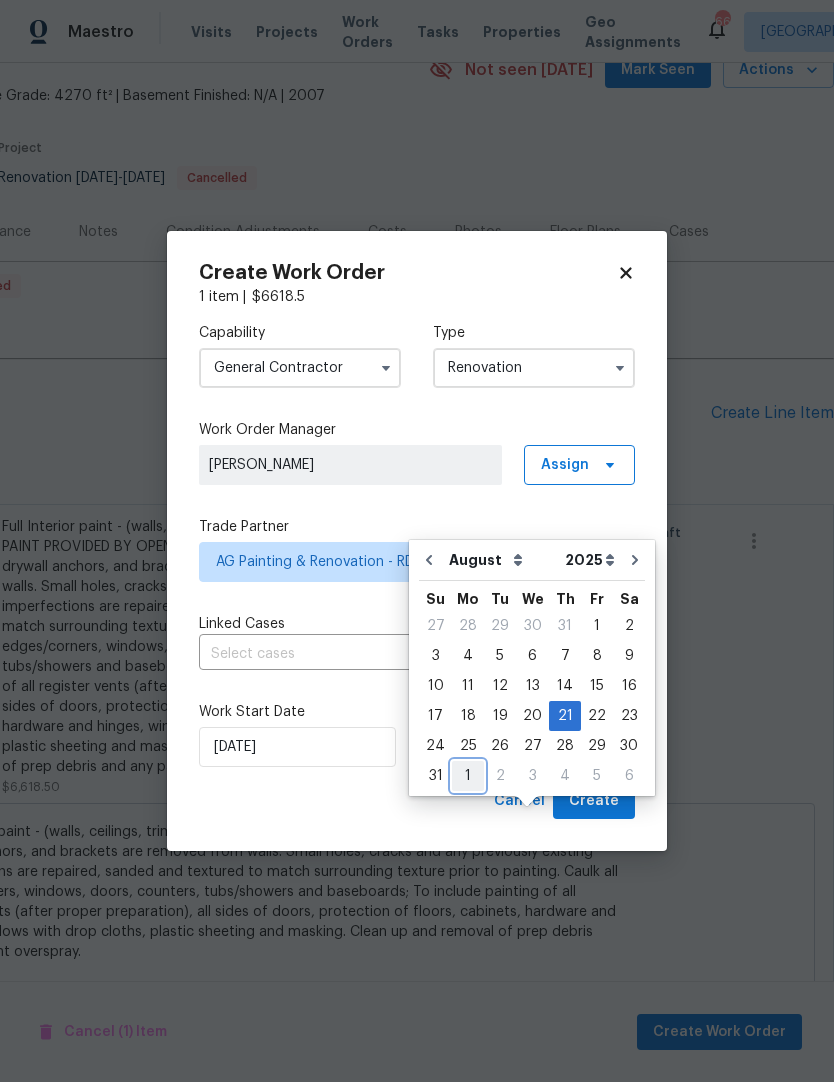 click on "1" at bounding box center [468, 776] 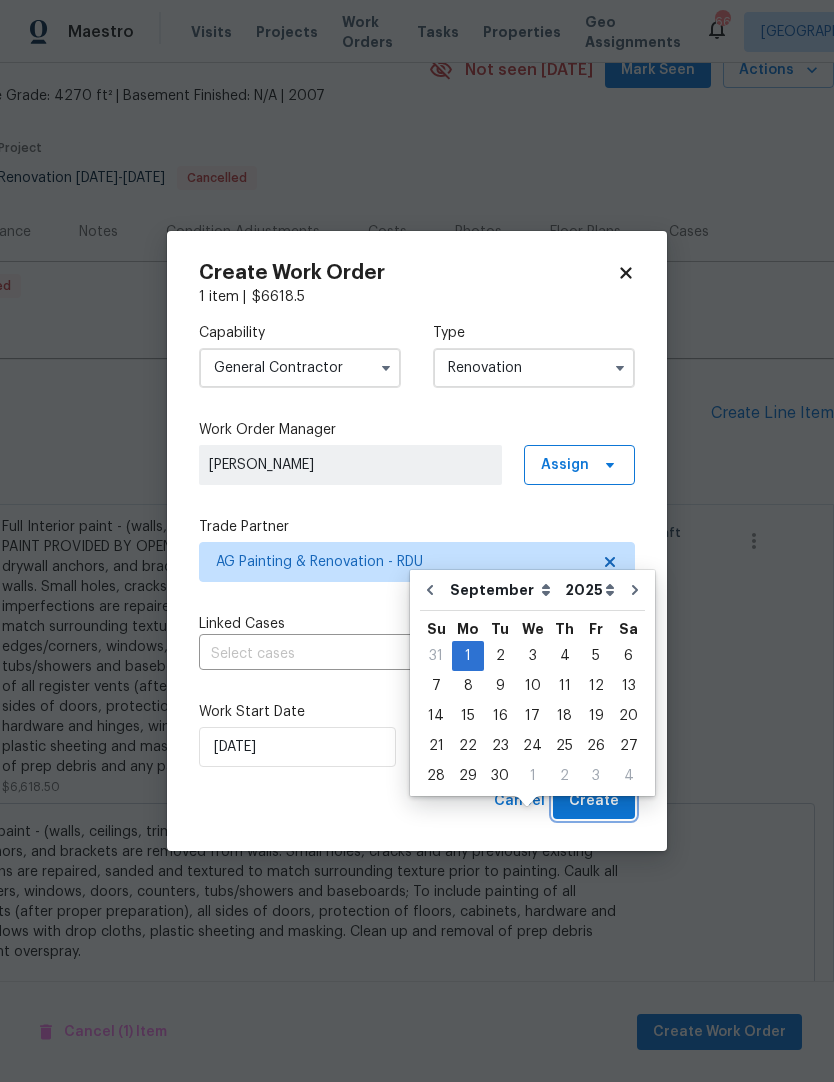 click on "Create" at bounding box center [594, 801] 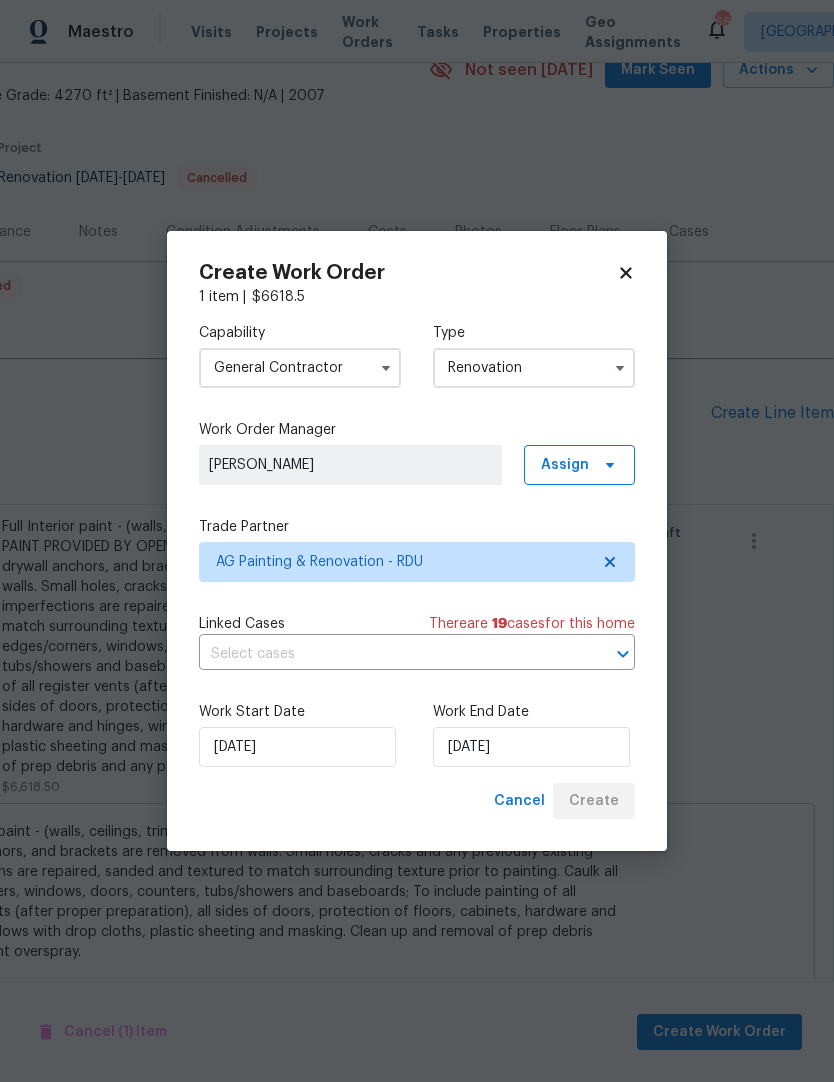 checkbox on "false" 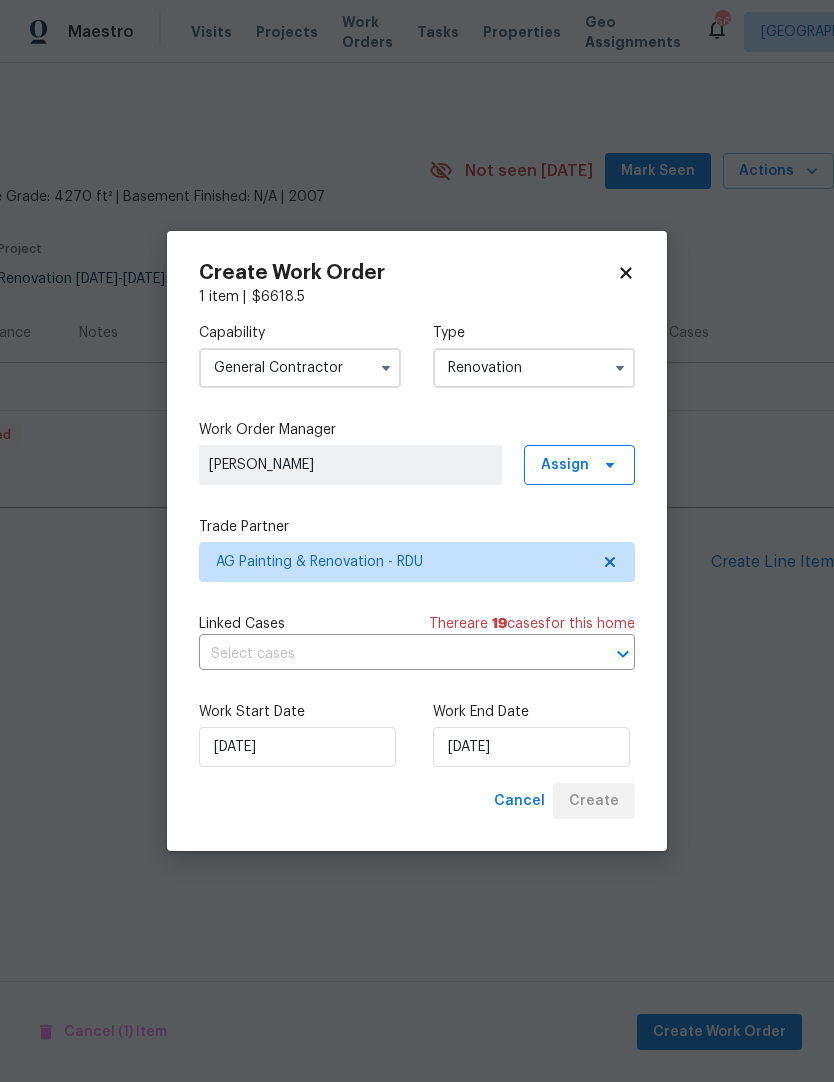 scroll, scrollTop: 0, scrollLeft: 0, axis: both 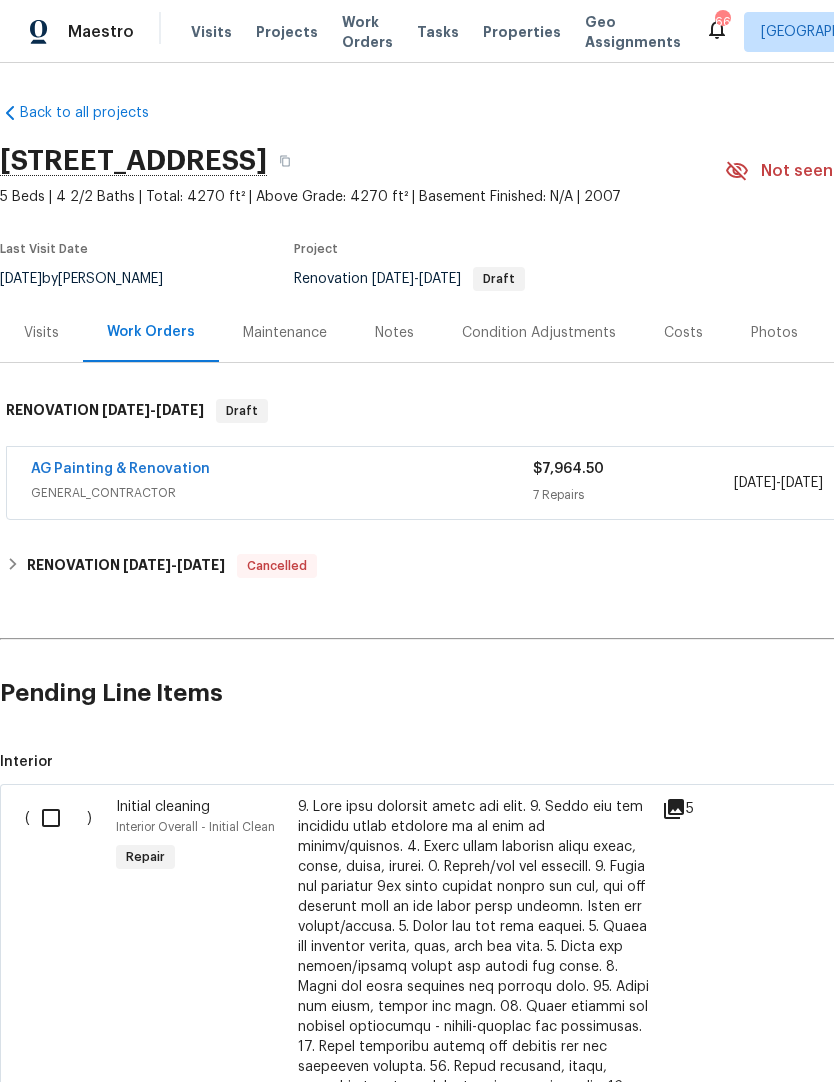 click at bounding box center (58, 818) 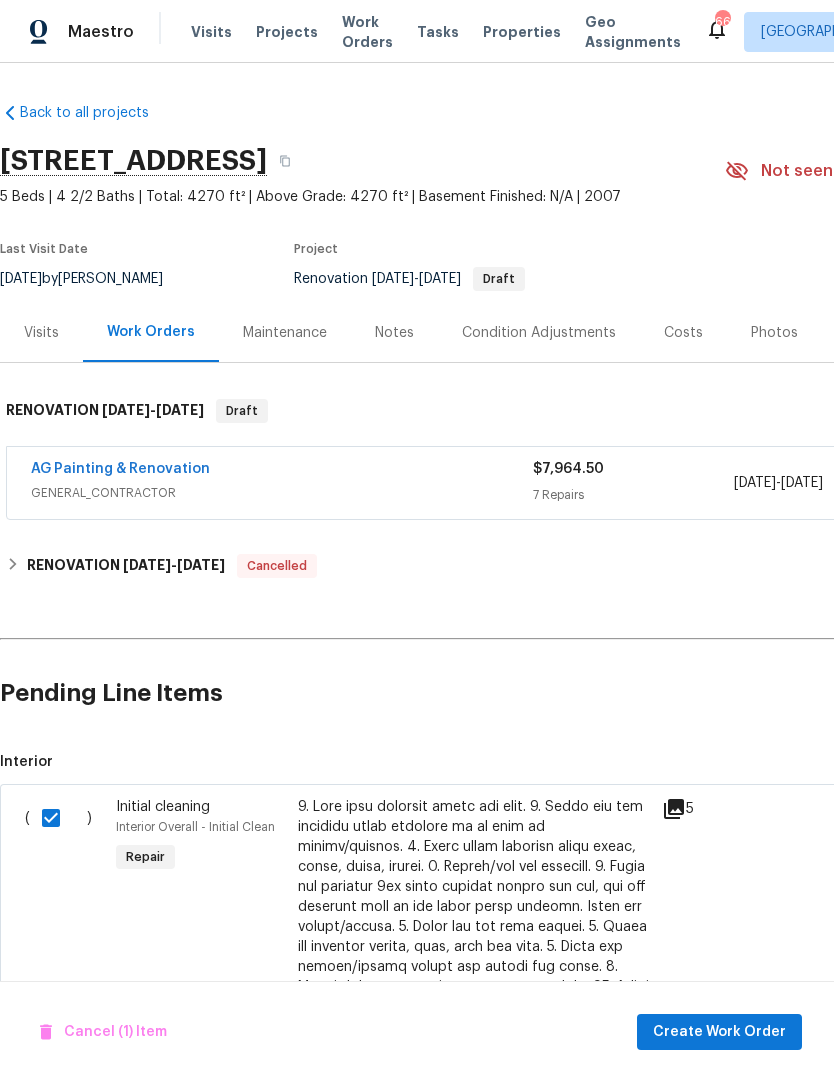 scroll, scrollTop: 73, scrollLeft: 28, axis: both 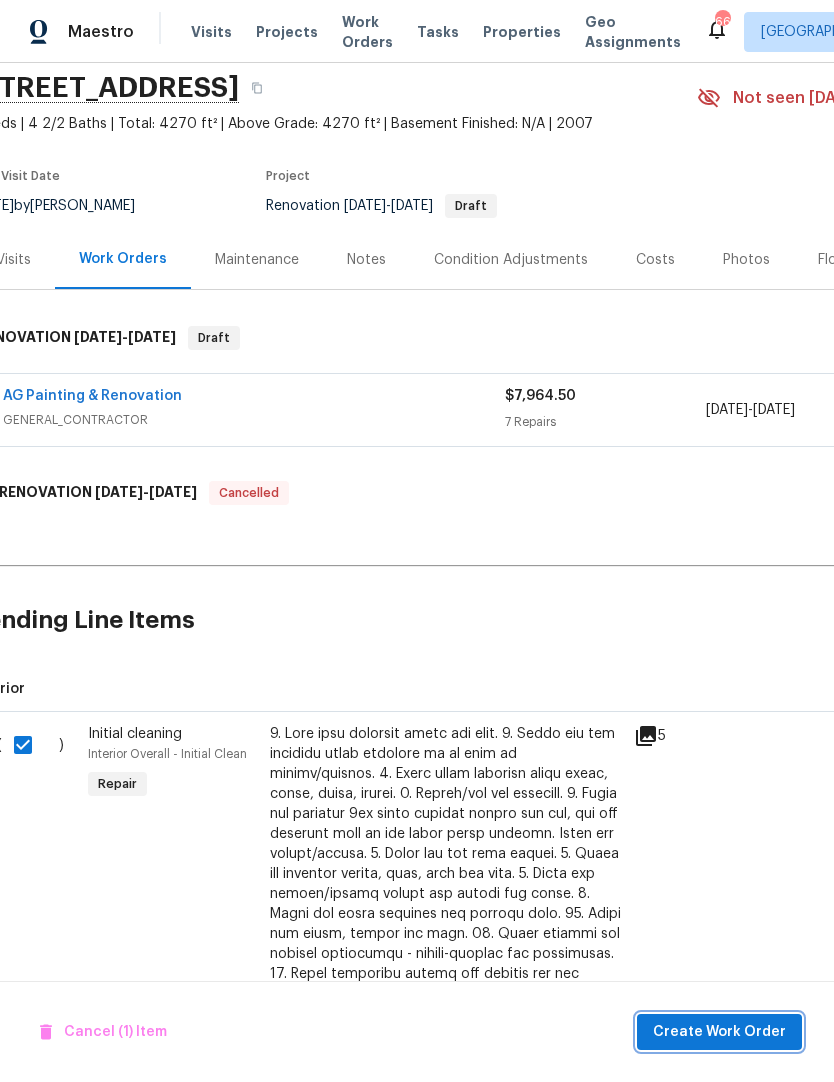 click on "Create Work Order" at bounding box center (719, 1032) 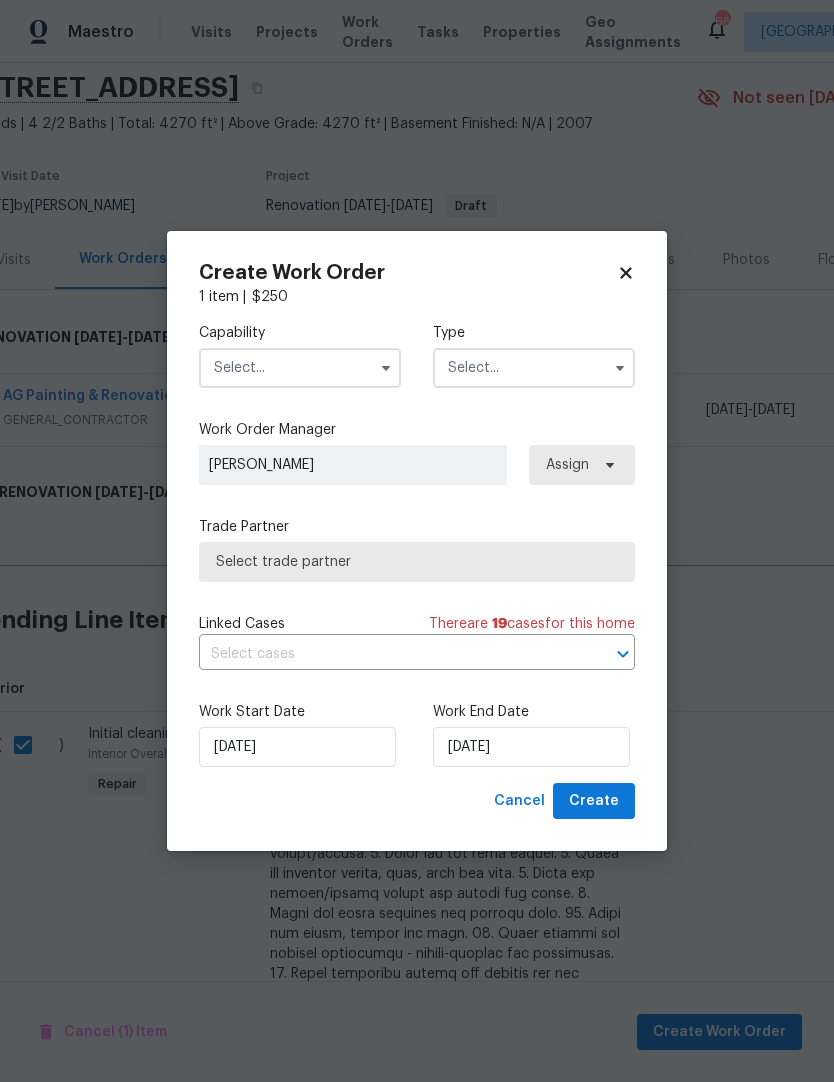 click at bounding box center (300, 368) 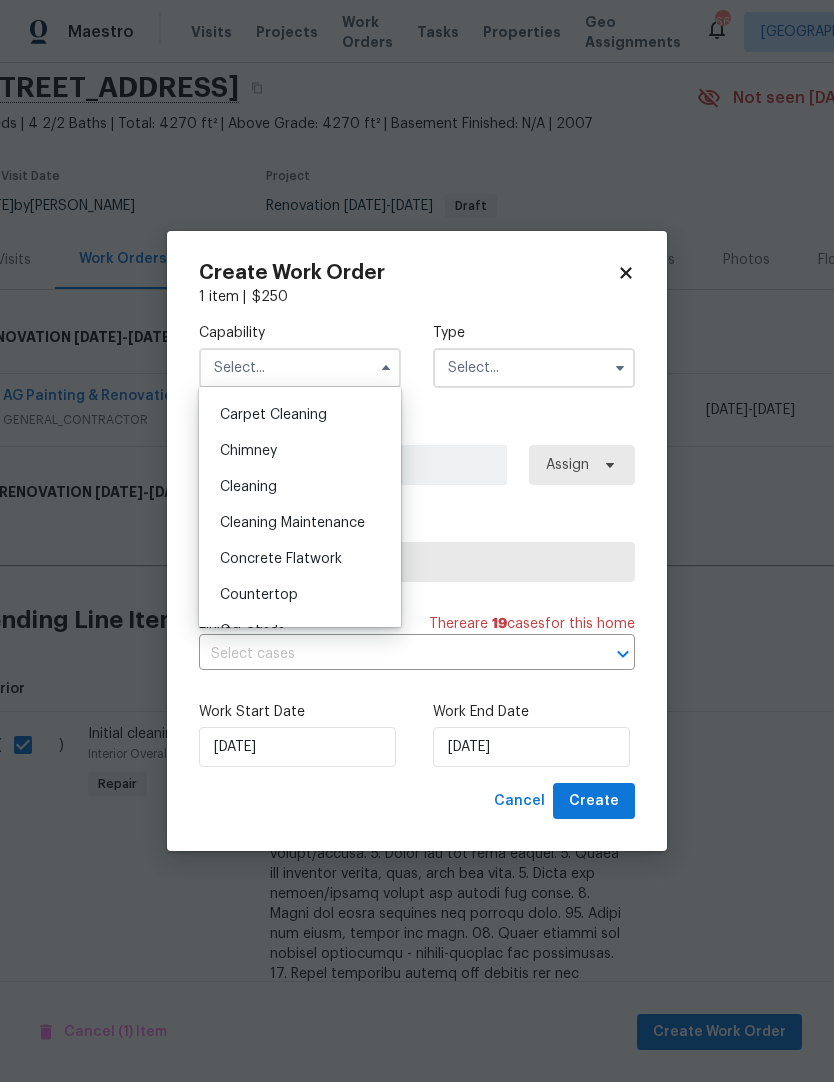 scroll, scrollTop: 233, scrollLeft: 0, axis: vertical 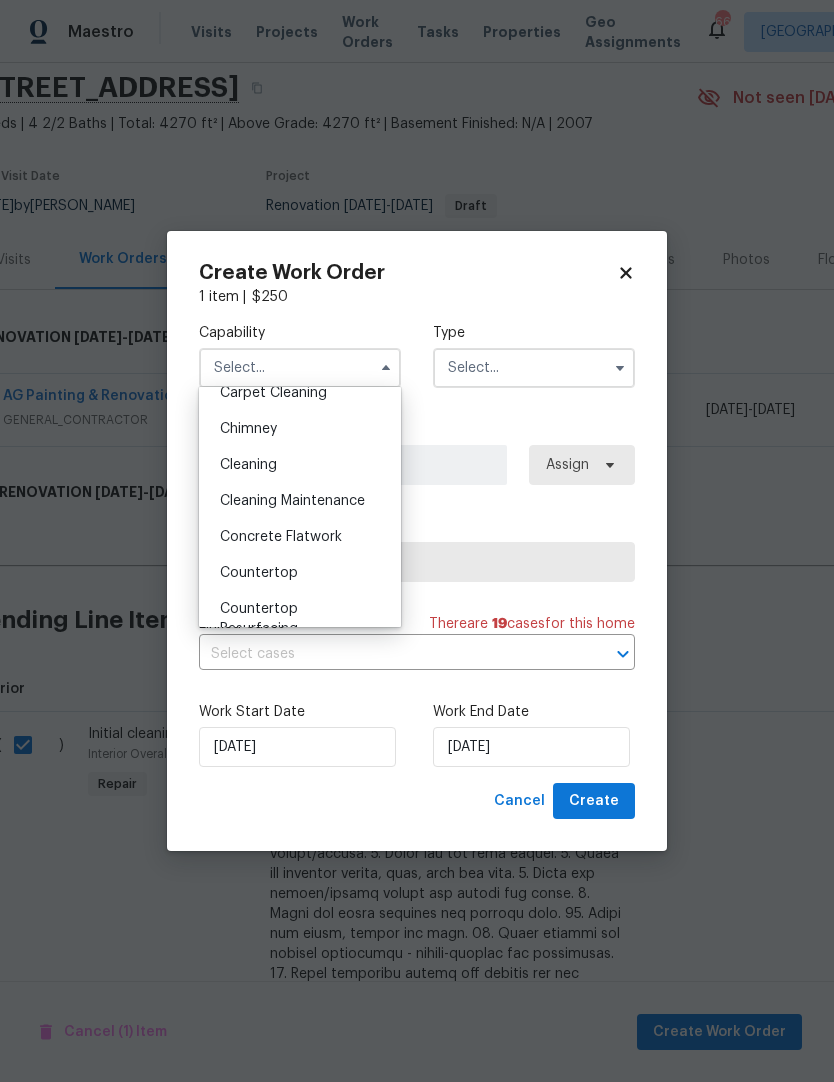 click on "Cleaning" at bounding box center (300, 465) 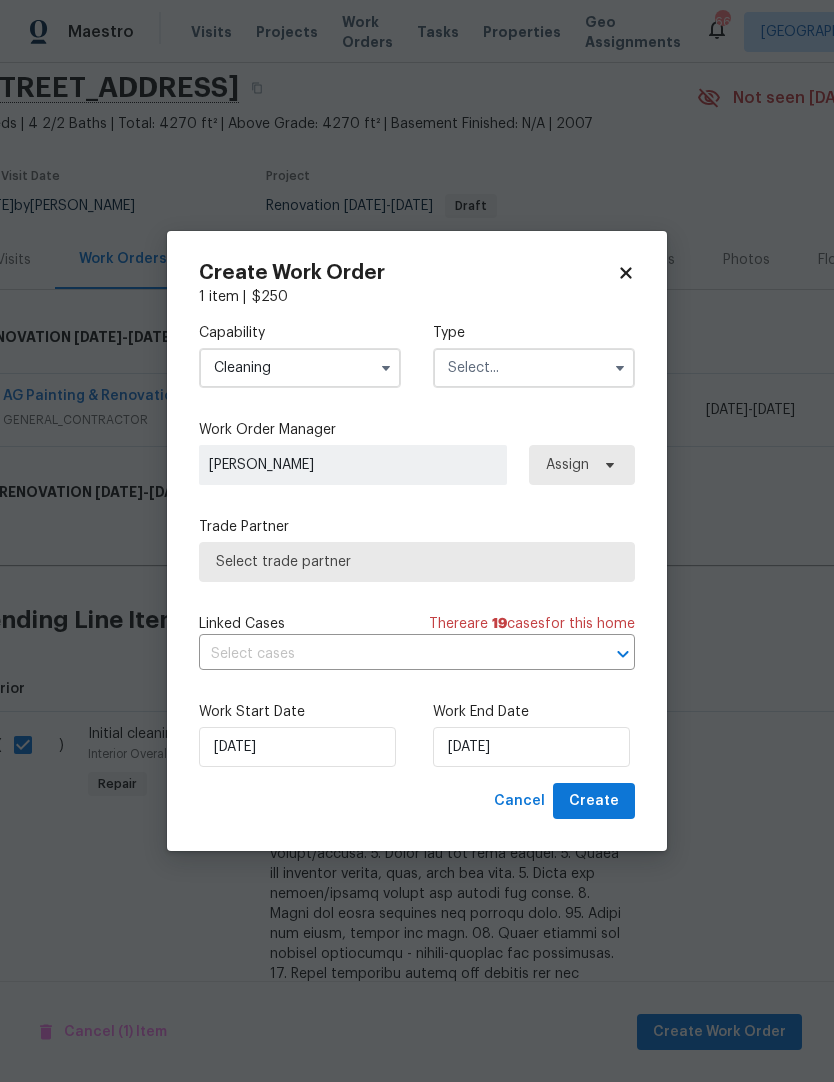 click at bounding box center [534, 368] 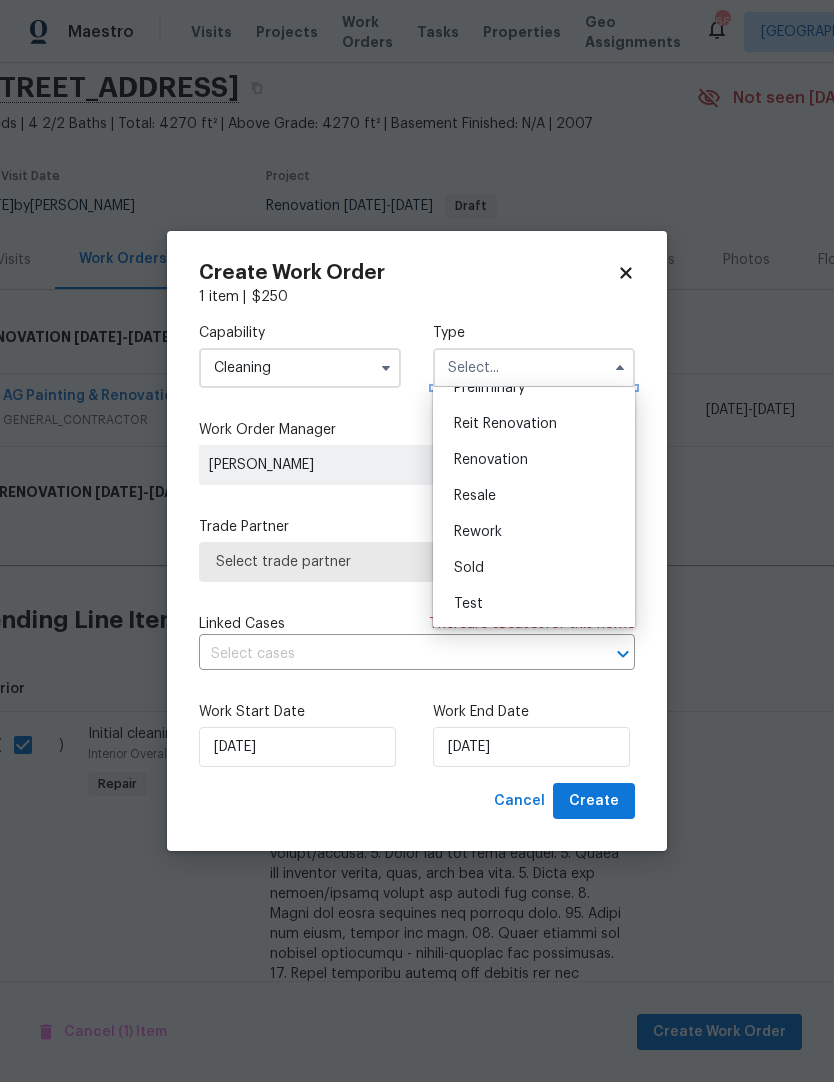 scroll, scrollTop: 454, scrollLeft: 0, axis: vertical 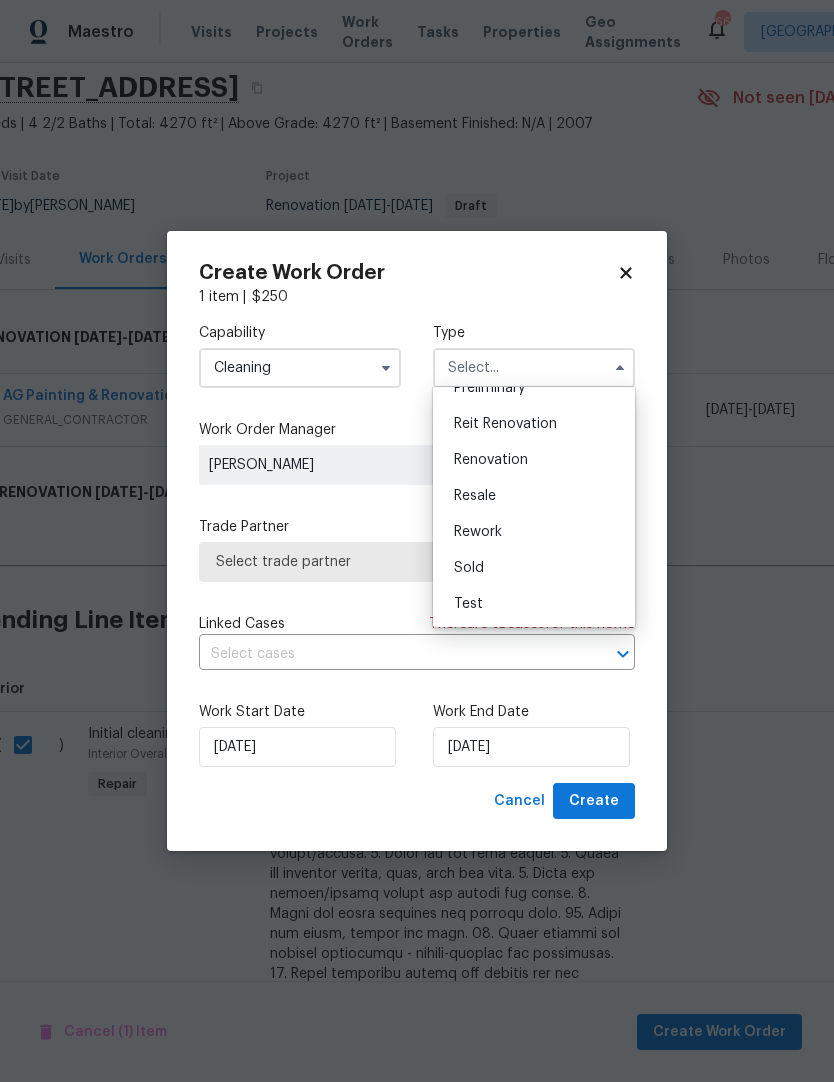 click on "Renovation" at bounding box center [491, 460] 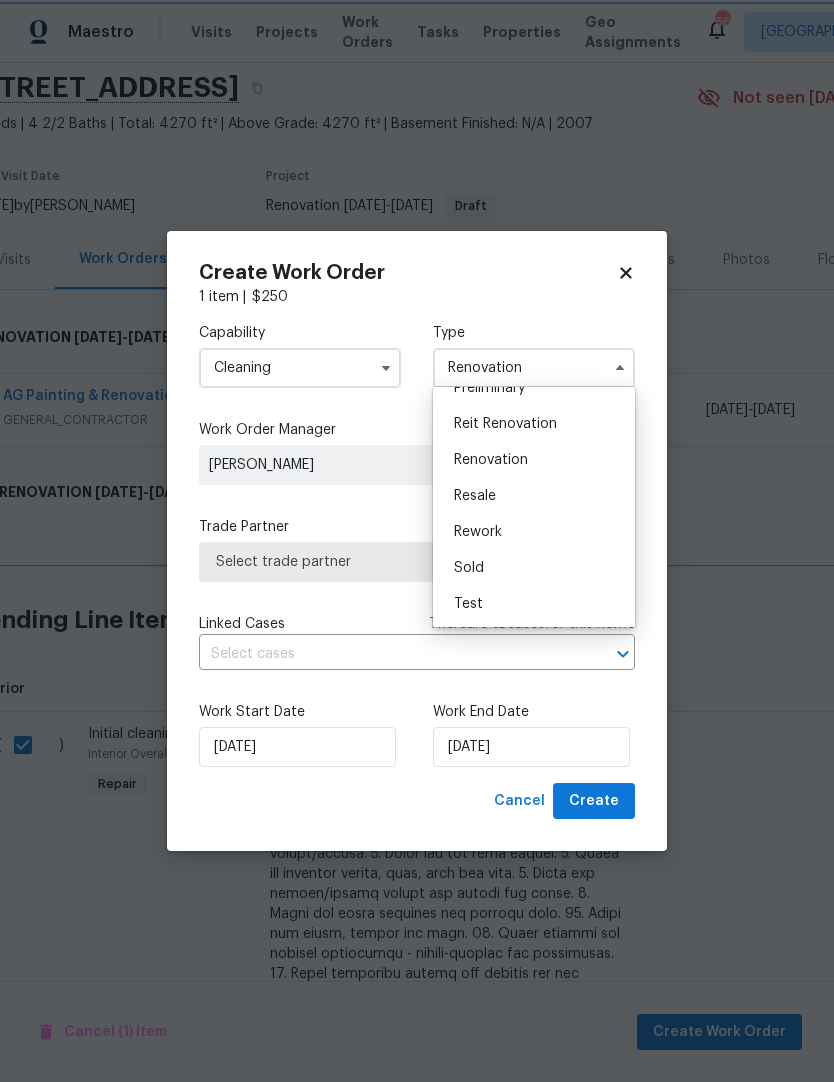 scroll, scrollTop: 0, scrollLeft: 0, axis: both 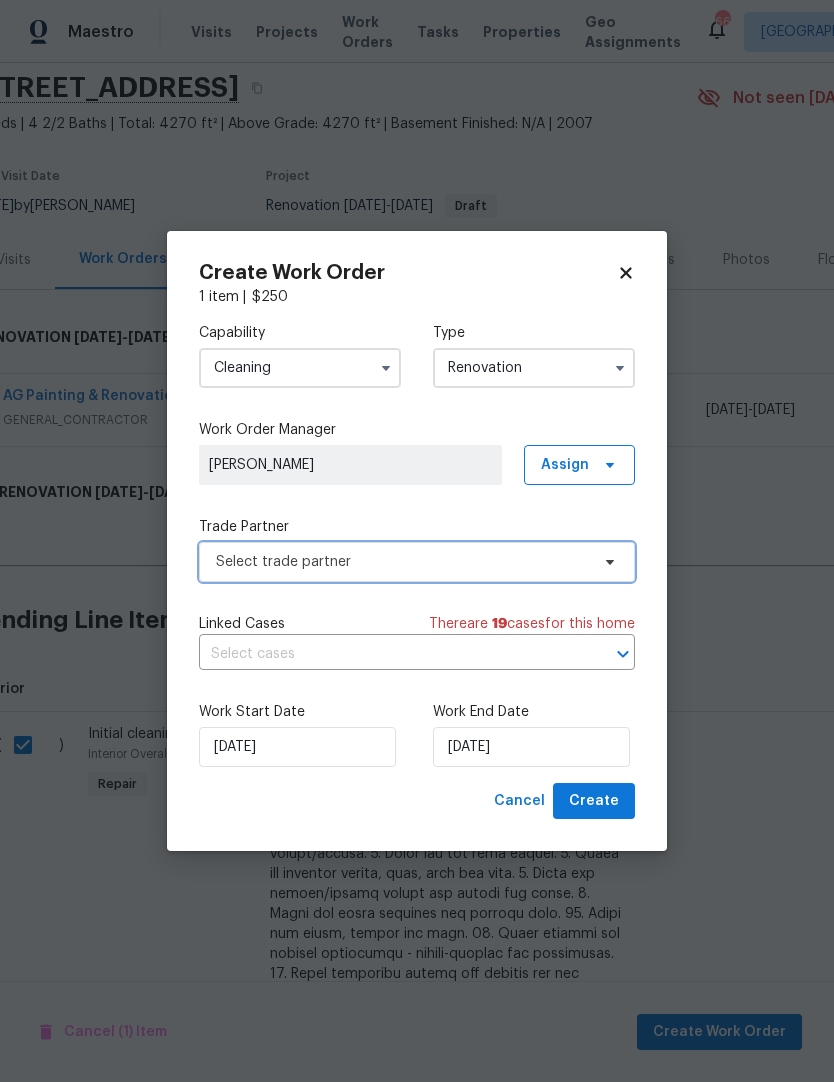 click on "Select trade partner" at bounding box center (402, 562) 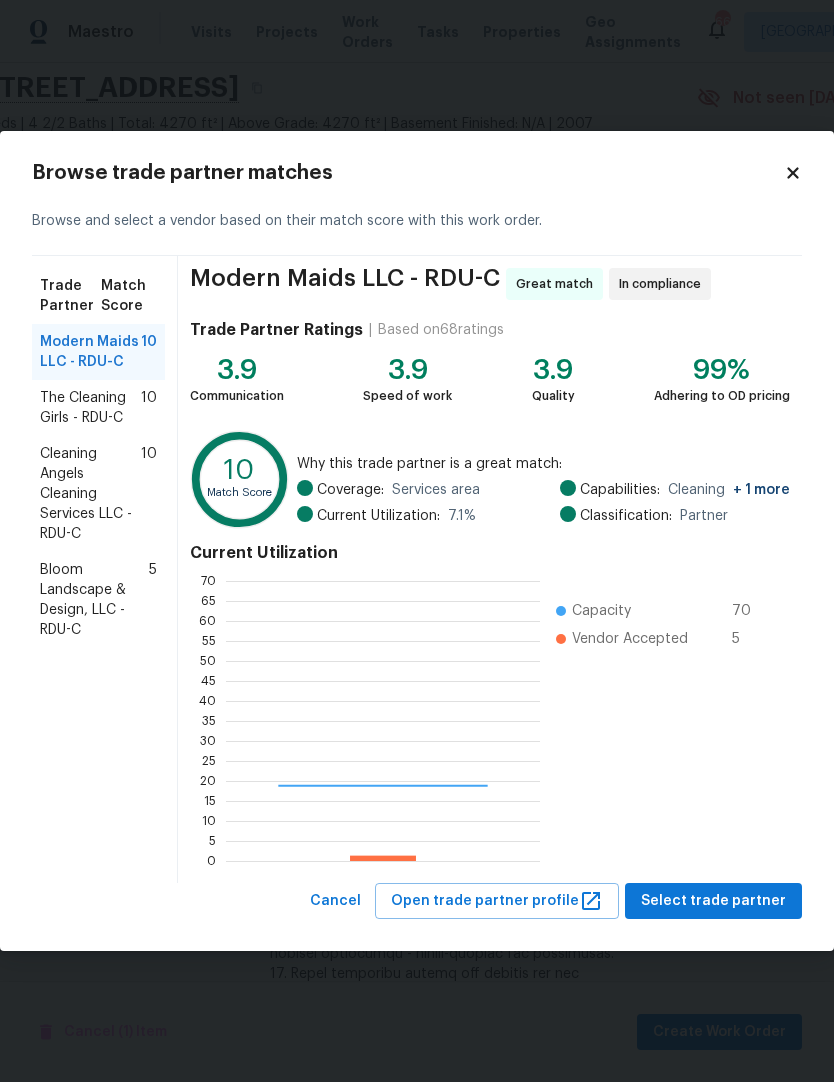 scroll, scrollTop: 2, scrollLeft: 2, axis: both 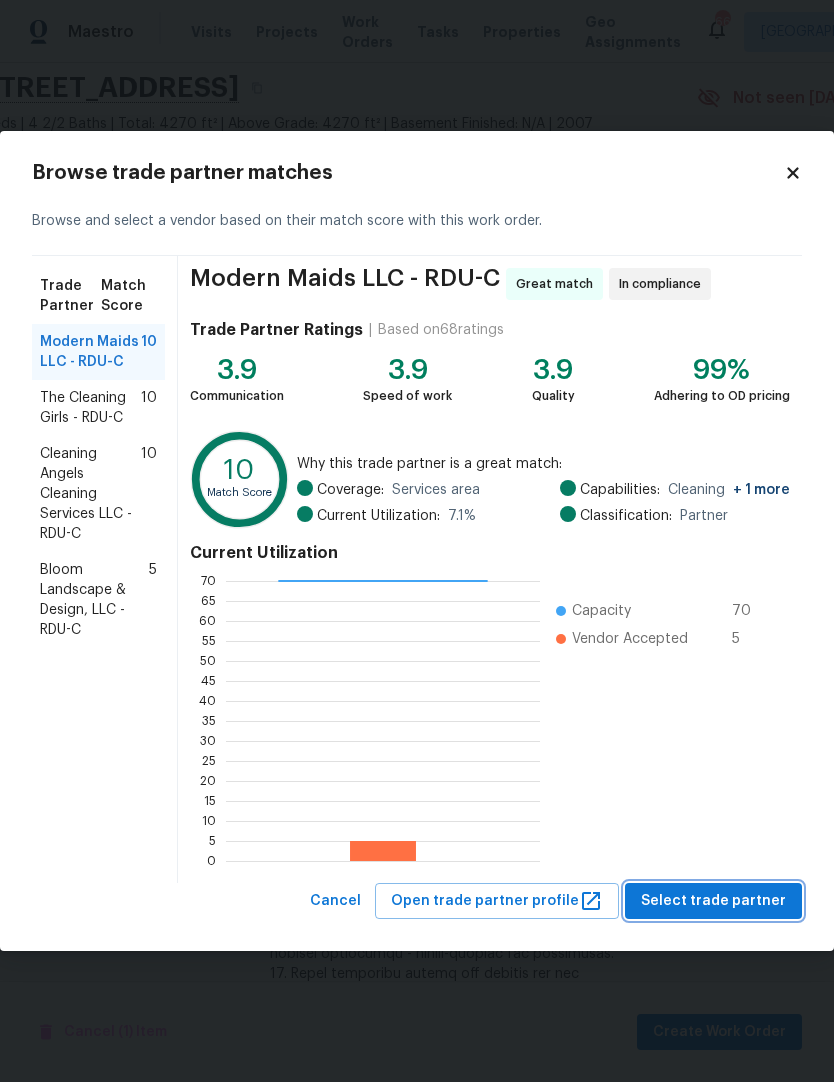 click on "Select trade partner" at bounding box center (713, 901) 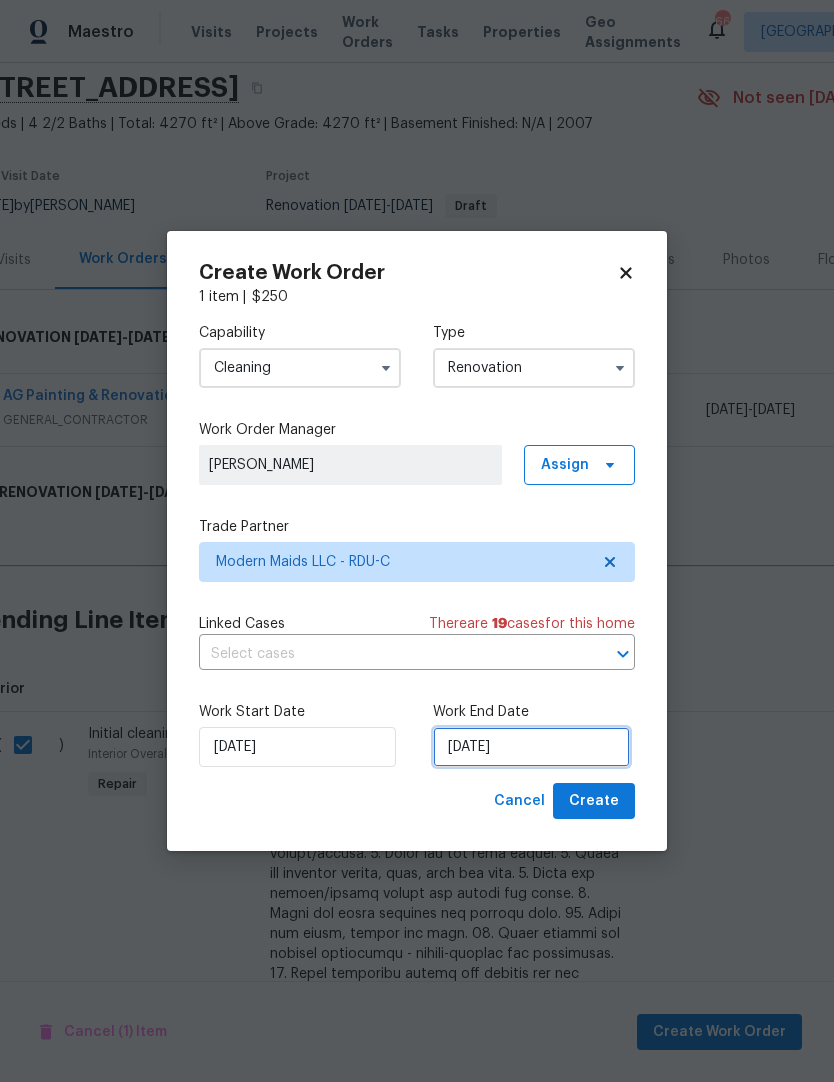 click on "[DATE]" at bounding box center (531, 747) 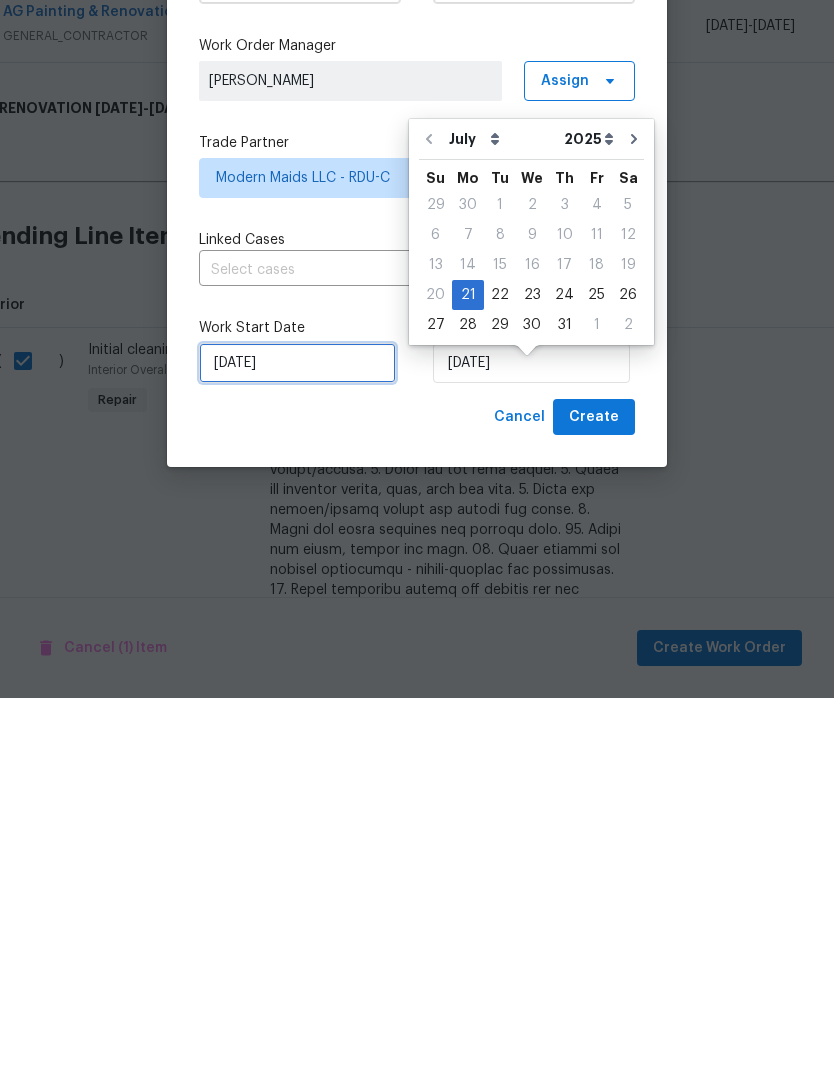 click on "[DATE]" at bounding box center (297, 747) 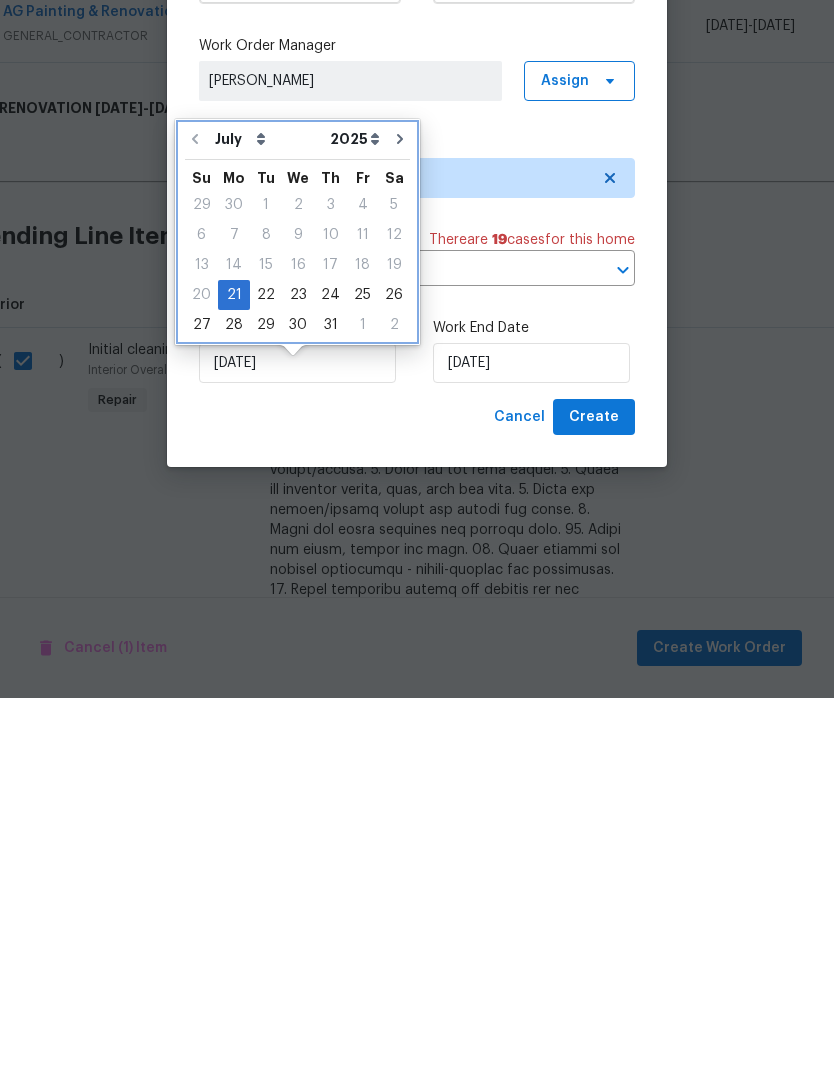 click 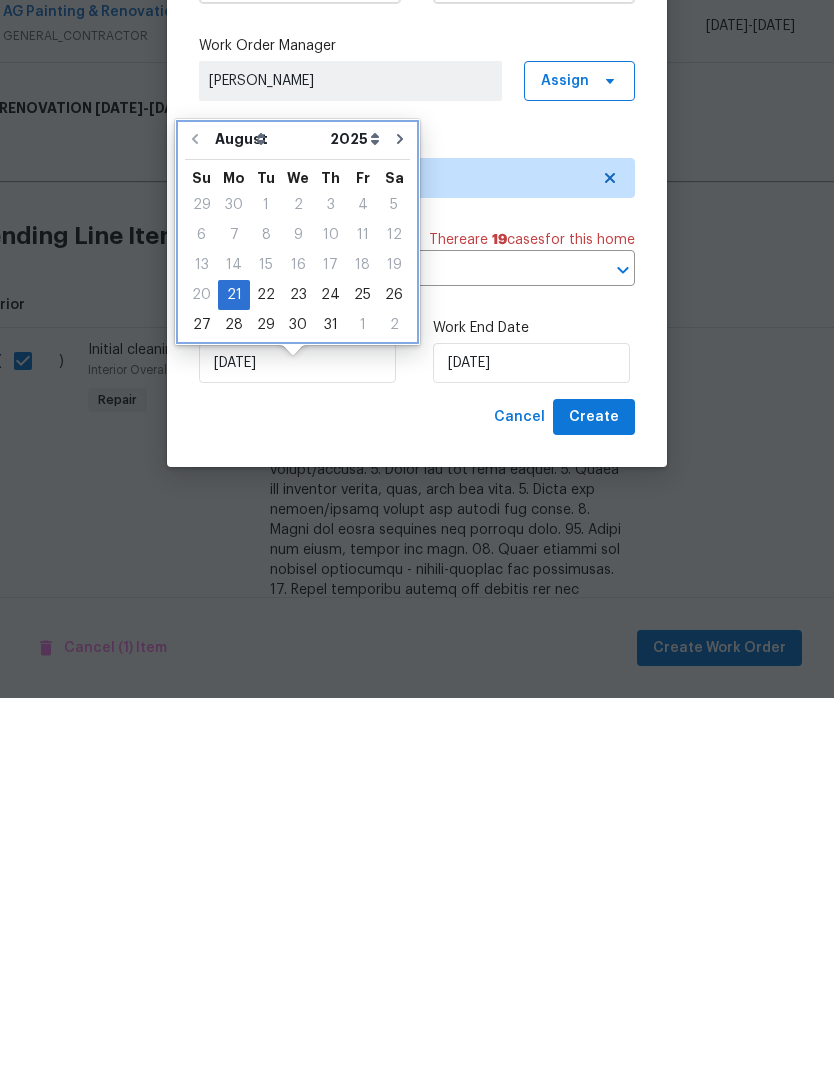type on "8/21/2025" 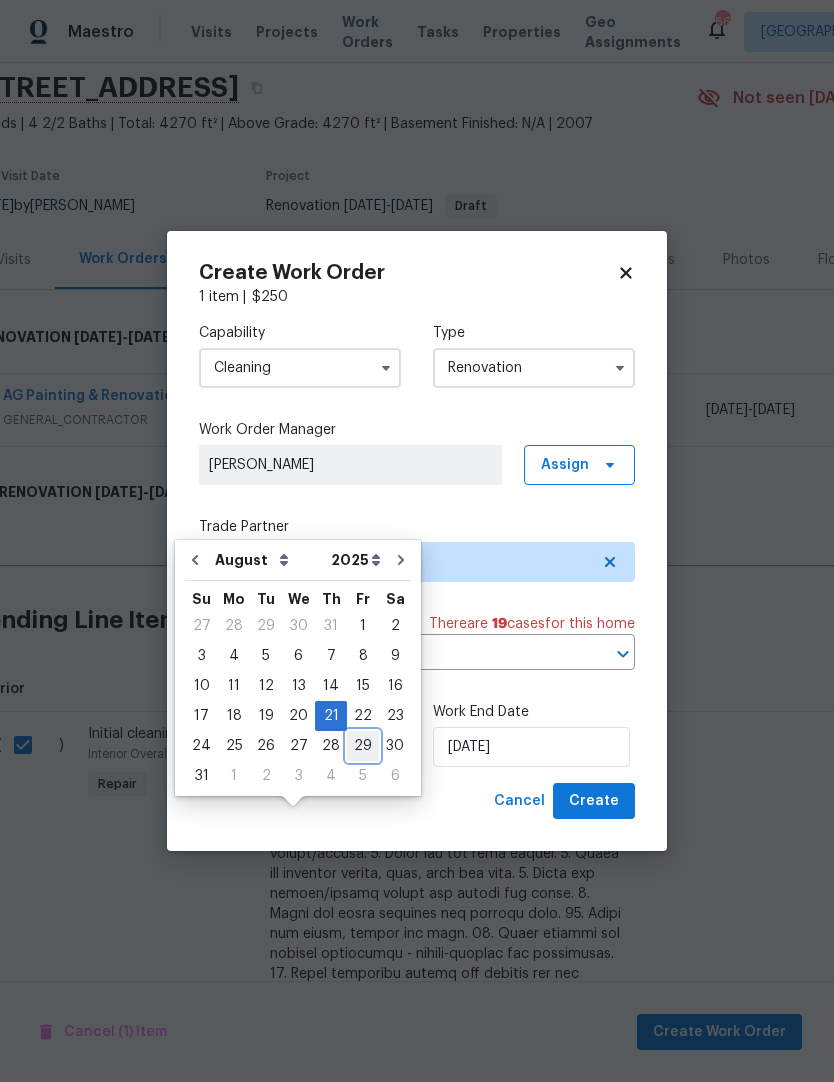click on "29" at bounding box center [363, 746] 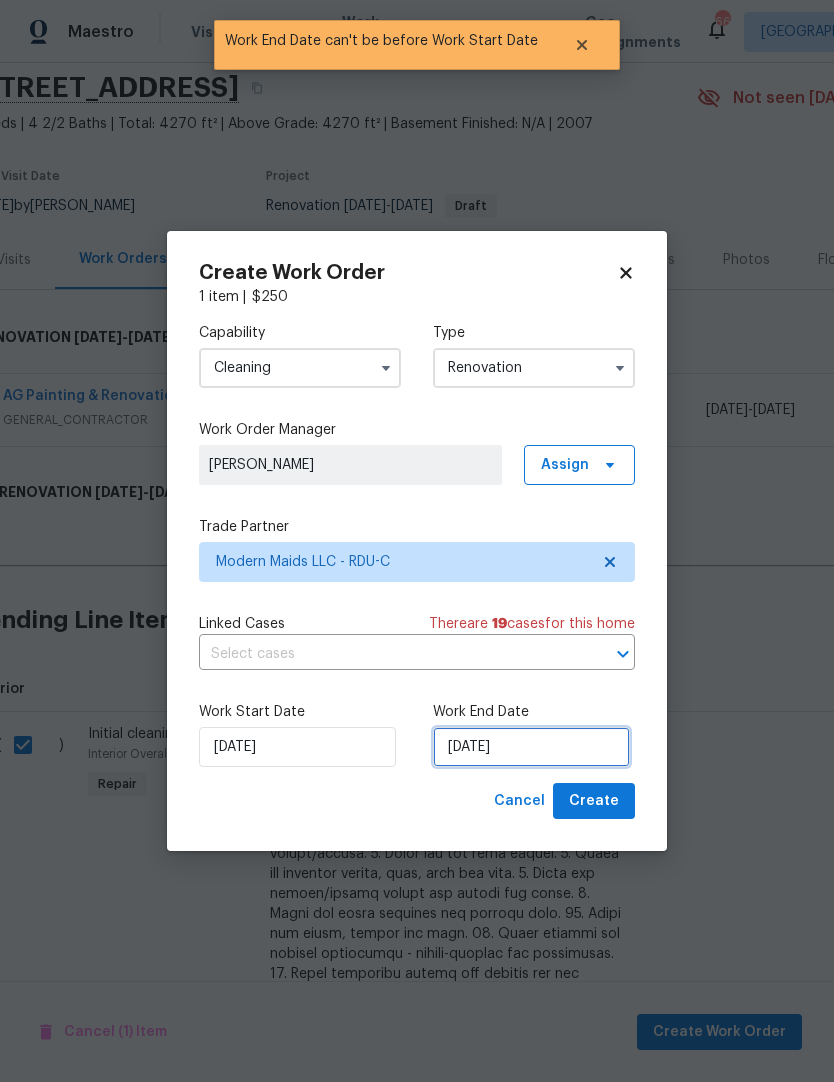 click on "[DATE]" at bounding box center [531, 747] 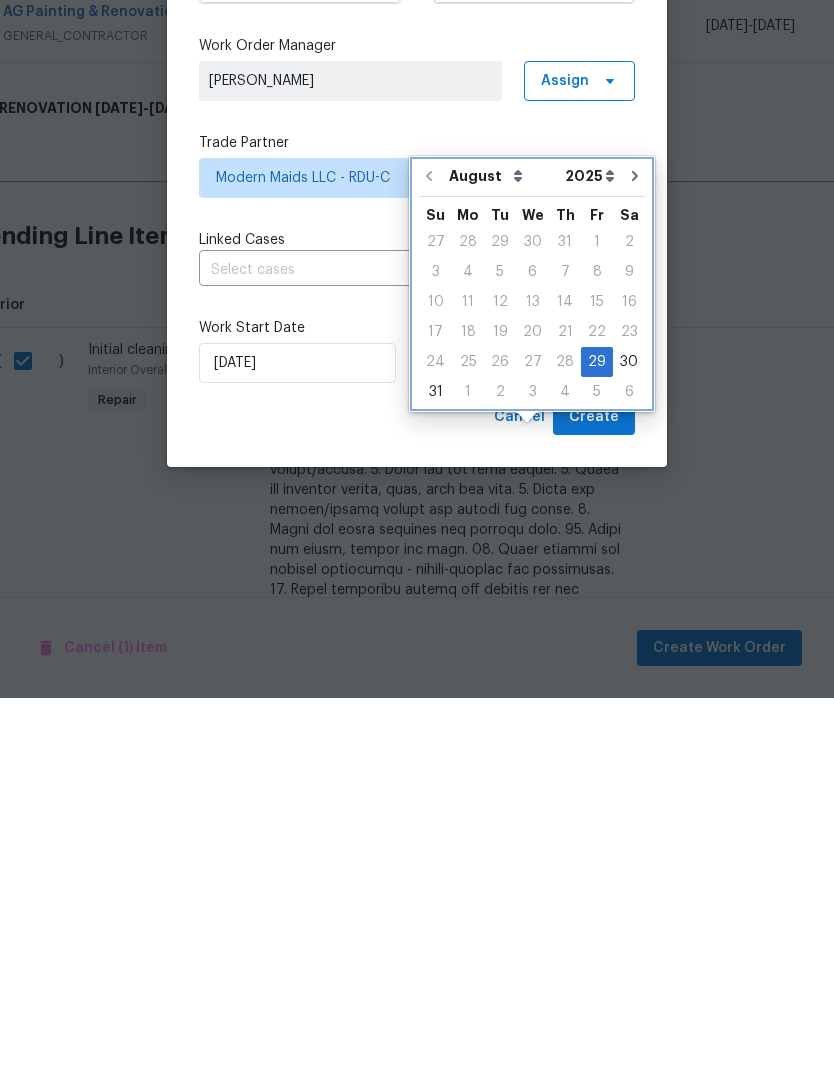 click at bounding box center (635, 560) 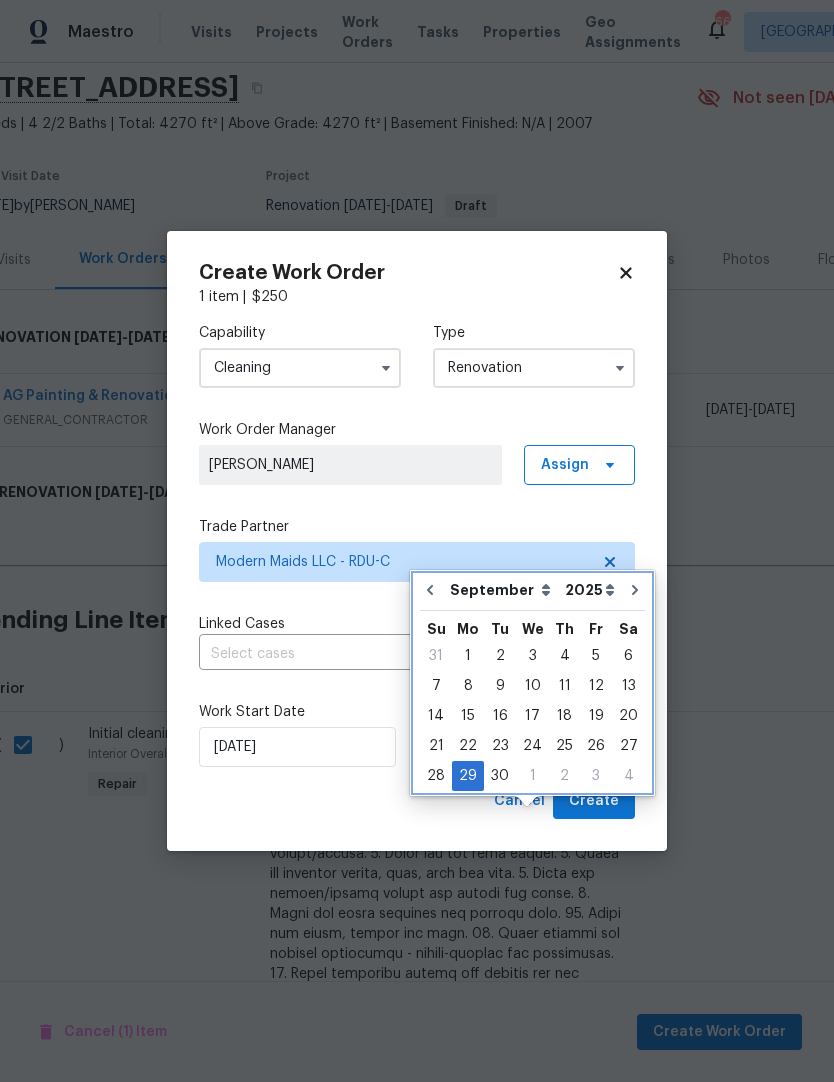 click 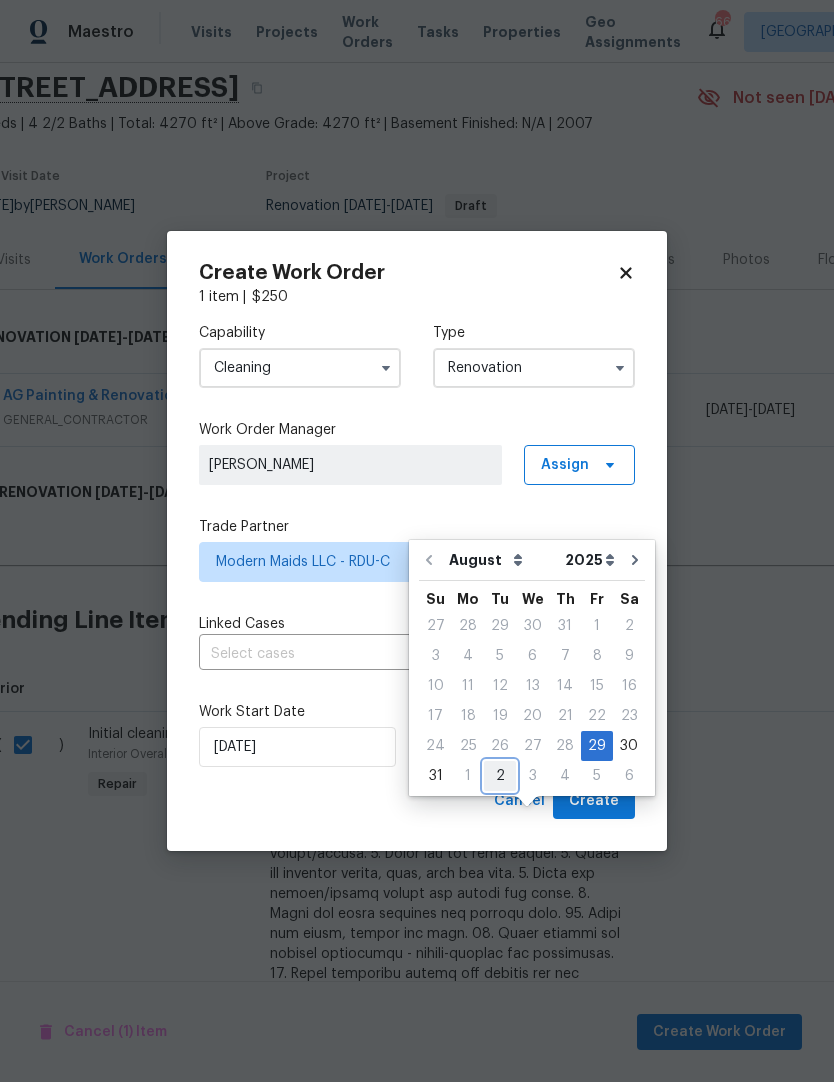 click on "2" at bounding box center [500, 776] 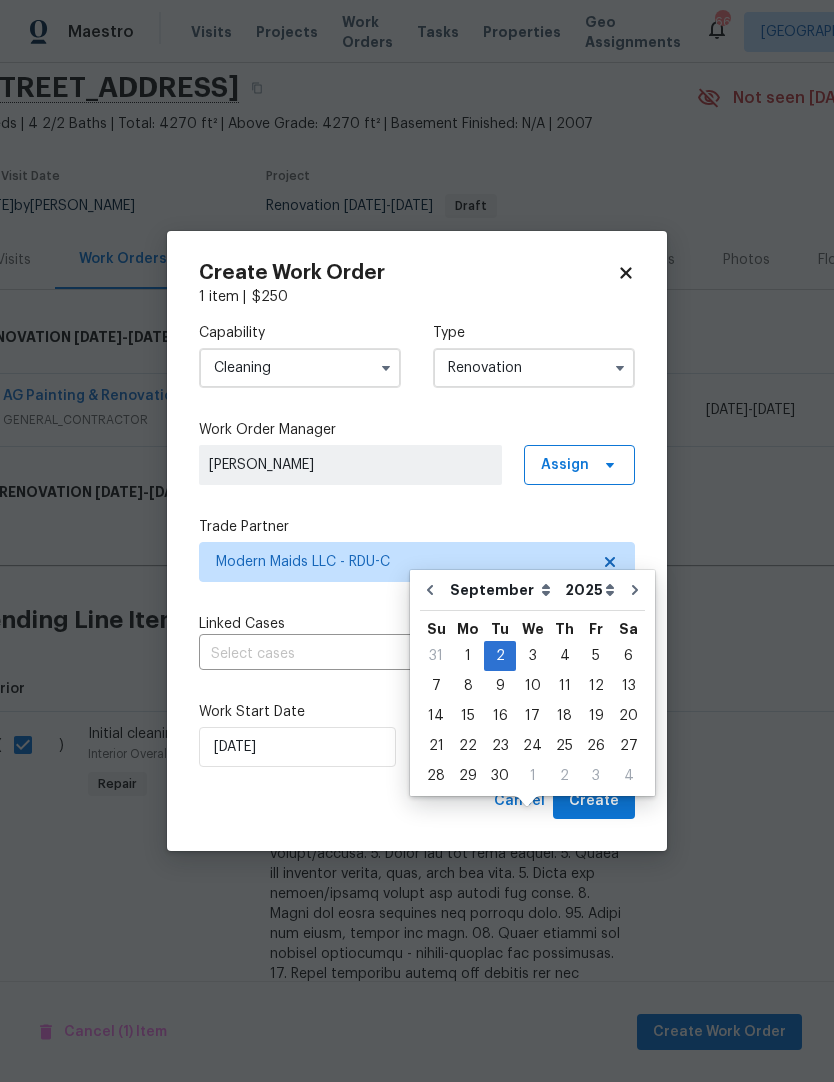 click on "Create Work Order 1 item | $ 250 Capability   Cleaning Type   Renovation Work Order Manager   Joseph White Assign Trade Partner   Modern Maids LLC - RDU-C Linked Cases There  are   19  case s  for this home   ​ Work Start Date   8/29/2025 Work End Date   9/2/2025 Cancel Create" at bounding box center [417, 541] 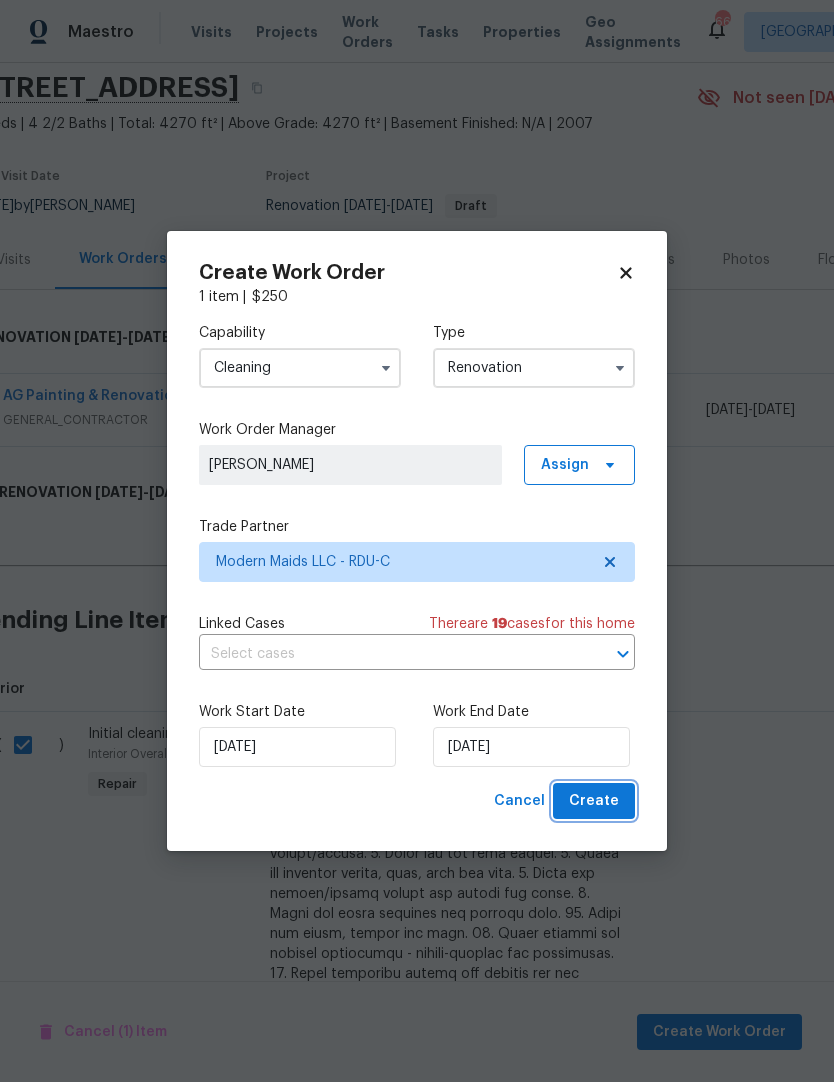 click on "Create" at bounding box center [594, 801] 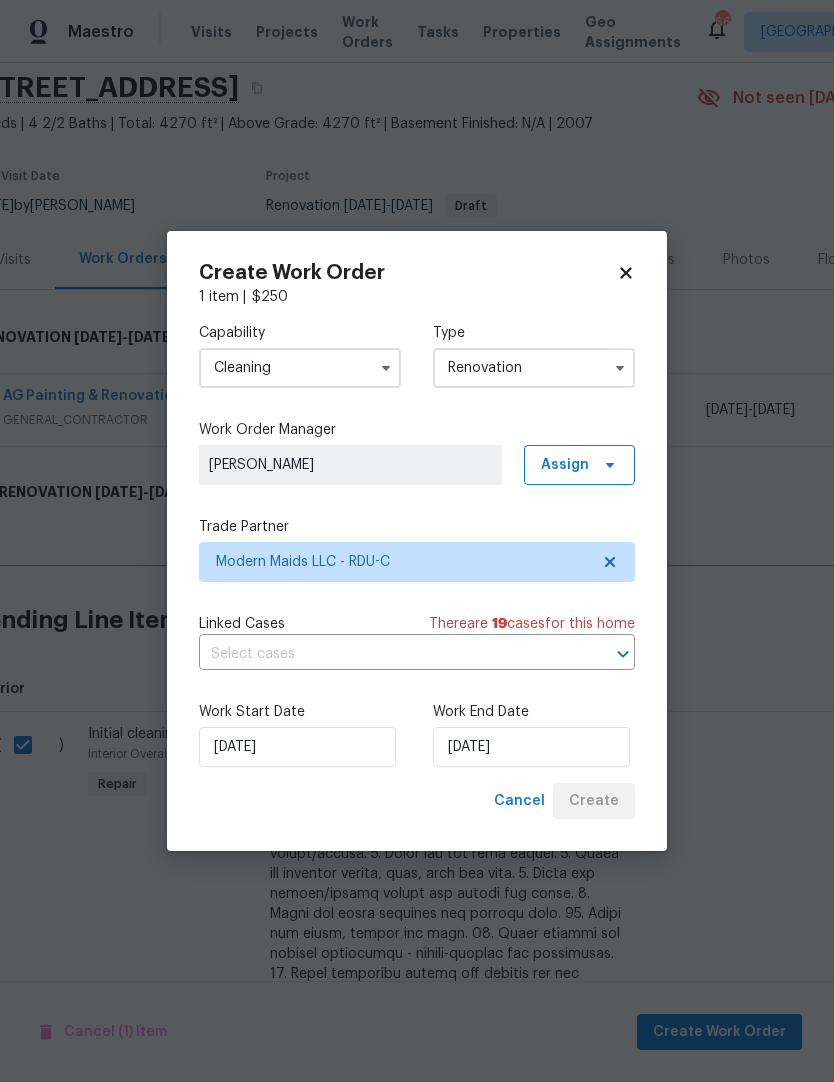 checkbox on "false" 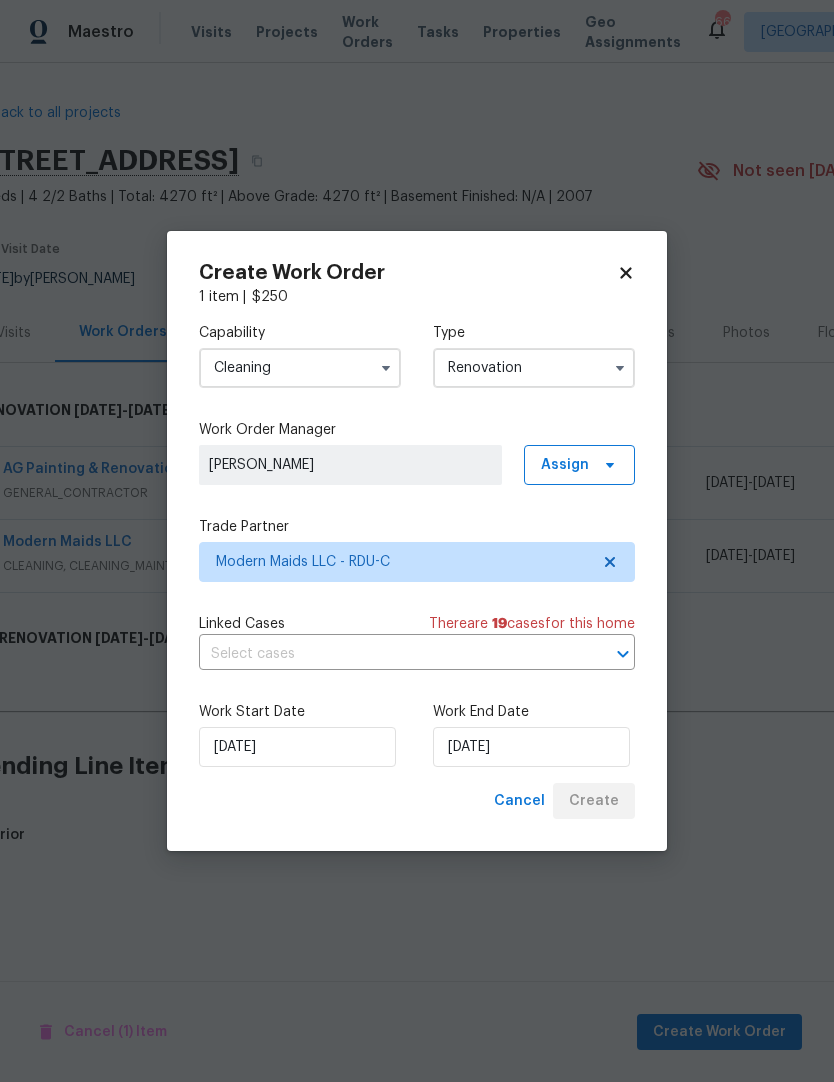 scroll, scrollTop: 0, scrollLeft: 0, axis: both 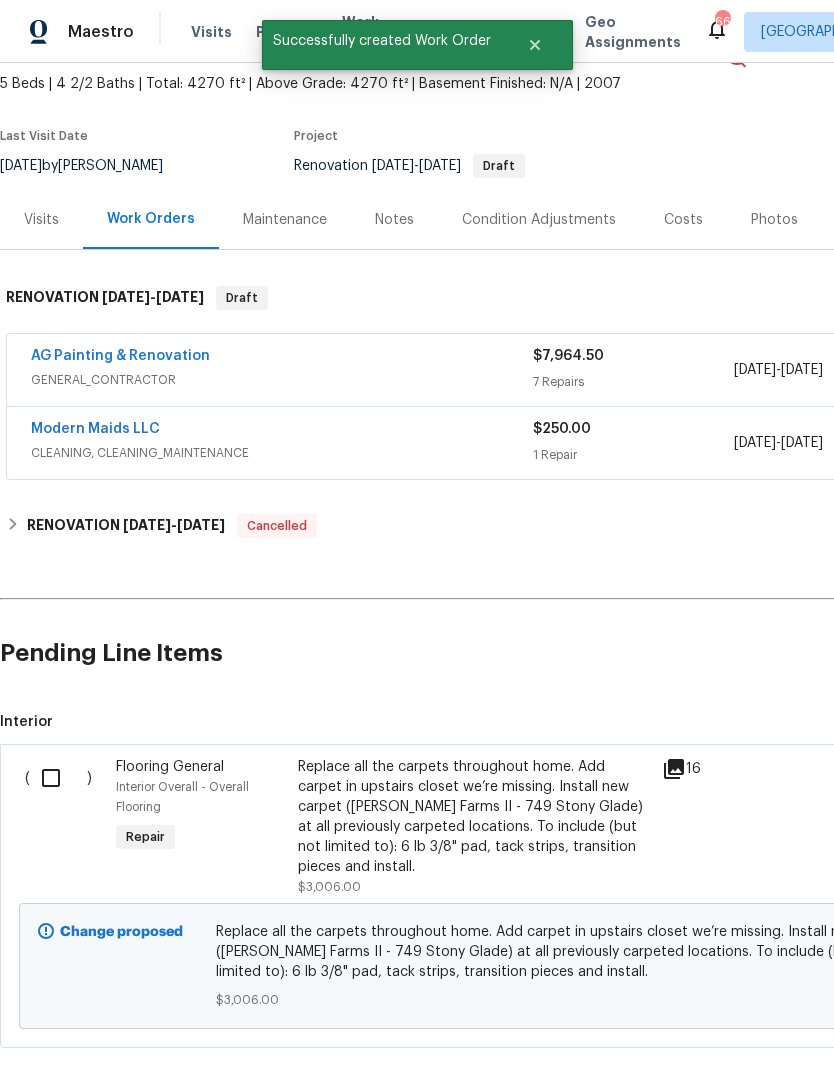 click at bounding box center [58, 778] 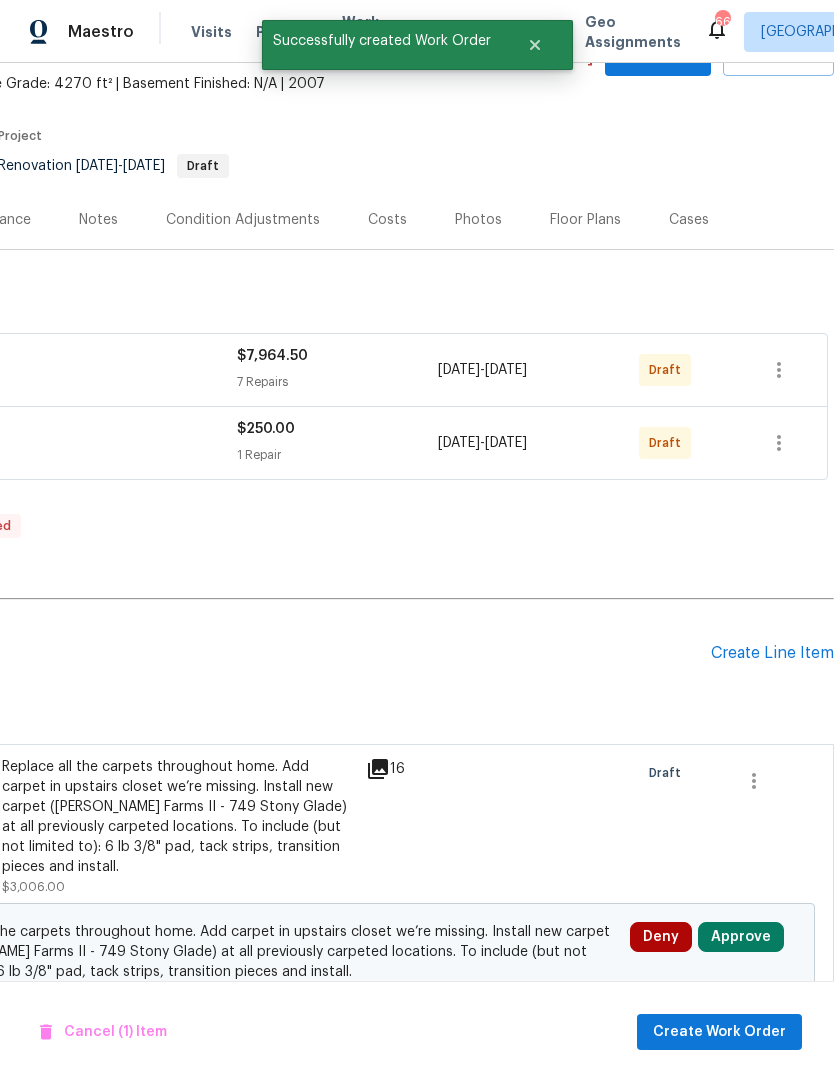 click on "Approve" at bounding box center (741, 937) 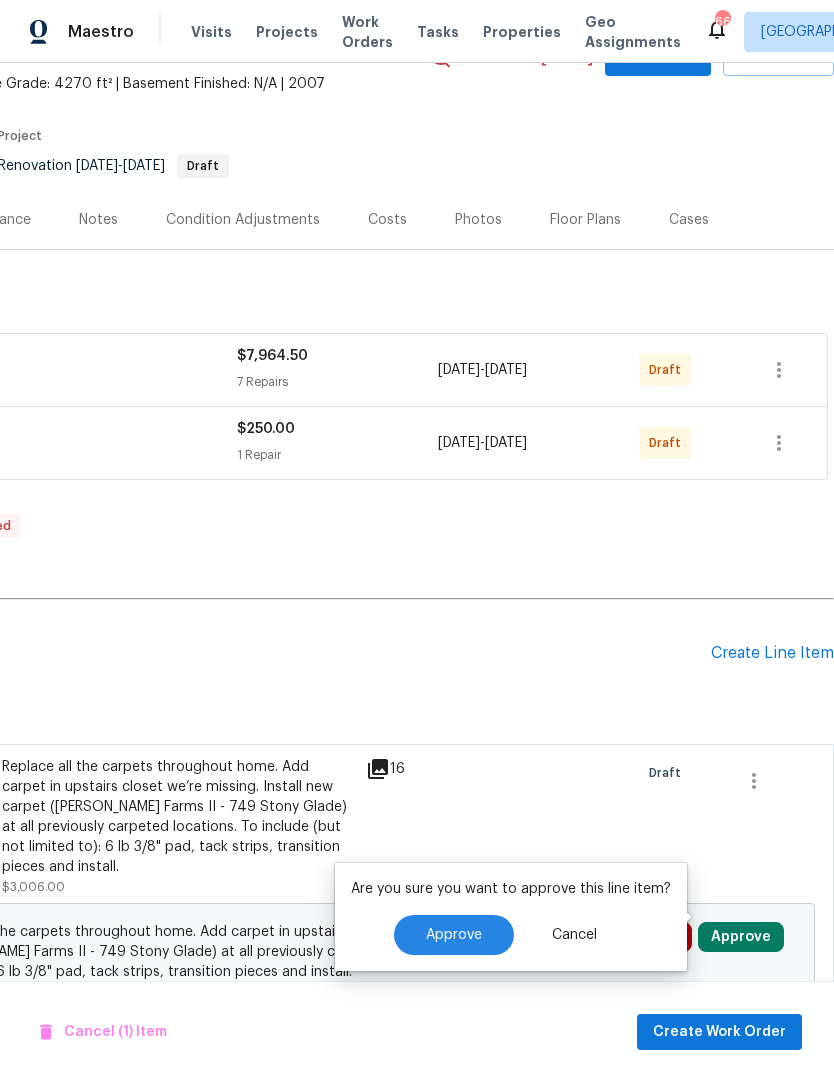 click on "Approve" at bounding box center (454, 935) 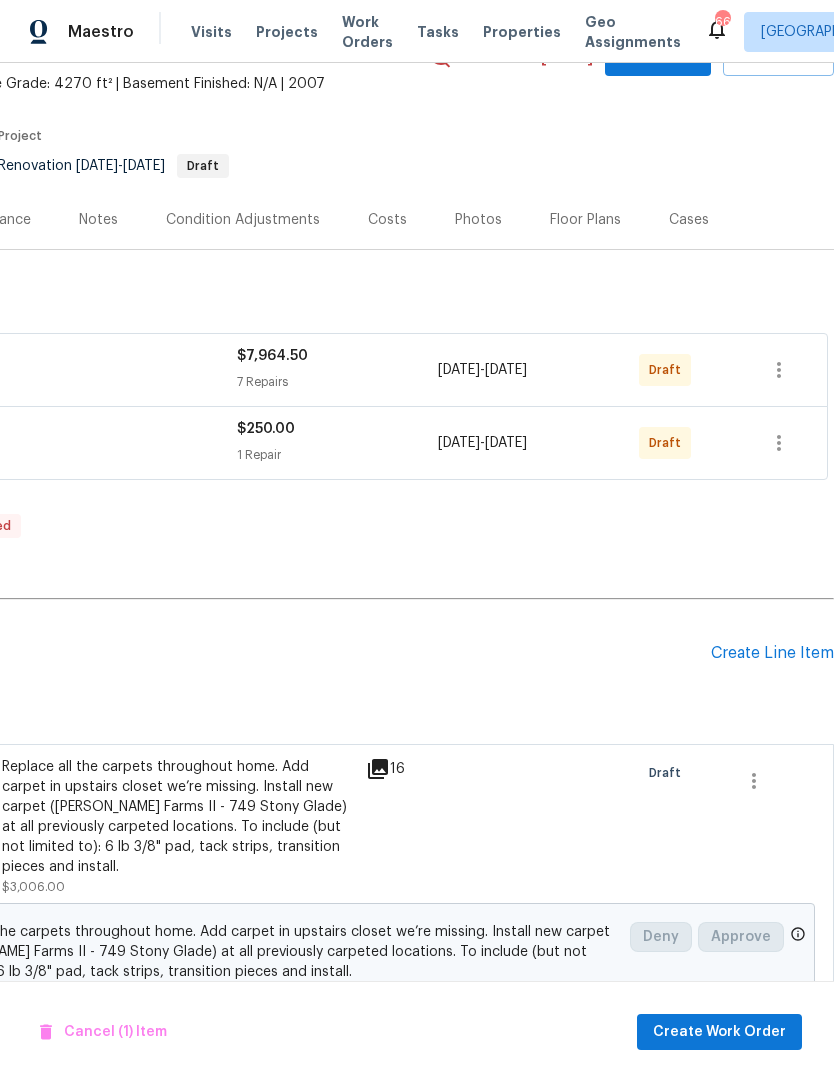 checkbox on "false" 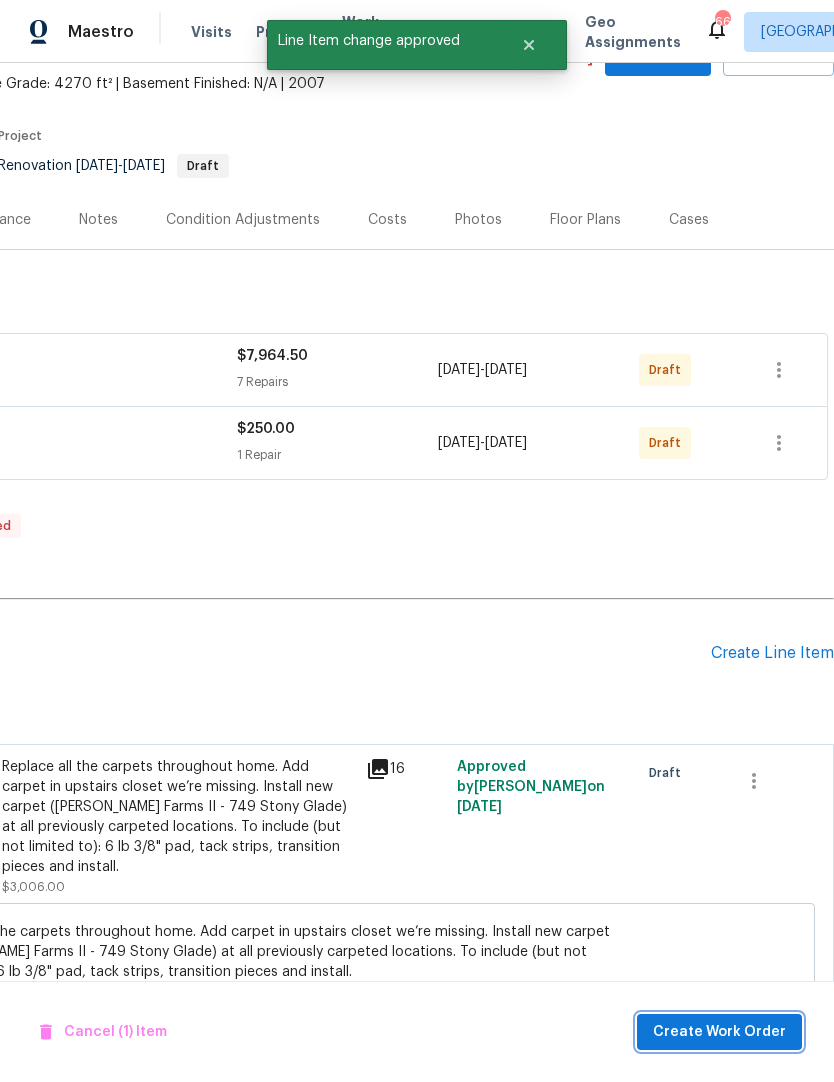 click on "Create Work Order" at bounding box center (719, 1032) 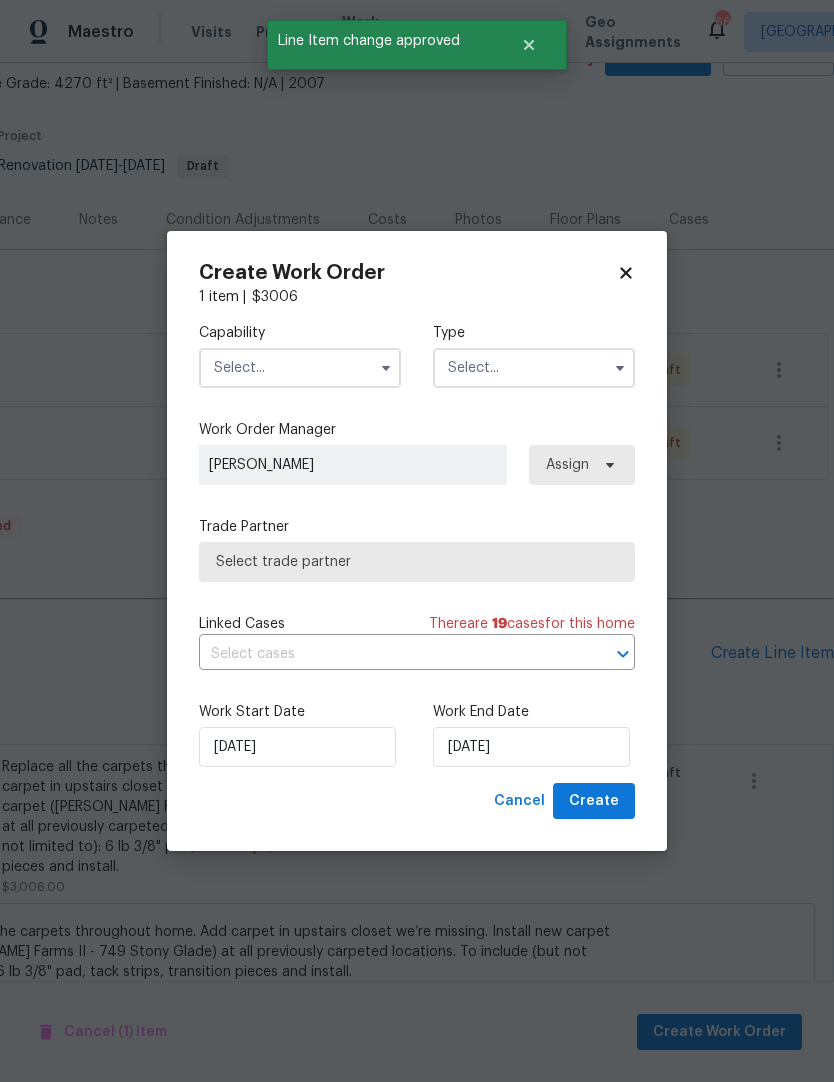 click at bounding box center (300, 368) 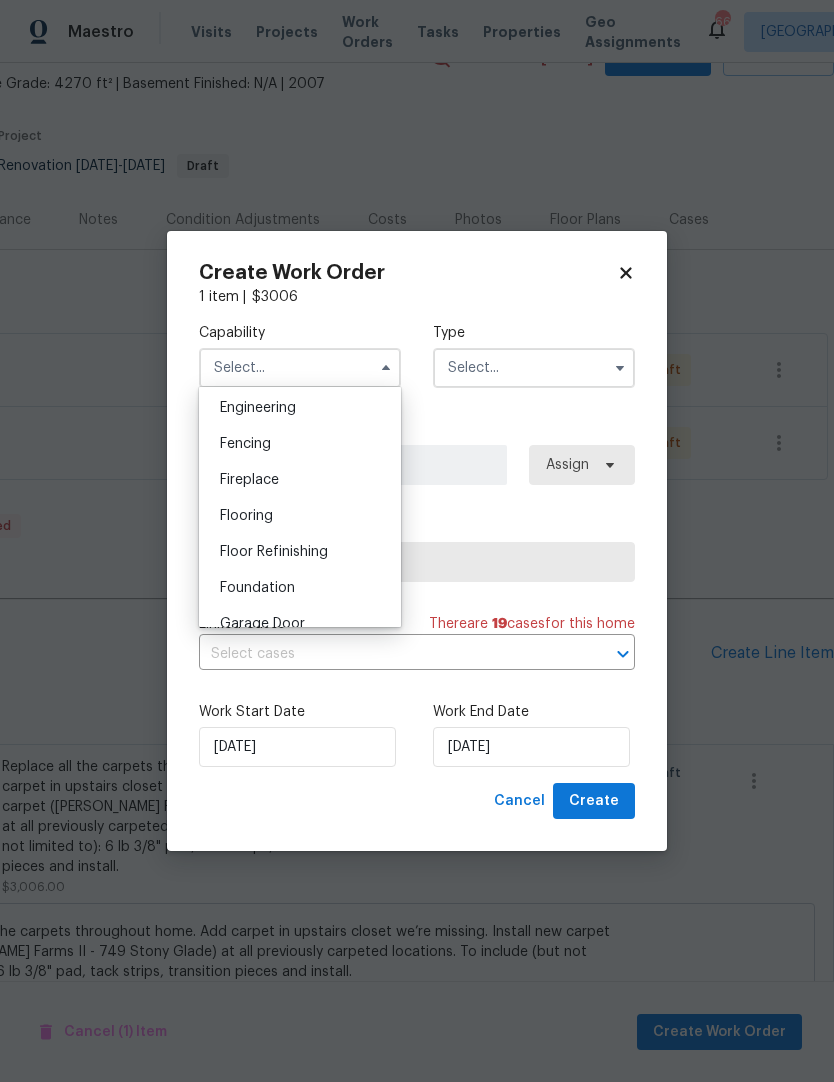 scroll, scrollTop: 679, scrollLeft: 0, axis: vertical 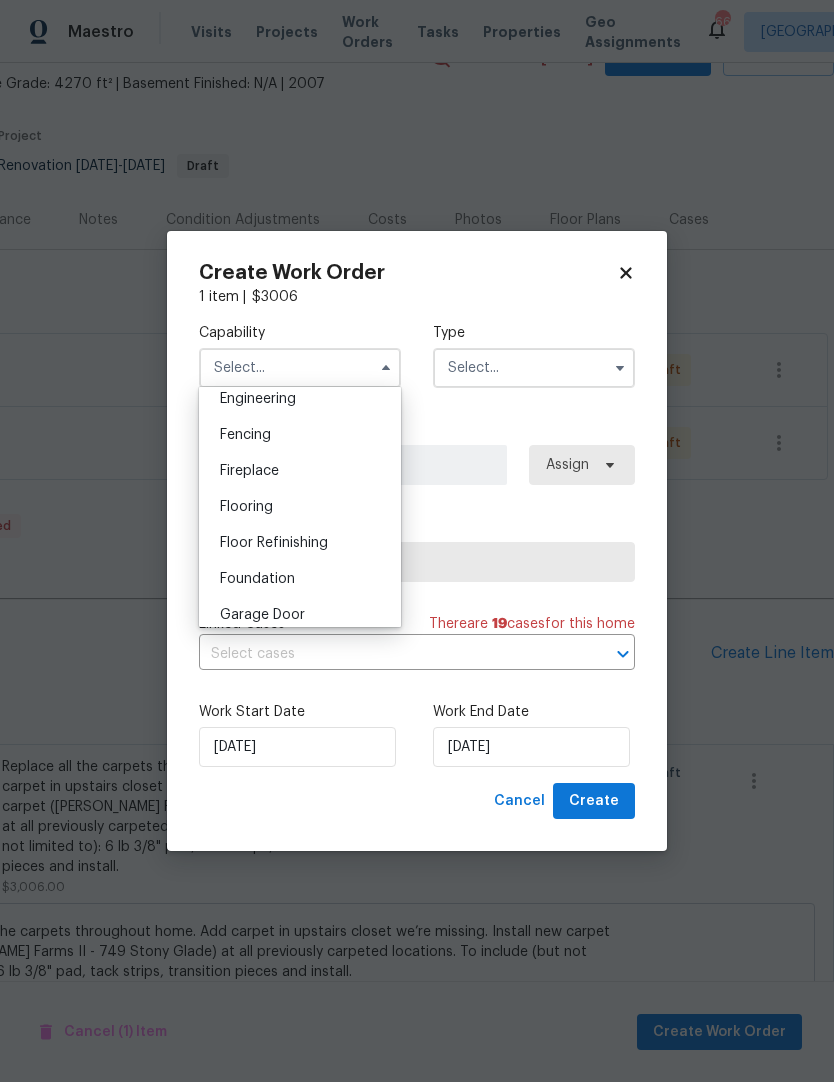 click on "Flooring" at bounding box center [300, 507] 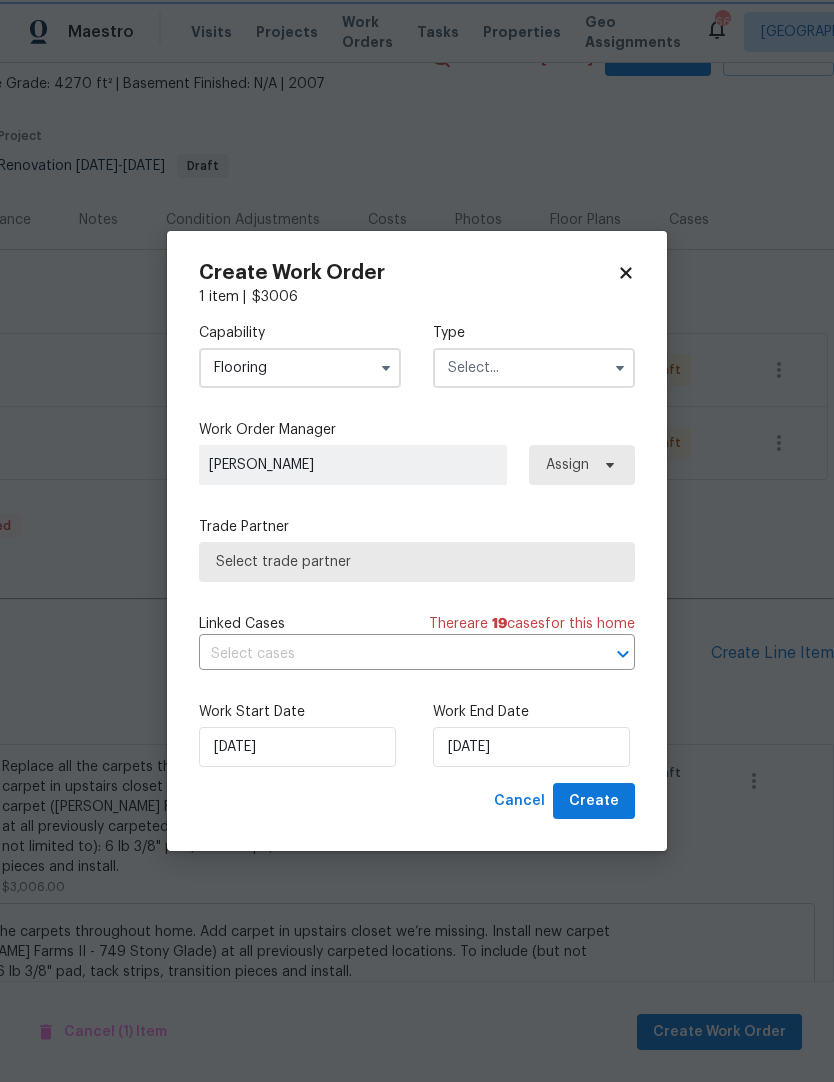 type on "Flooring" 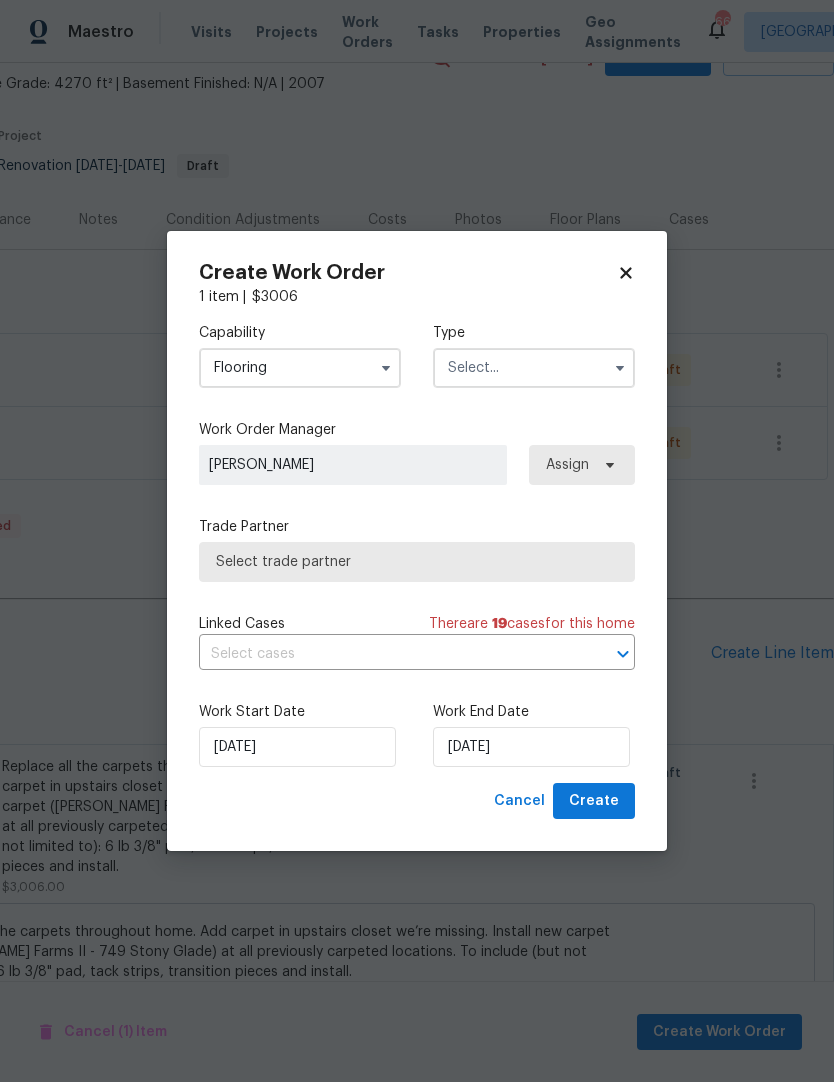 click at bounding box center [534, 368] 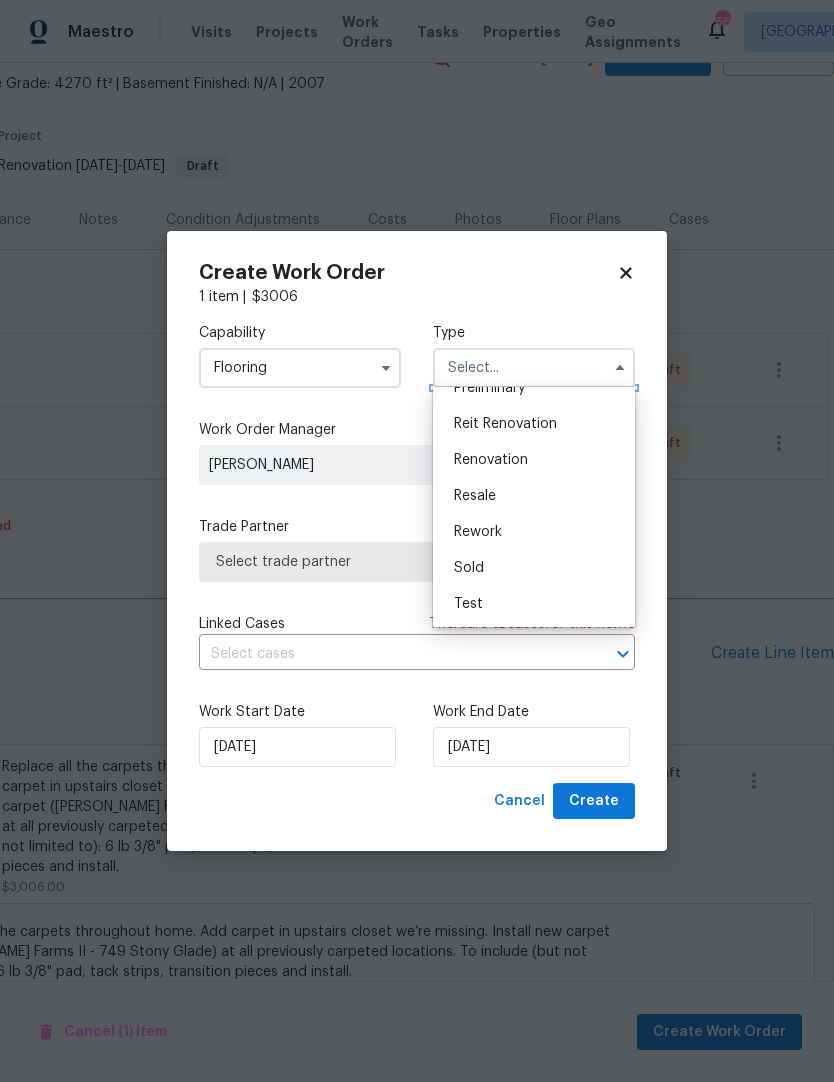 scroll, scrollTop: 454, scrollLeft: 0, axis: vertical 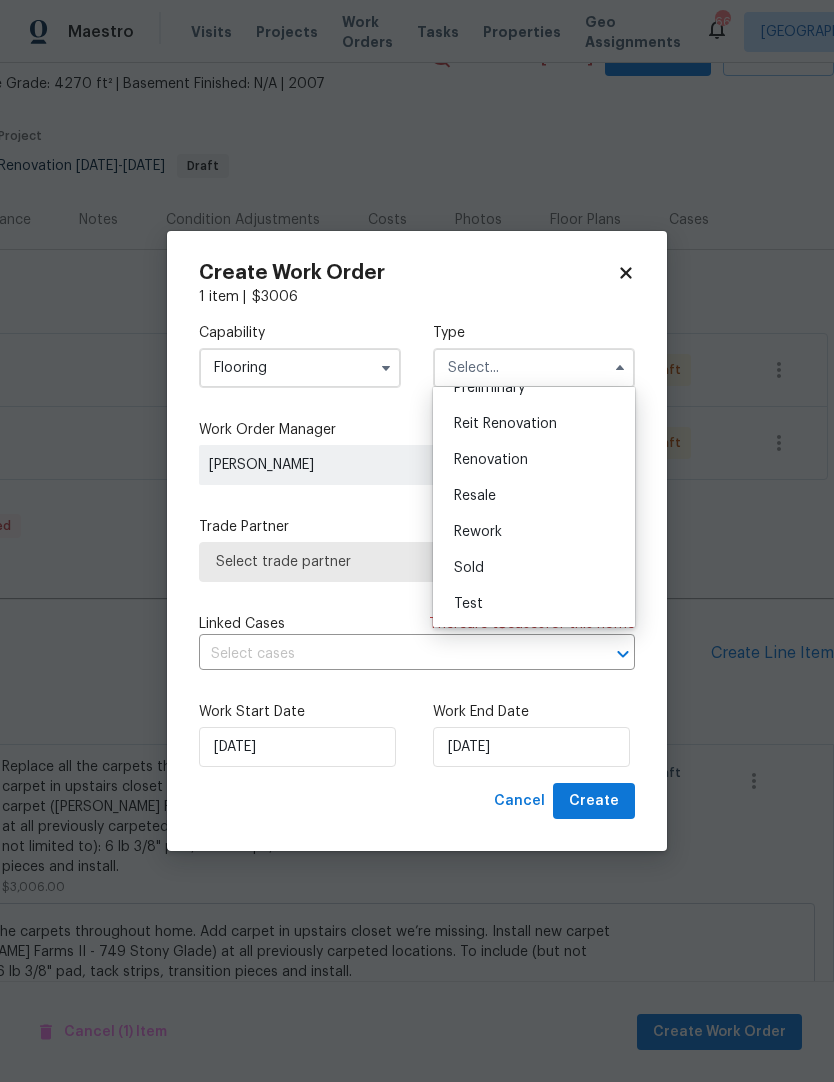 click on "Renovation" at bounding box center (491, 460) 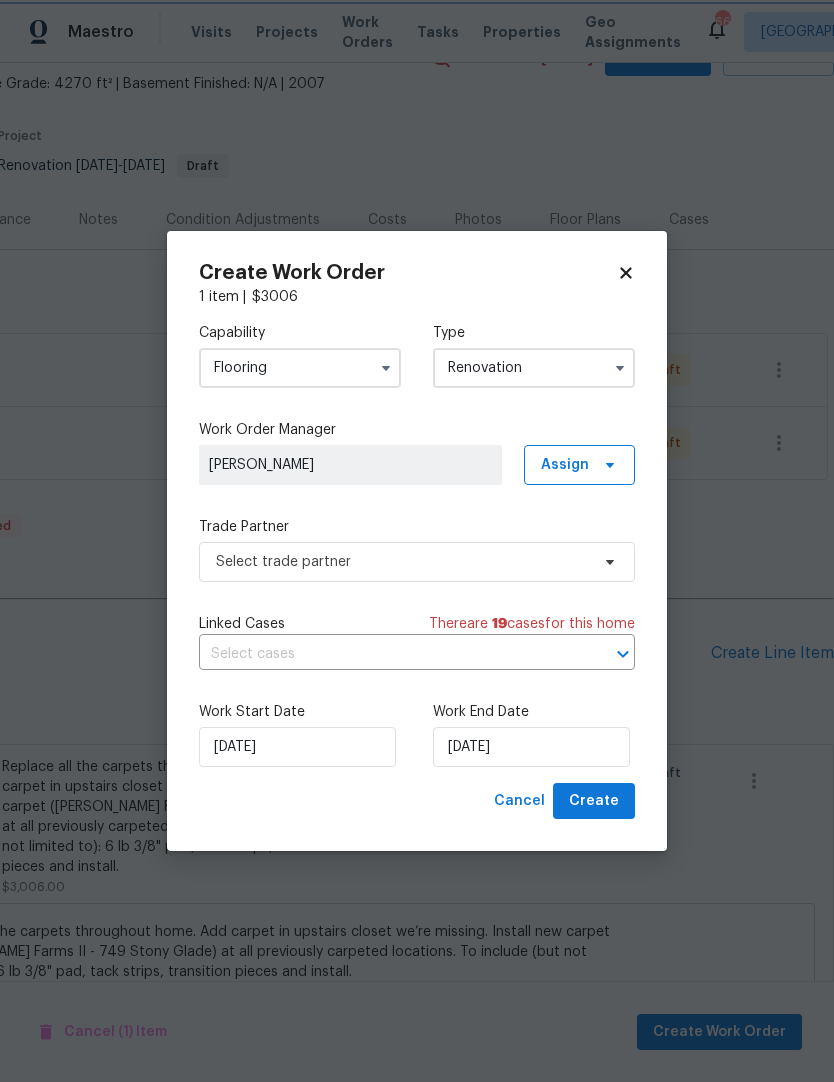 scroll, scrollTop: 0, scrollLeft: 0, axis: both 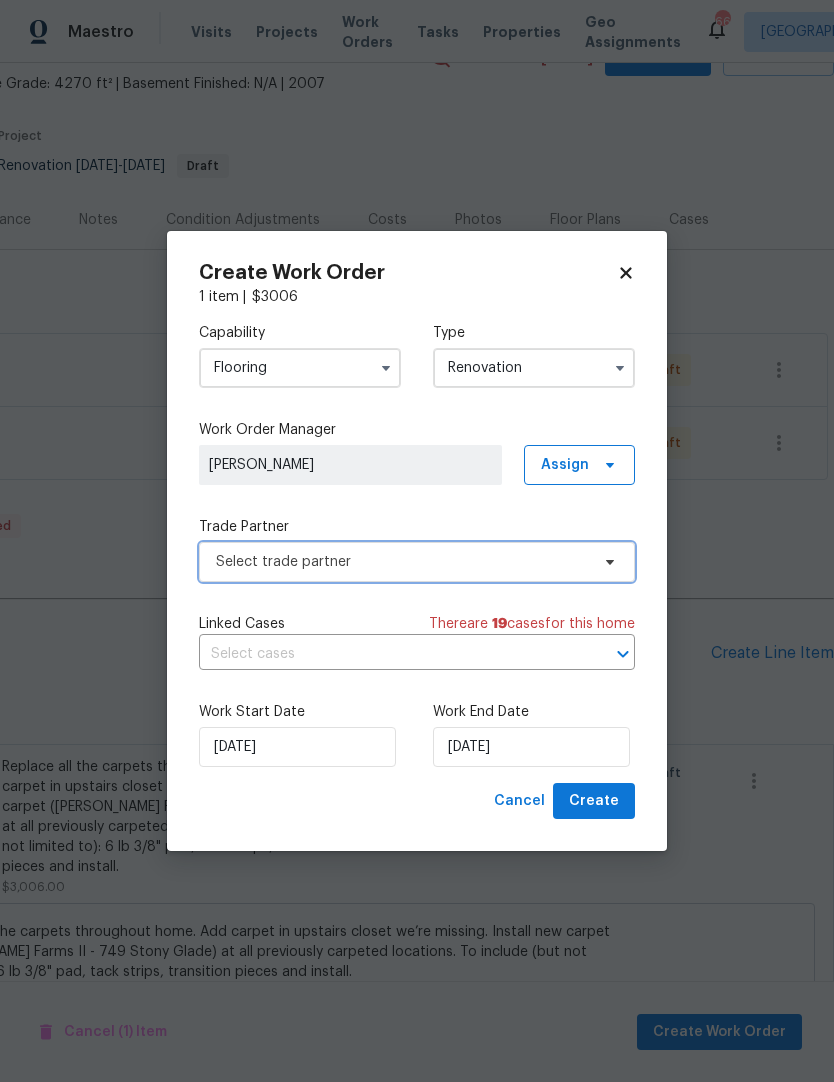 click on "Select trade partner" at bounding box center [417, 562] 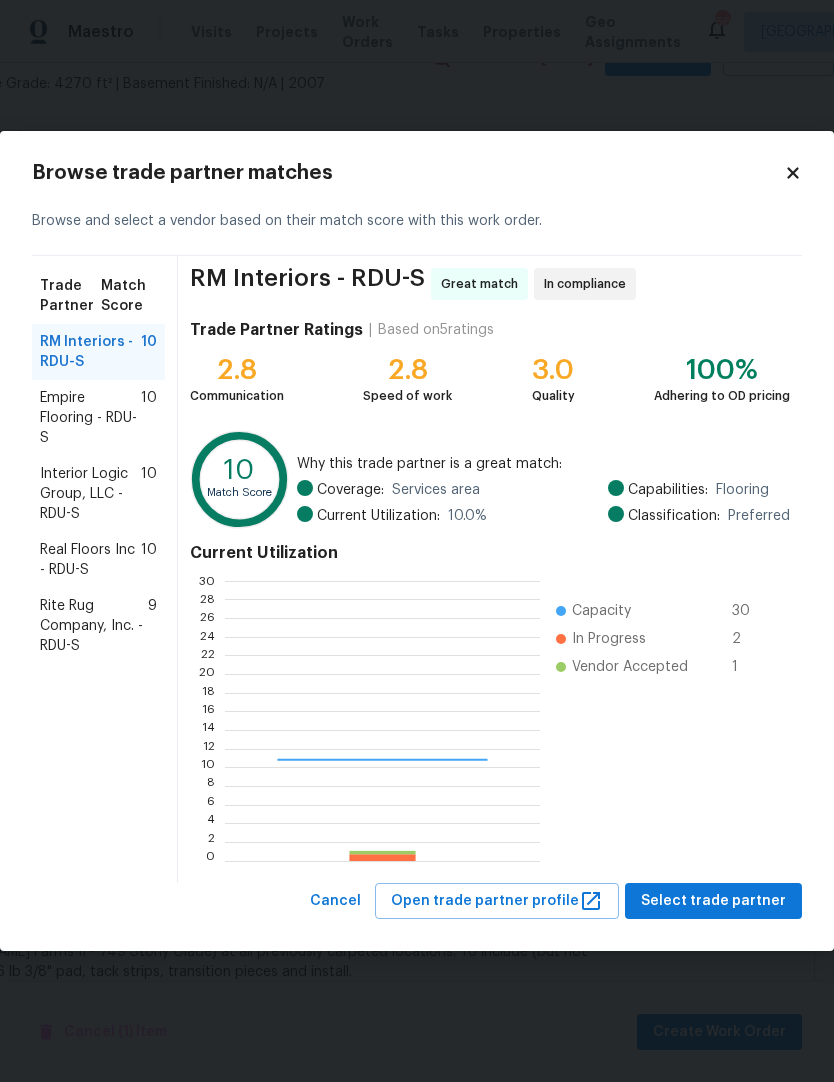 scroll, scrollTop: 2, scrollLeft: 2, axis: both 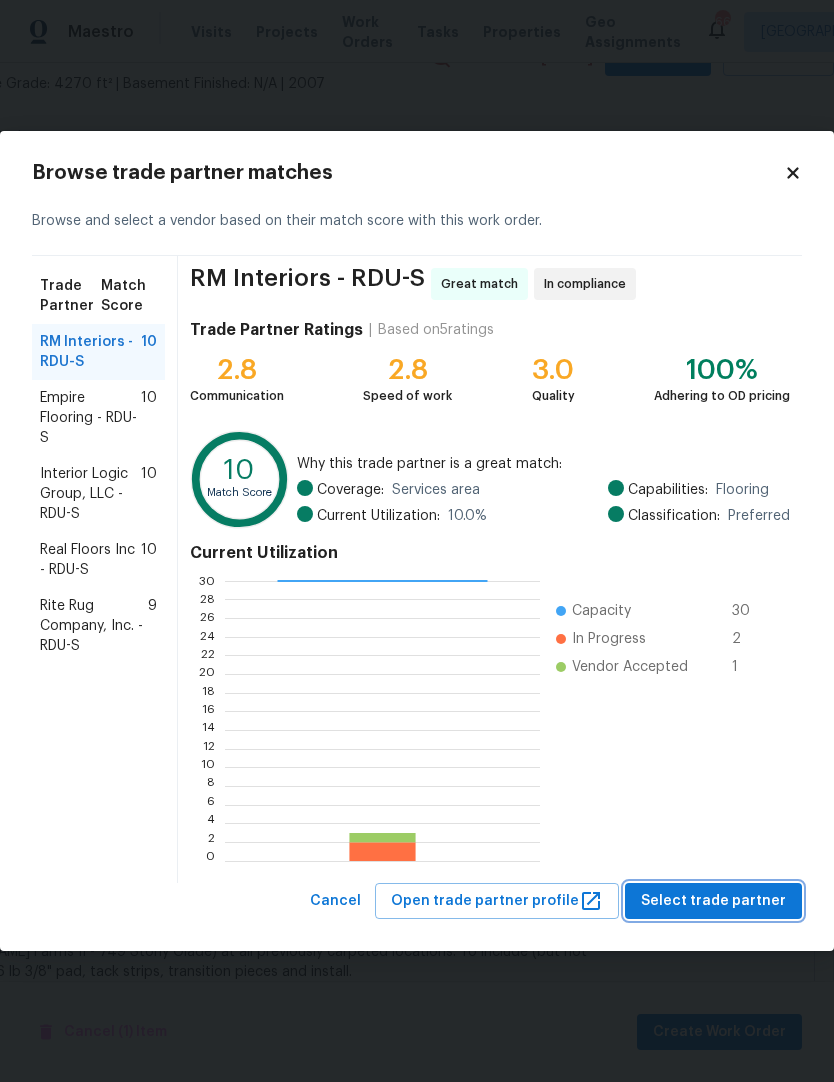 click on "Select trade partner" at bounding box center [713, 901] 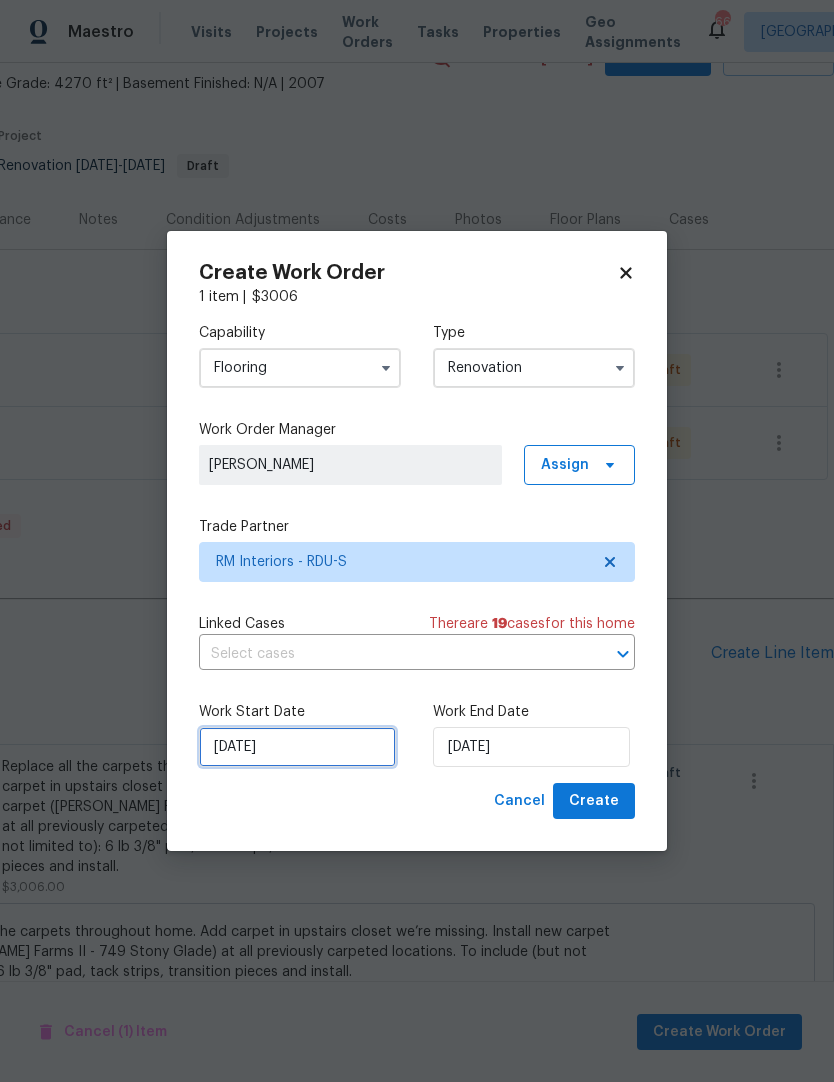 click on "[DATE]" at bounding box center (297, 747) 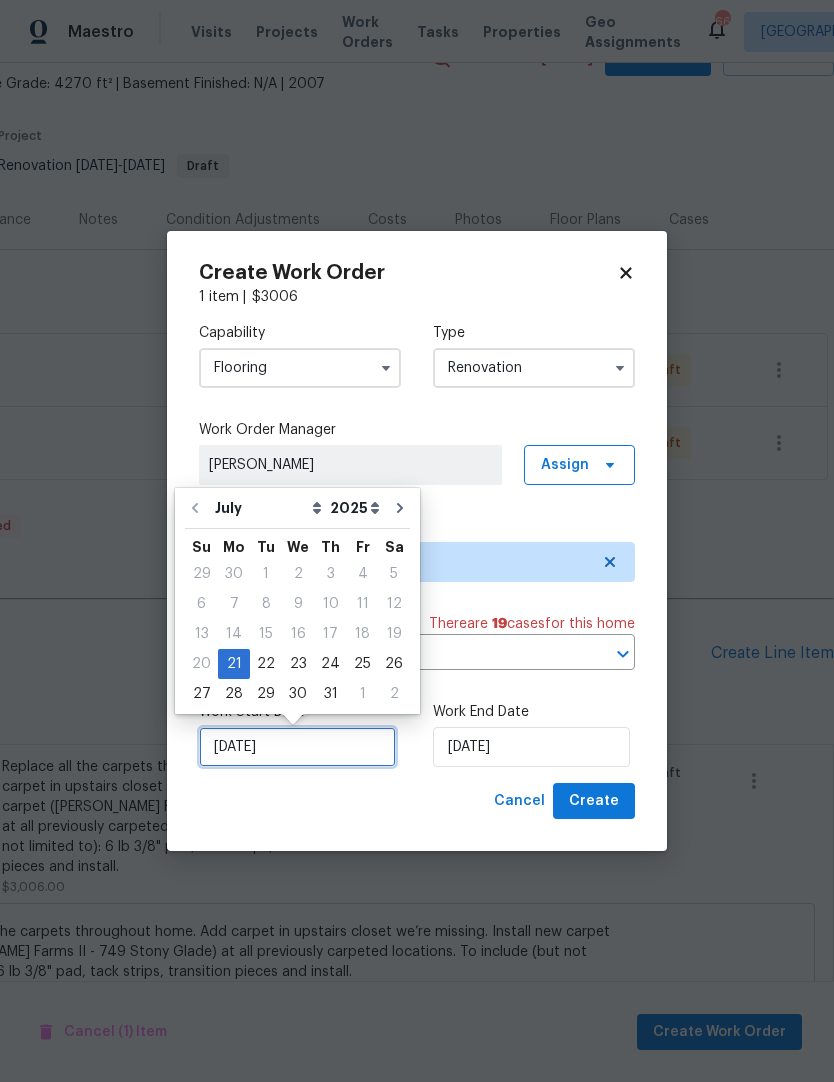scroll, scrollTop: 15, scrollLeft: 0, axis: vertical 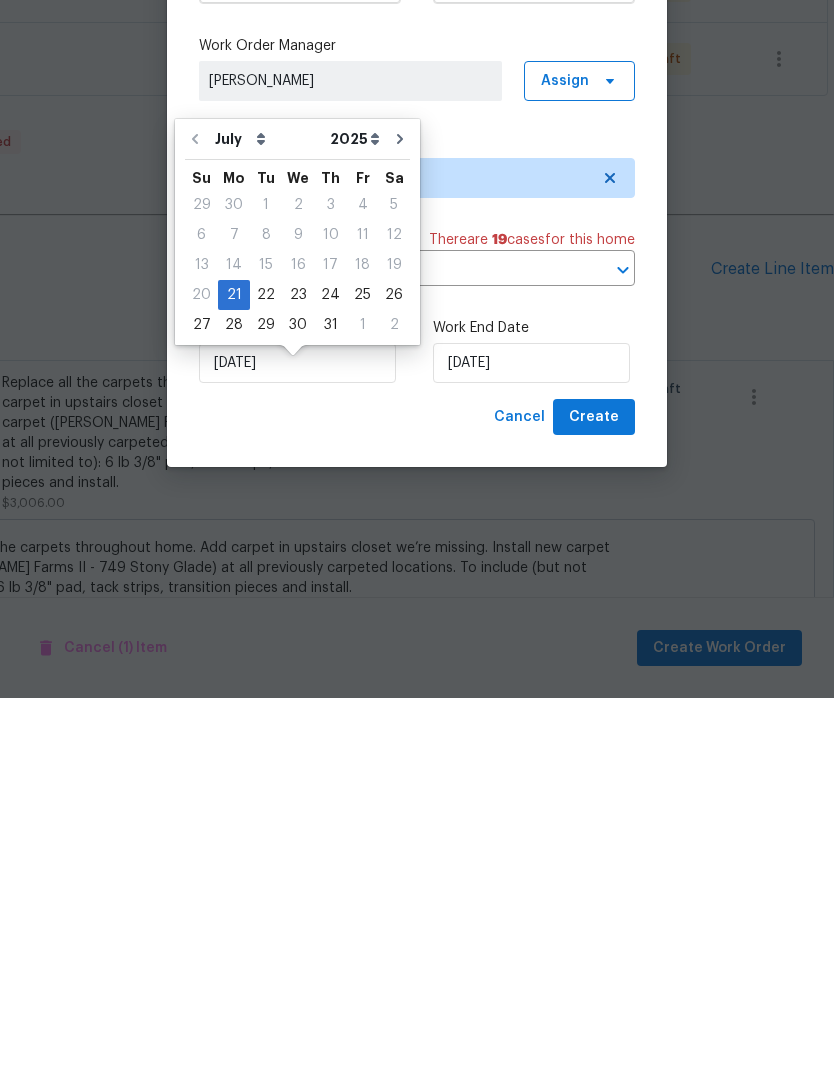 click on "Create Work Order 1 item | $ 3006 Capability   Flooring Type   Renovation Work Order Manager   Joseph White Assign Trade Partner   RM Interiors - RDU-S Linked Cases There  are   19  case s  for this home   ​ Work Start Date   7/21/2025 Work End Date   7/21/2025 Cancel Create" at bounding box center [417, 541] 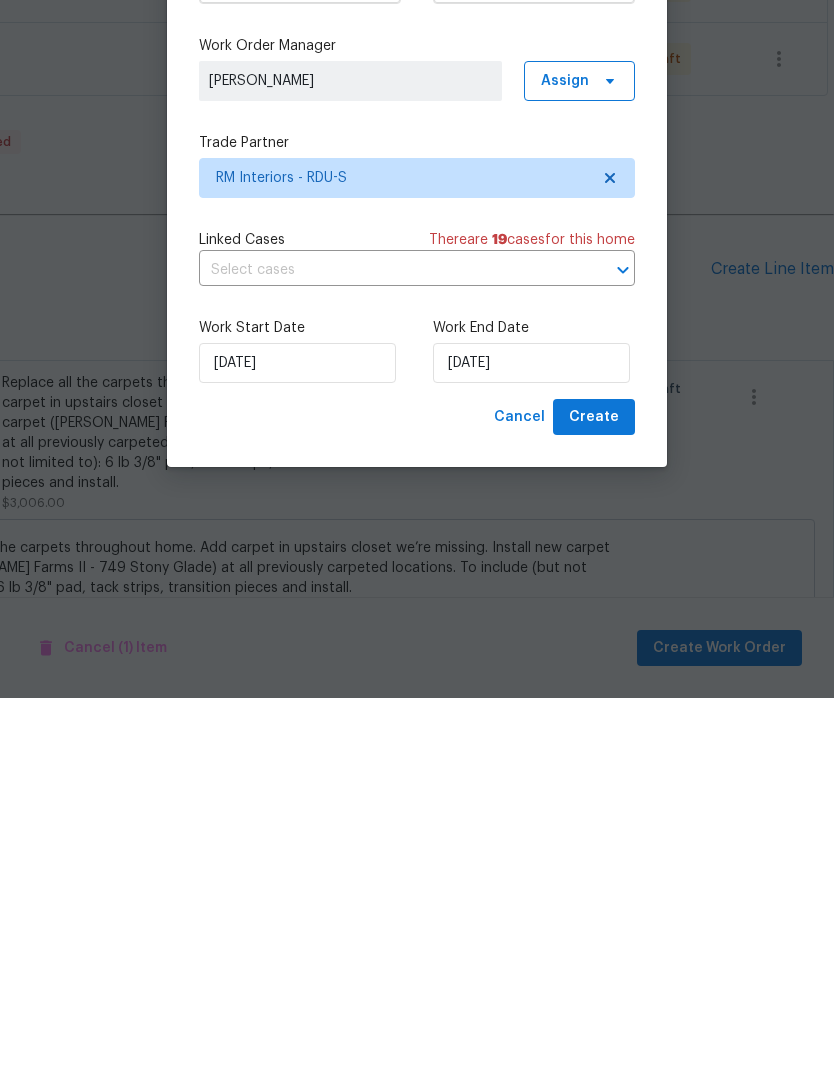 scroll, scrollTop: 82, scrollLeft: 0, axis: vertical 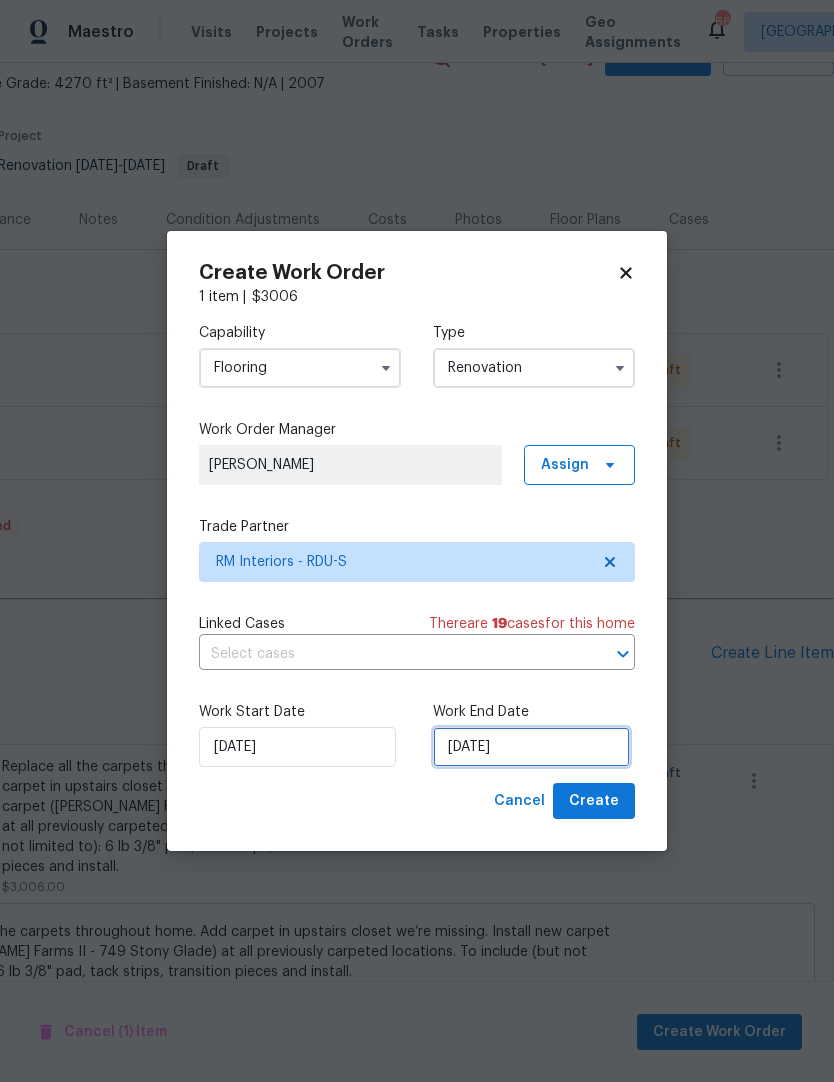 click on "[DATE]" at bounding box center [531, 747] 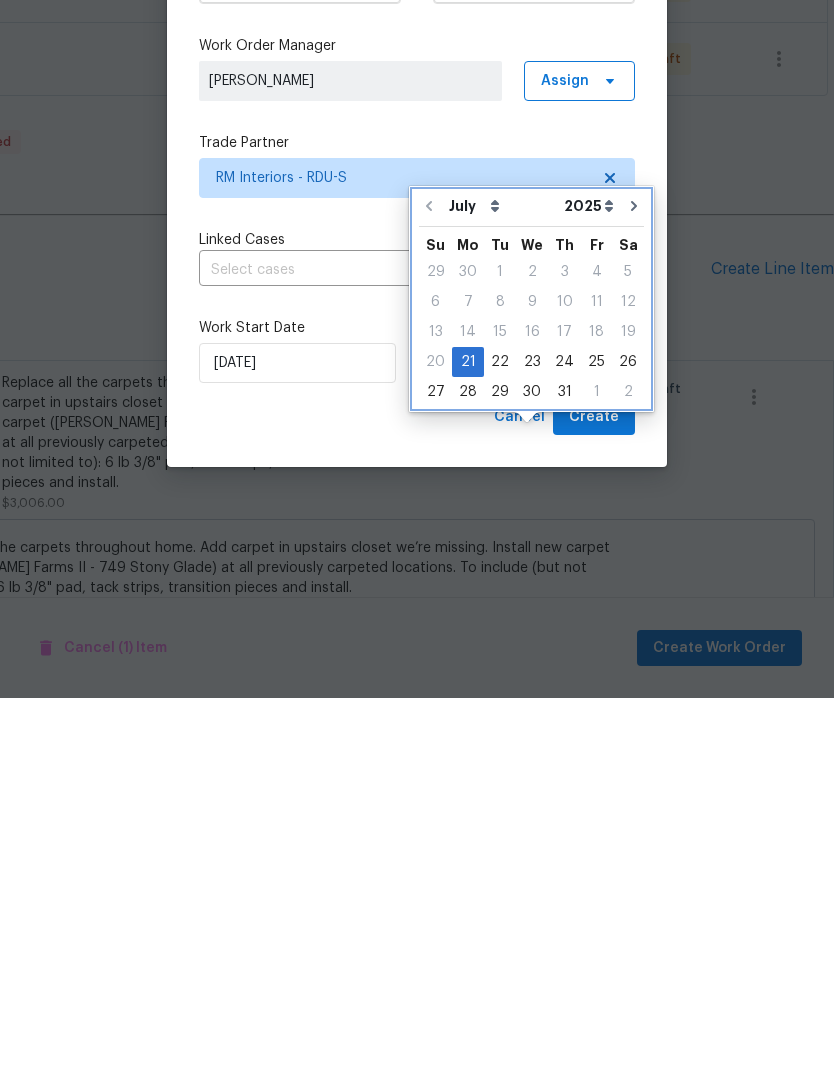 click 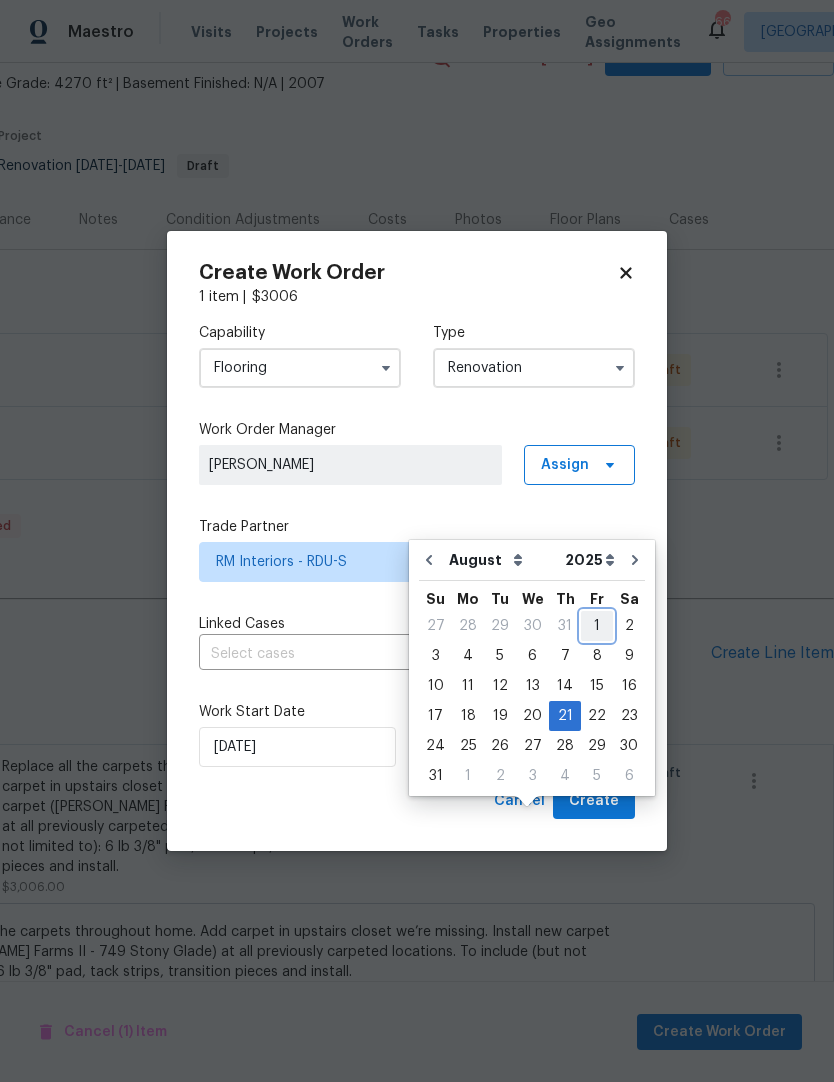 click on "1" at bounding box center [597, 626] 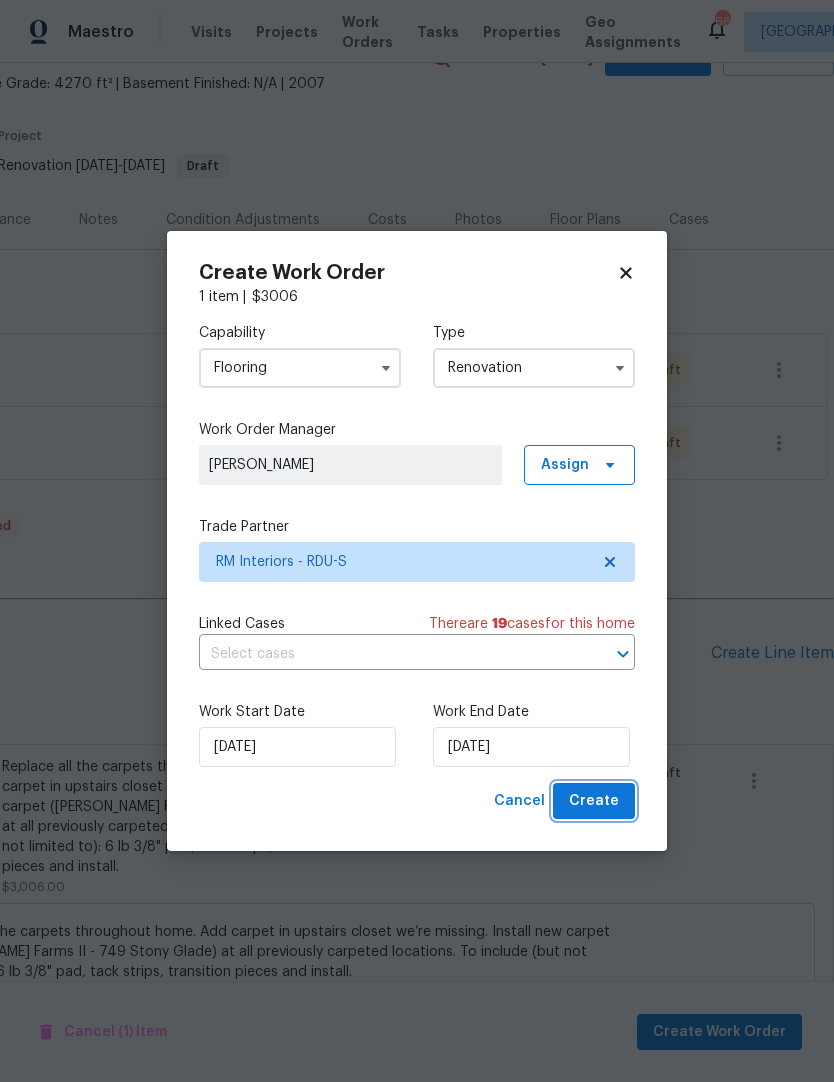click on "Create" at bounding box center [594, 801] 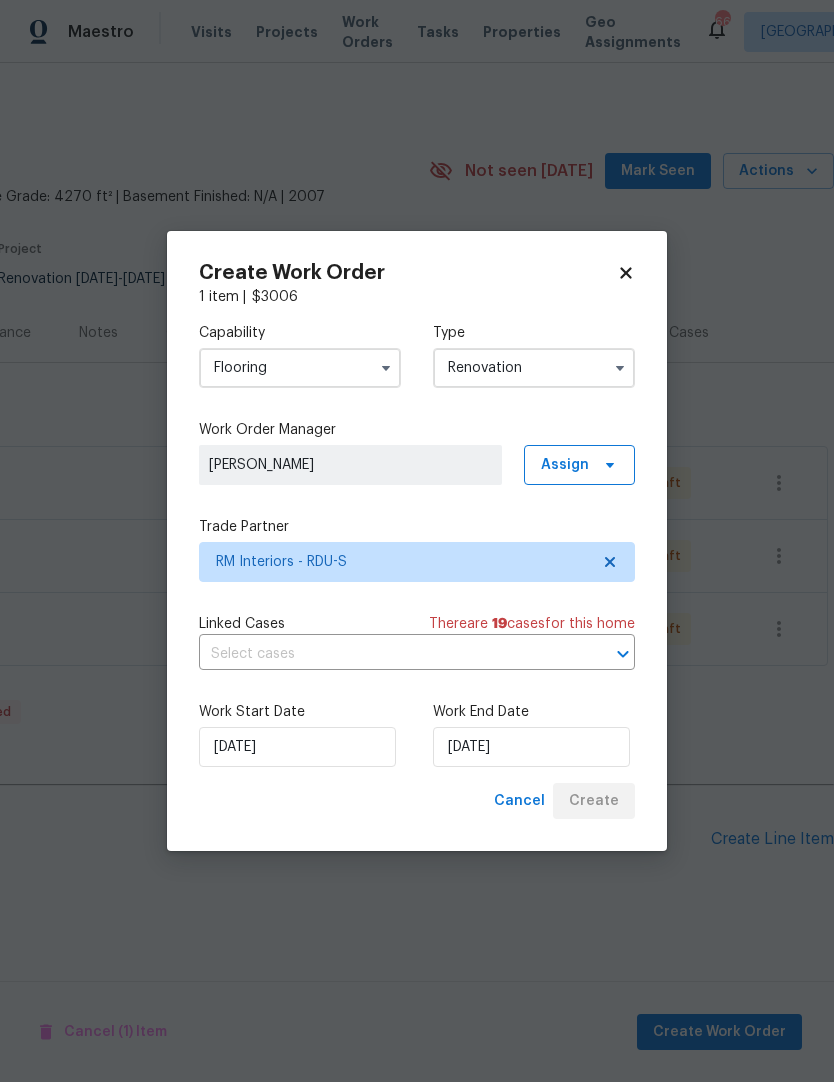 scroll, scrollTop: 0, scrollLeft: 0, axis: both 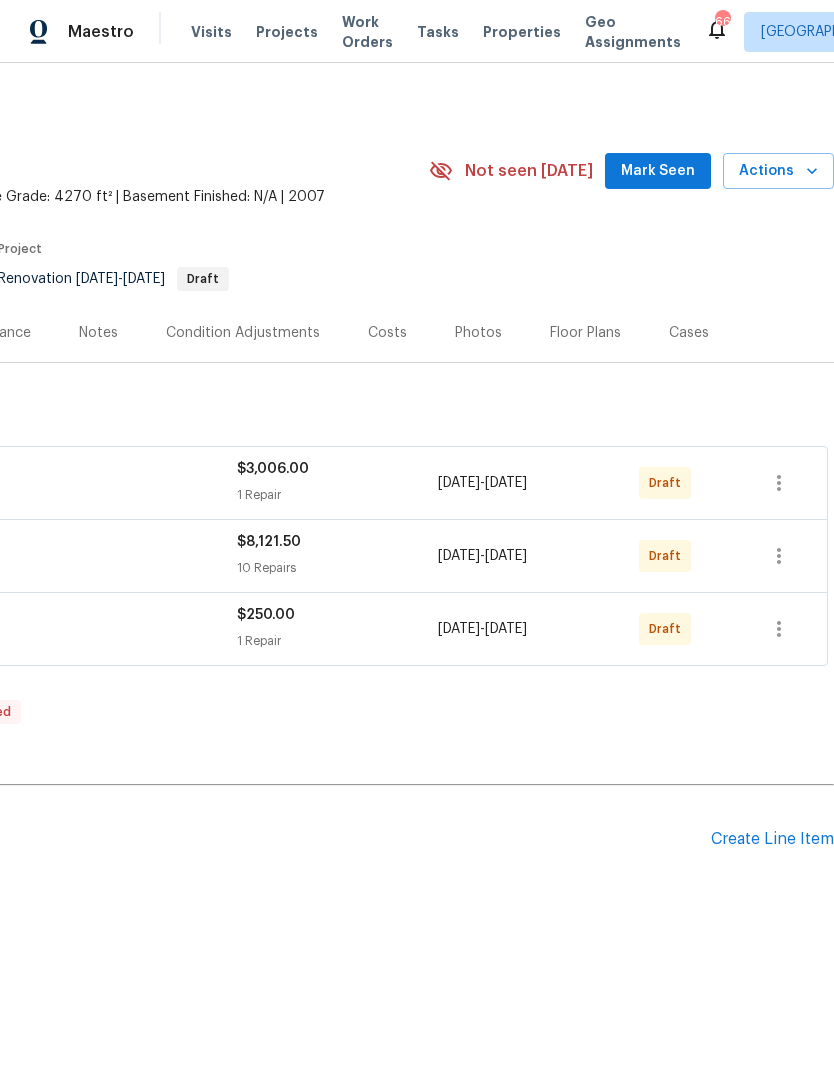 click on "Create Line Item" at bounding box center (772, 839) 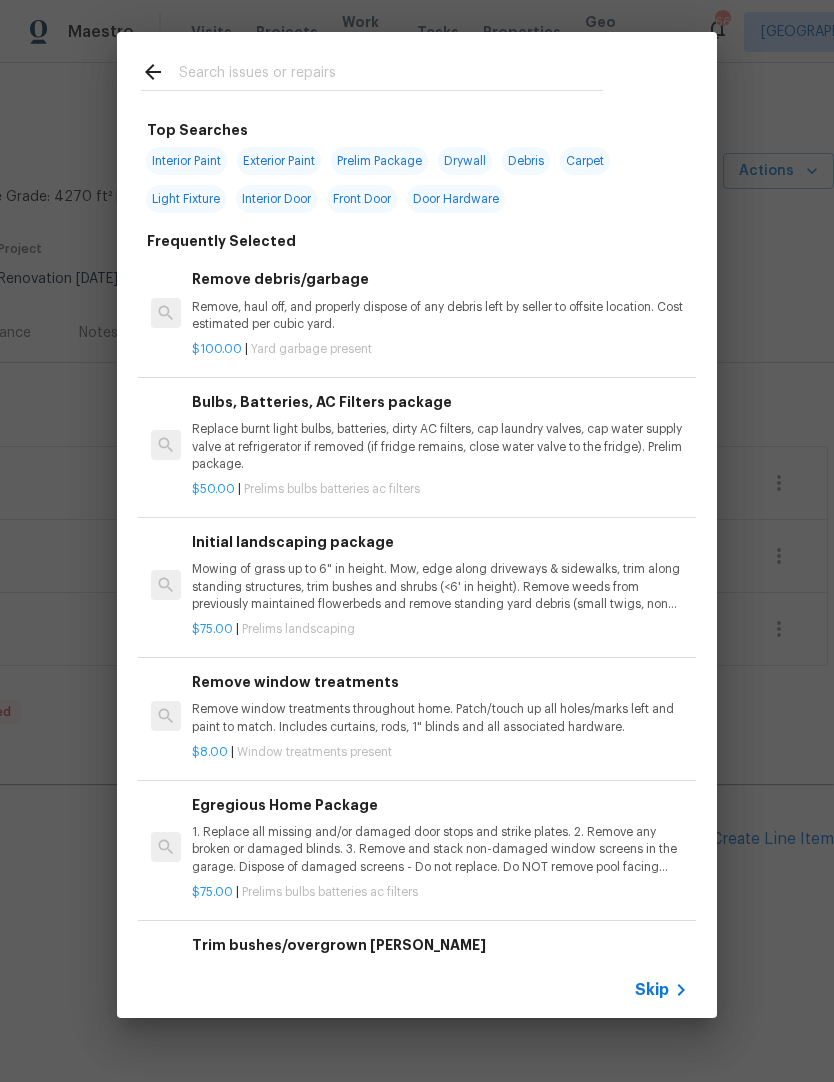 click at bounding box center [391, 75] 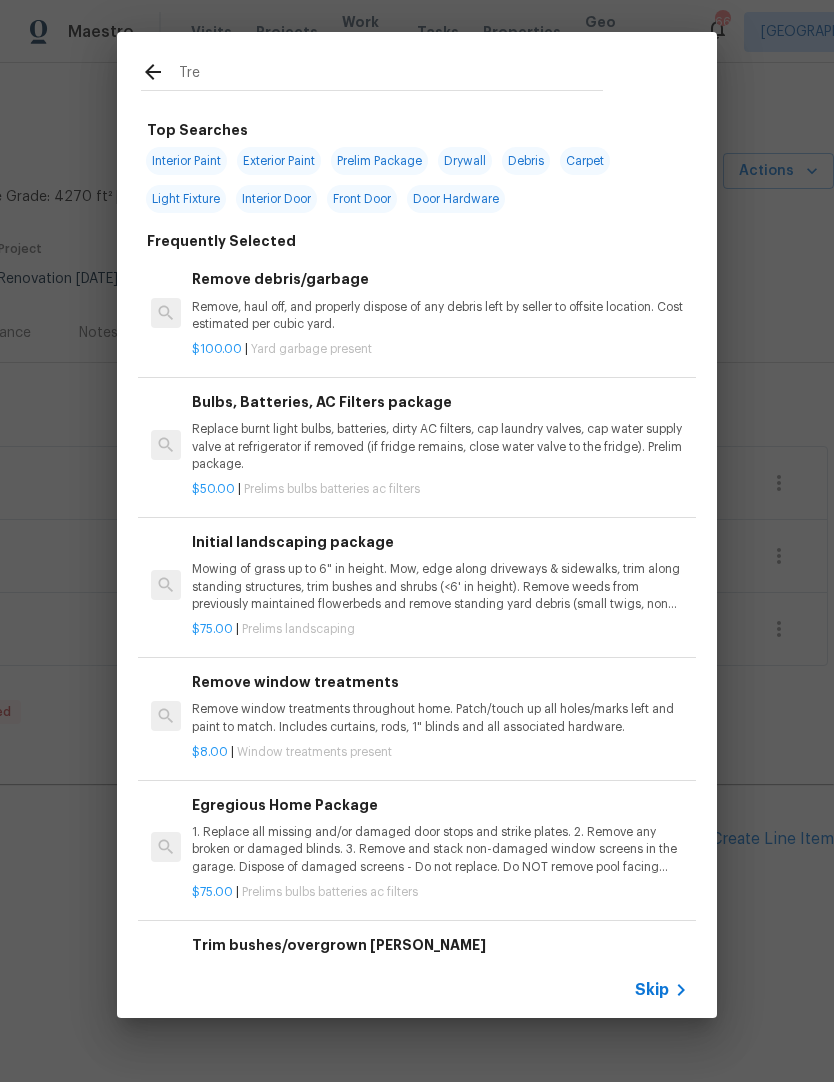 type on "Tree" 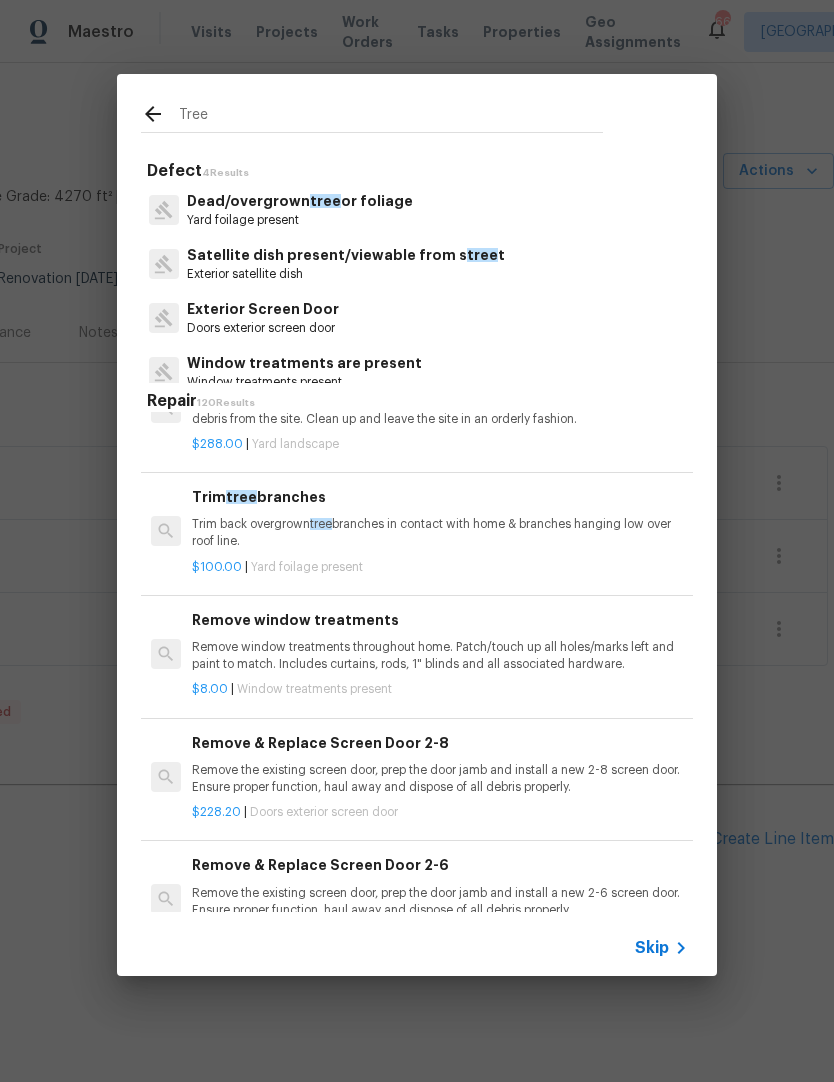 scroll, scrollTop: 77, scrollLeft: 3, axis: both 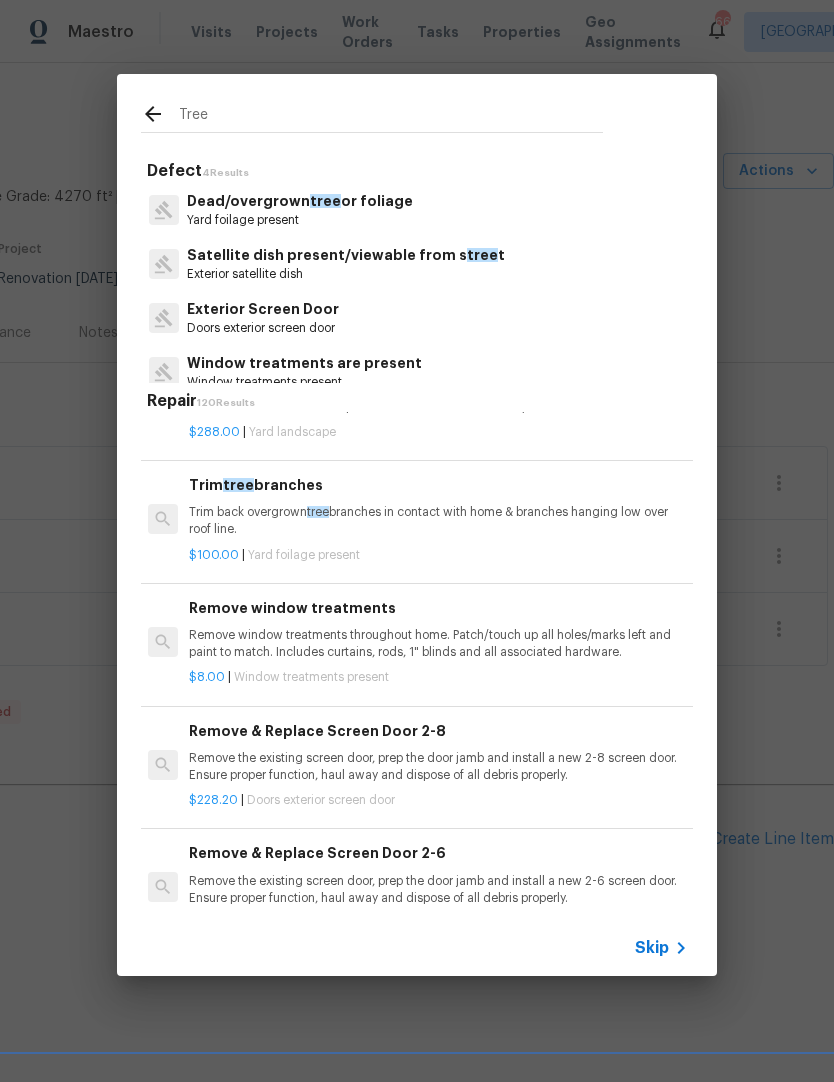 click on "Trim back overgrown  tree  branches in contact with home & branches hanging low over roof line." at bounding box center [437, 521] 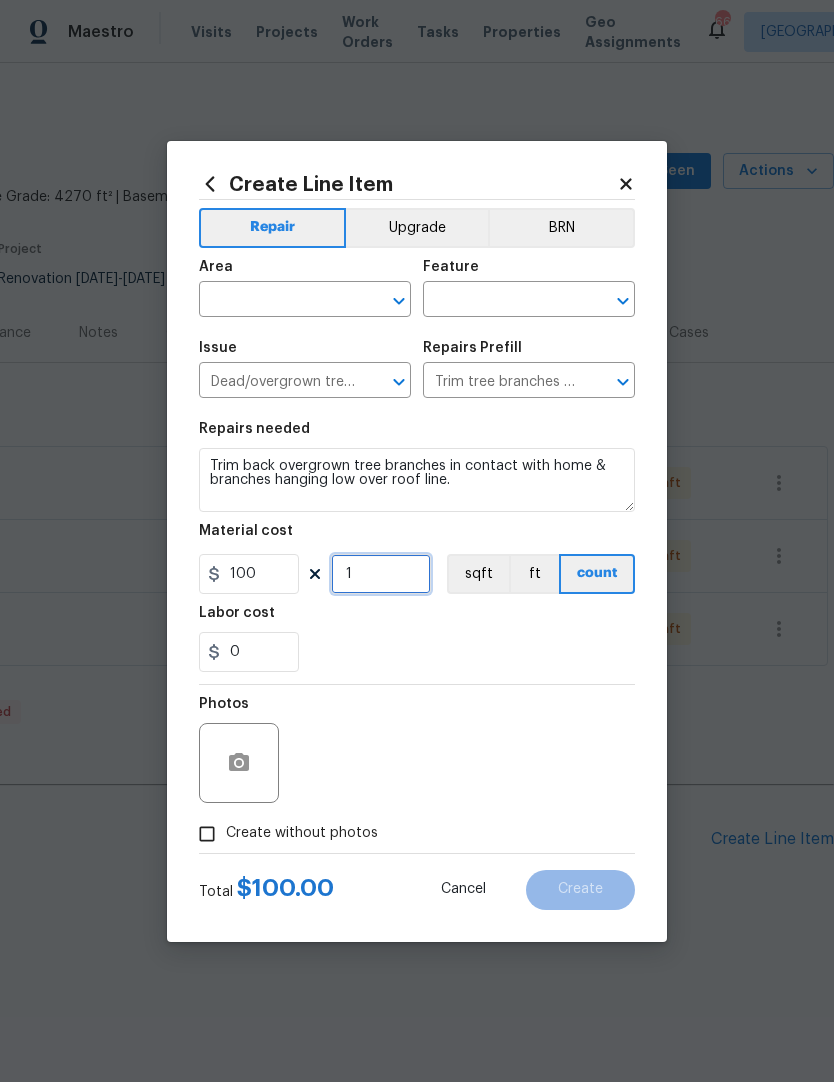 click on "1" at bounding box center (381, 574) 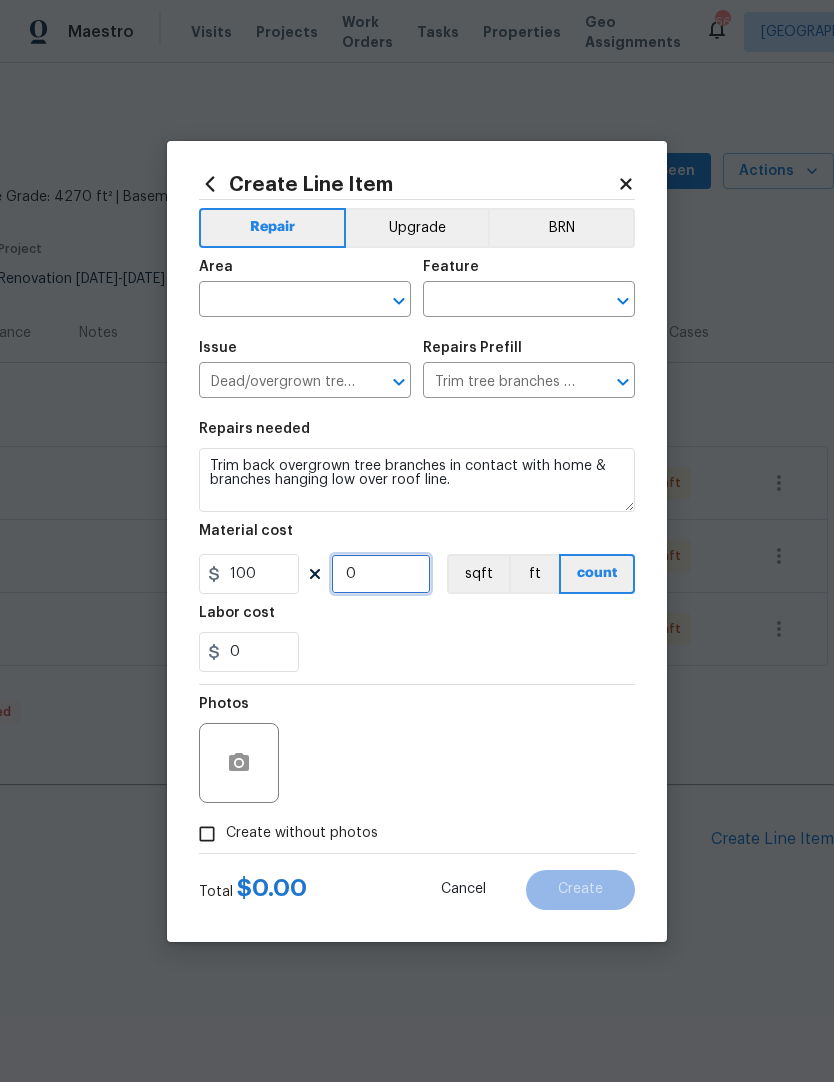 type on "4" 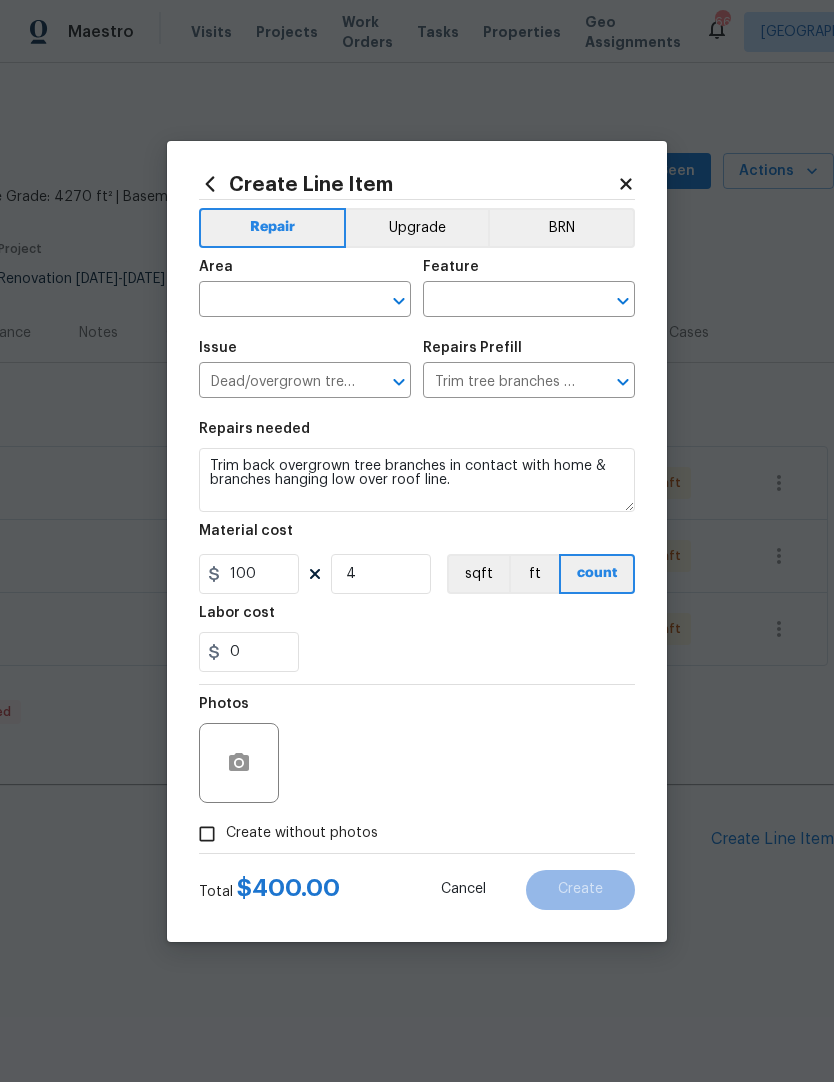click on "0" at bounding box center (417, 652) 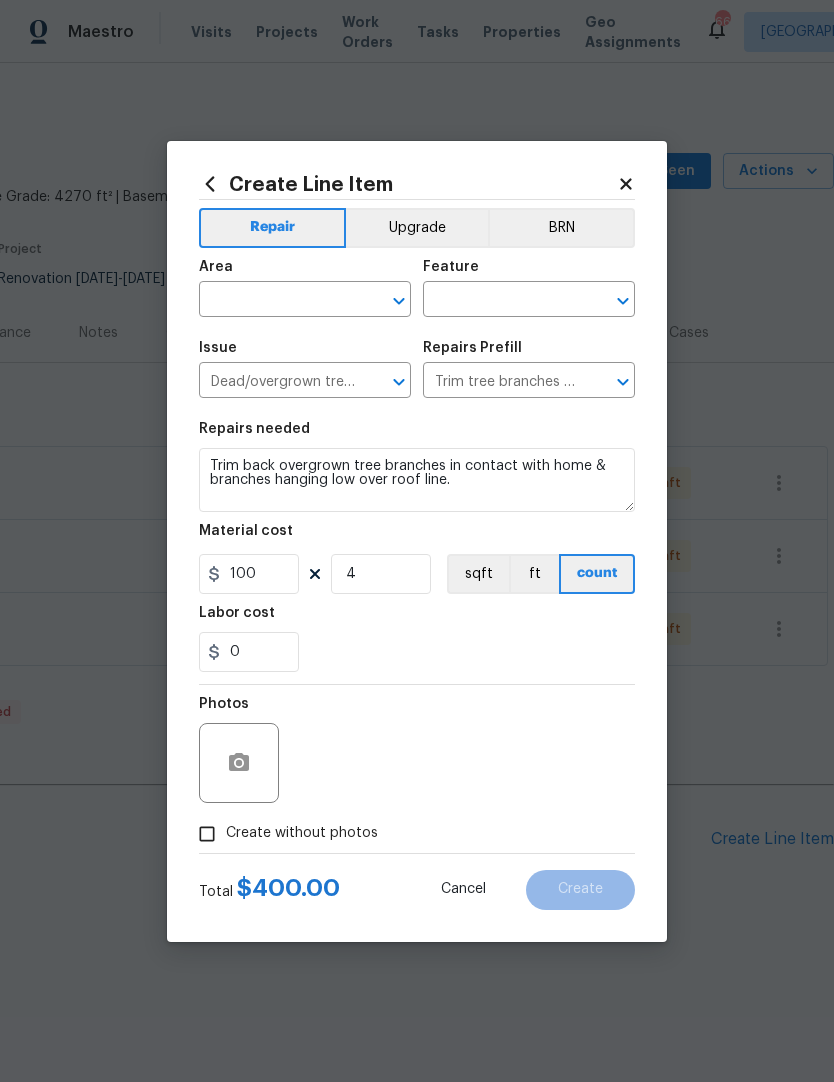 click on "Create without photos" at bounding box center [207, 834] 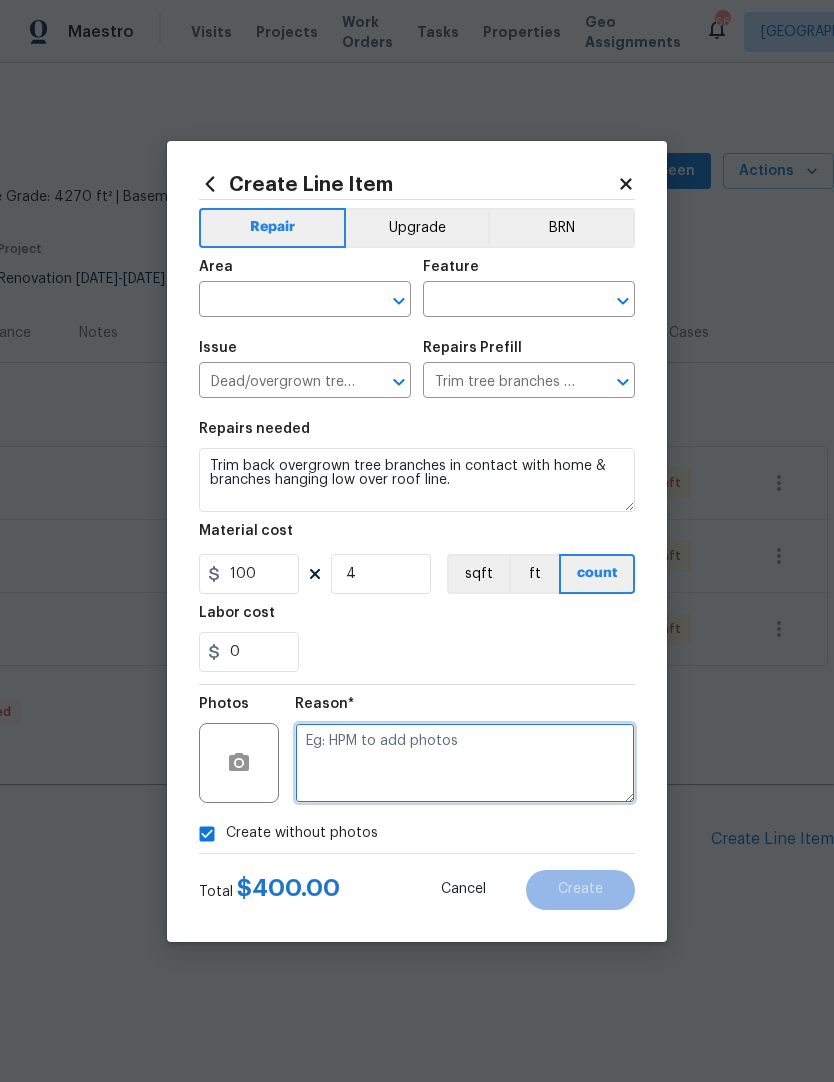 click at bounding box center [465, 763] 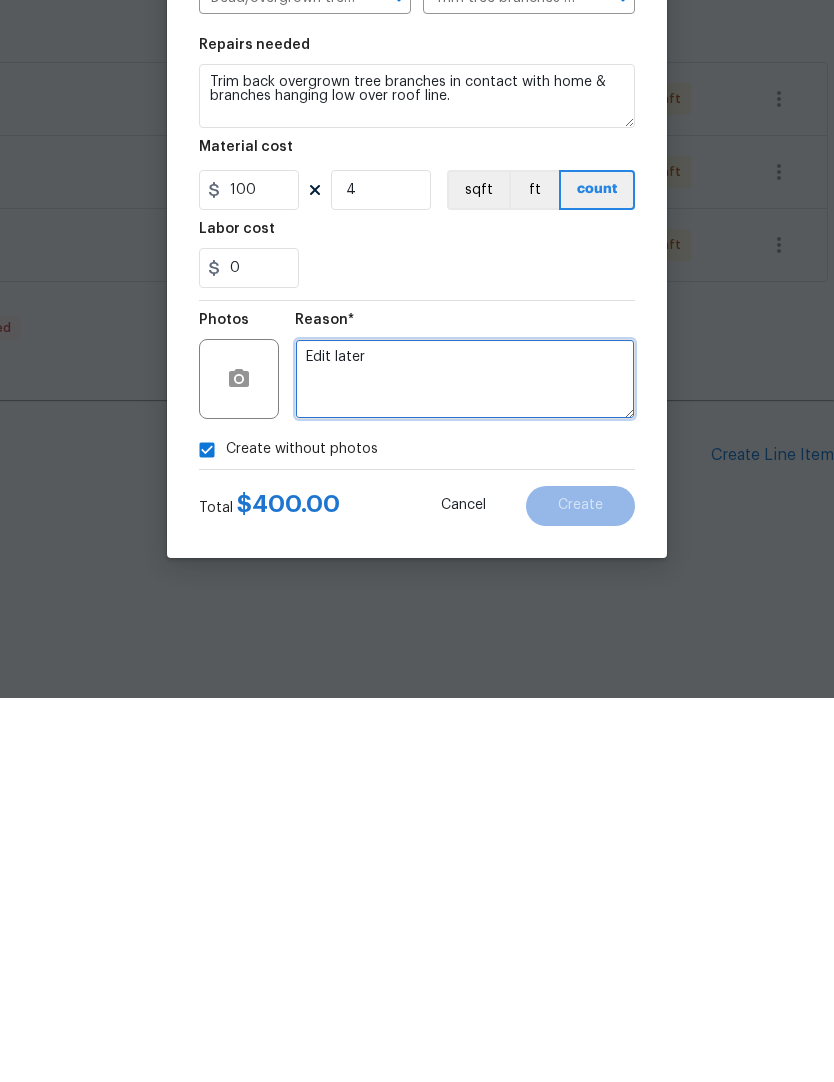type on "Edit later" 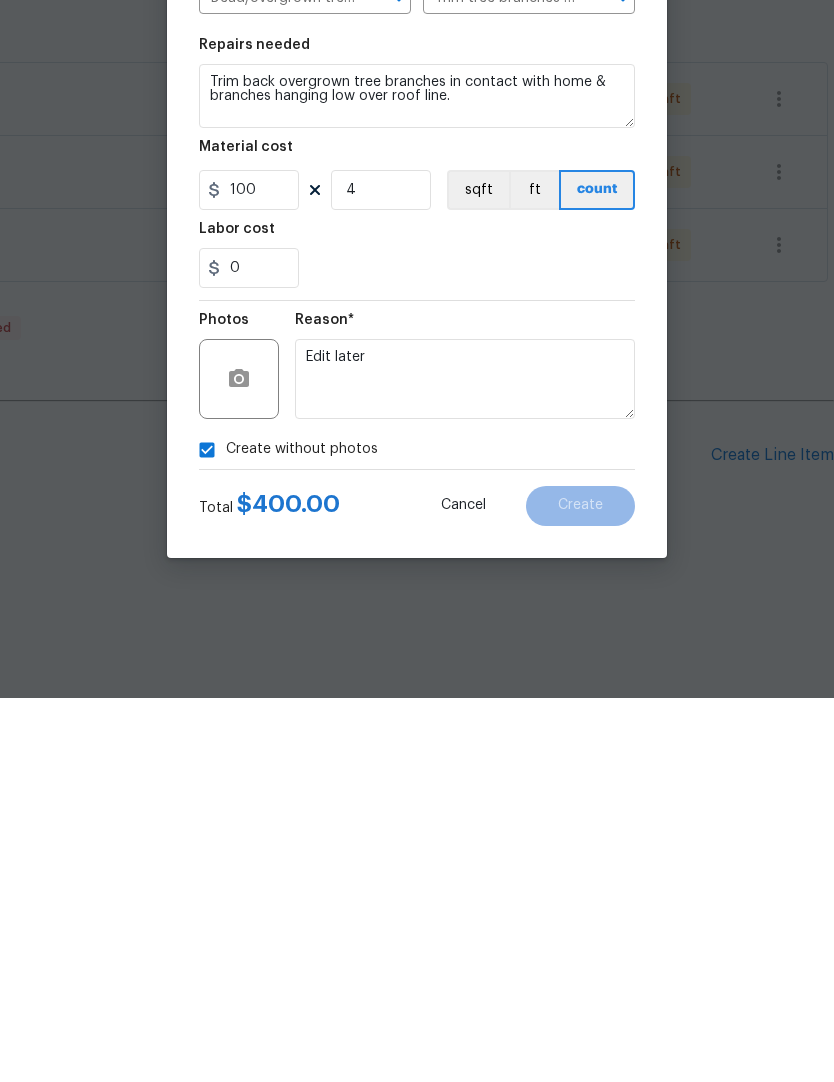 click on "0" at bounding box center (417, 652) 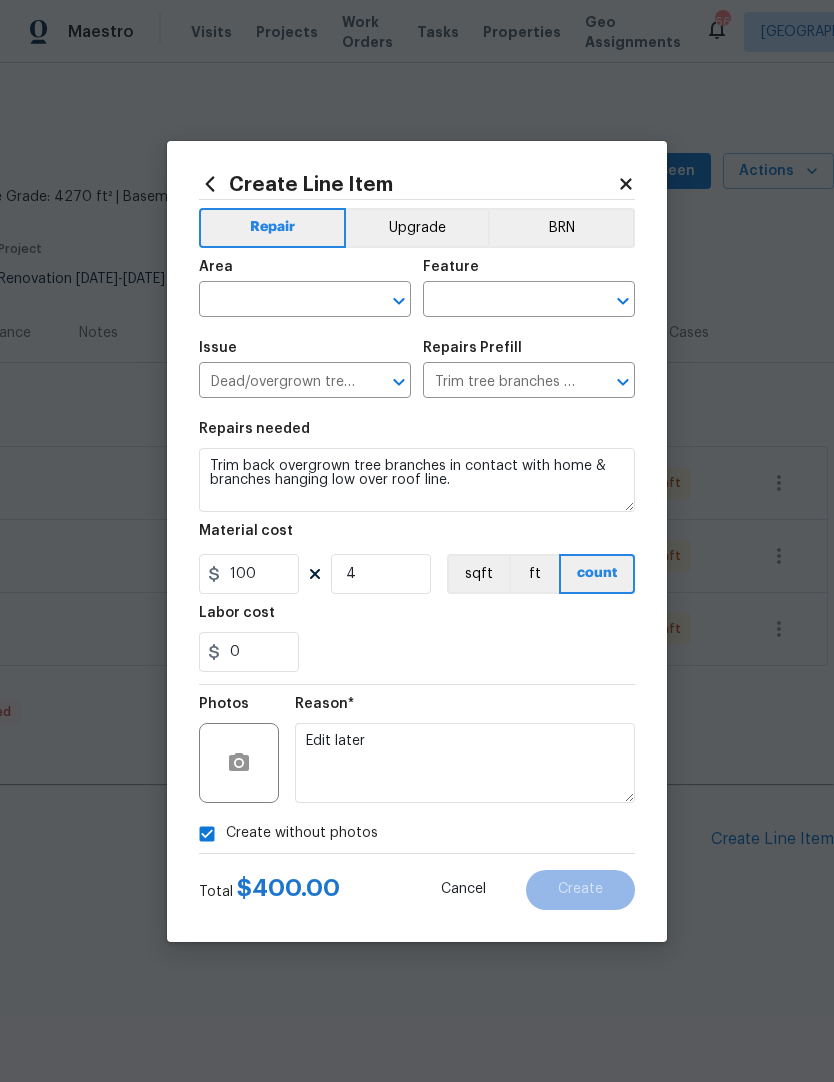 click at bounding box center (277, 301) 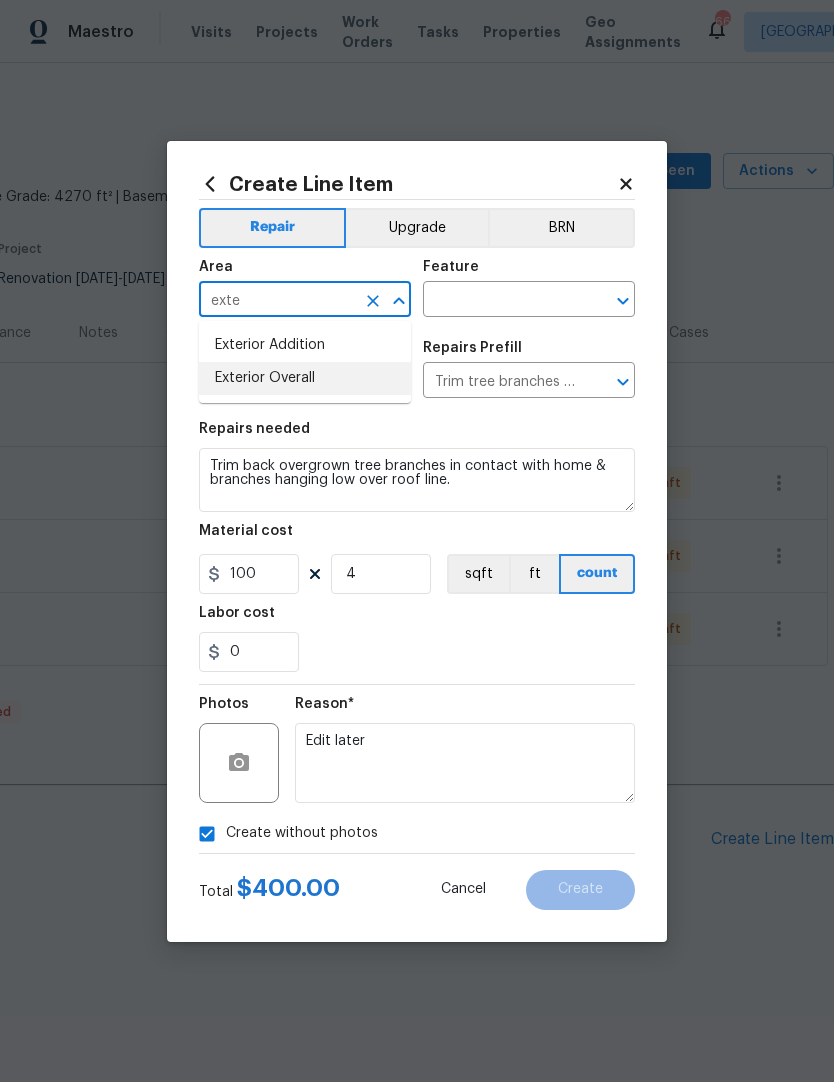 click on "Exterior Overall" at bounding box center [305, 378] 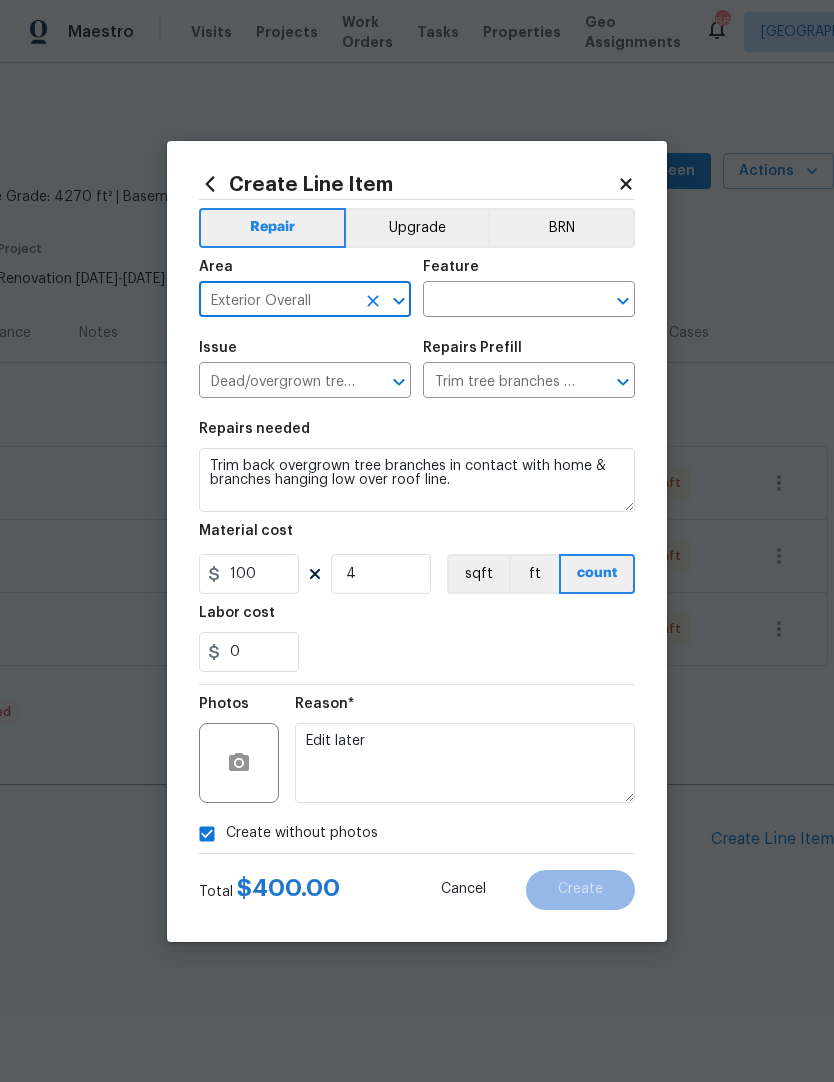 click at bounding box center (501, 301) 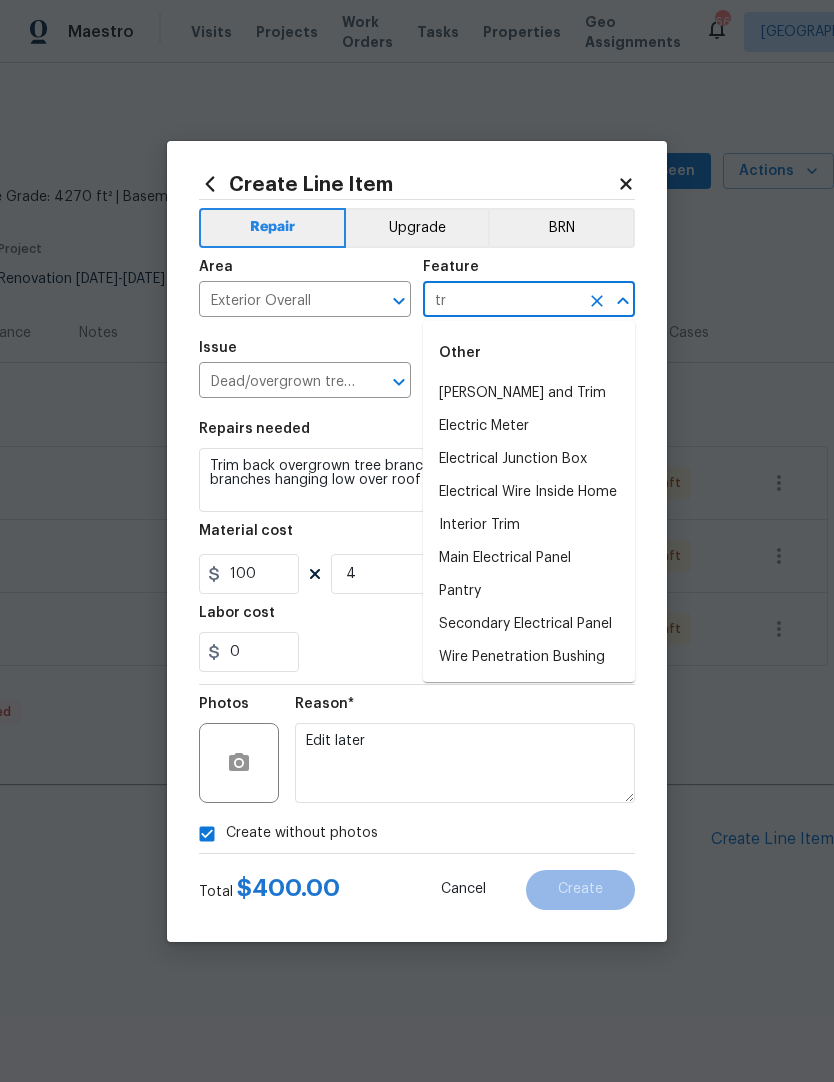 type on "t" 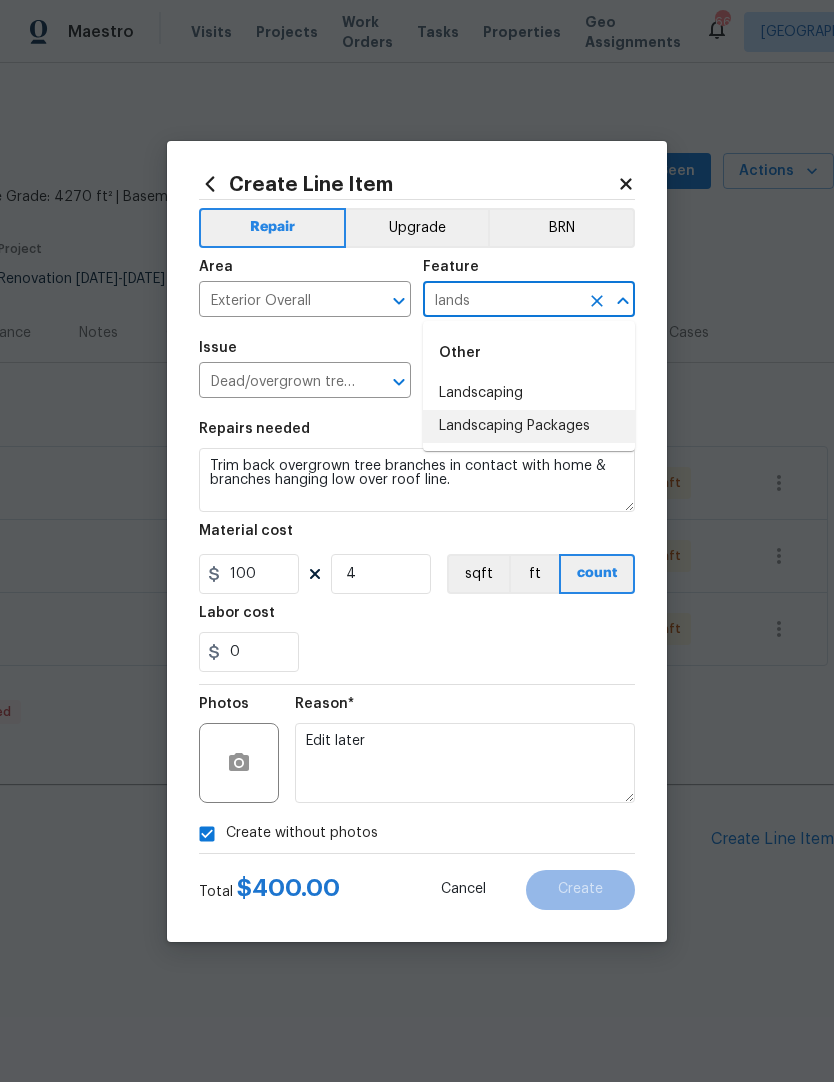 click on "Landscaping Packages" at bounding box center (529, 426) 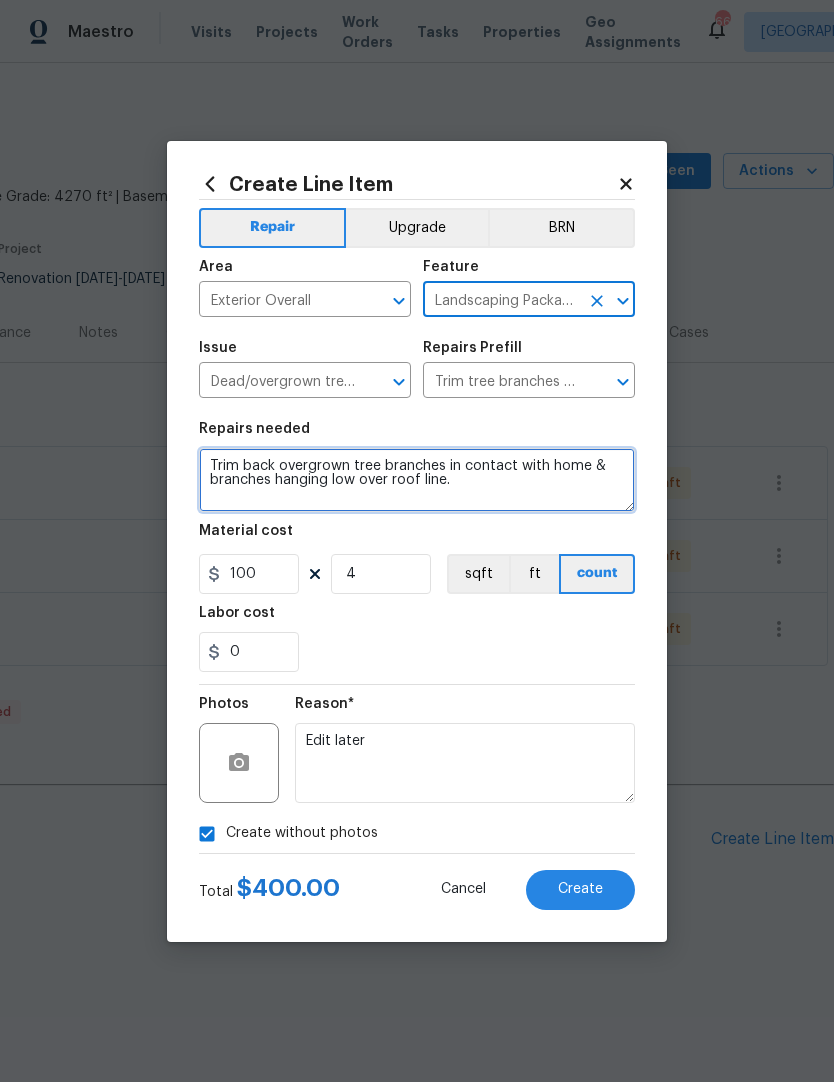 click on "Trim back overgrown tree branches in contact with home & branches hanging low over roof line." at bounding box center (417, 480) 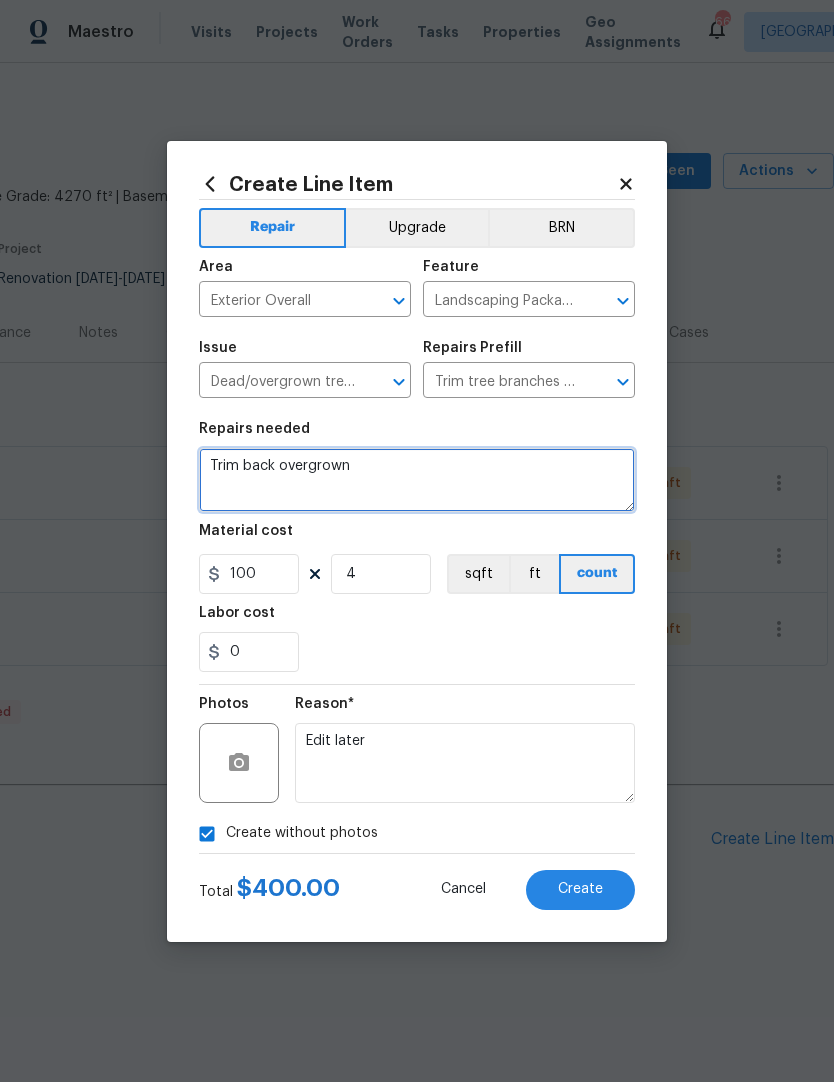 type on "Trim" 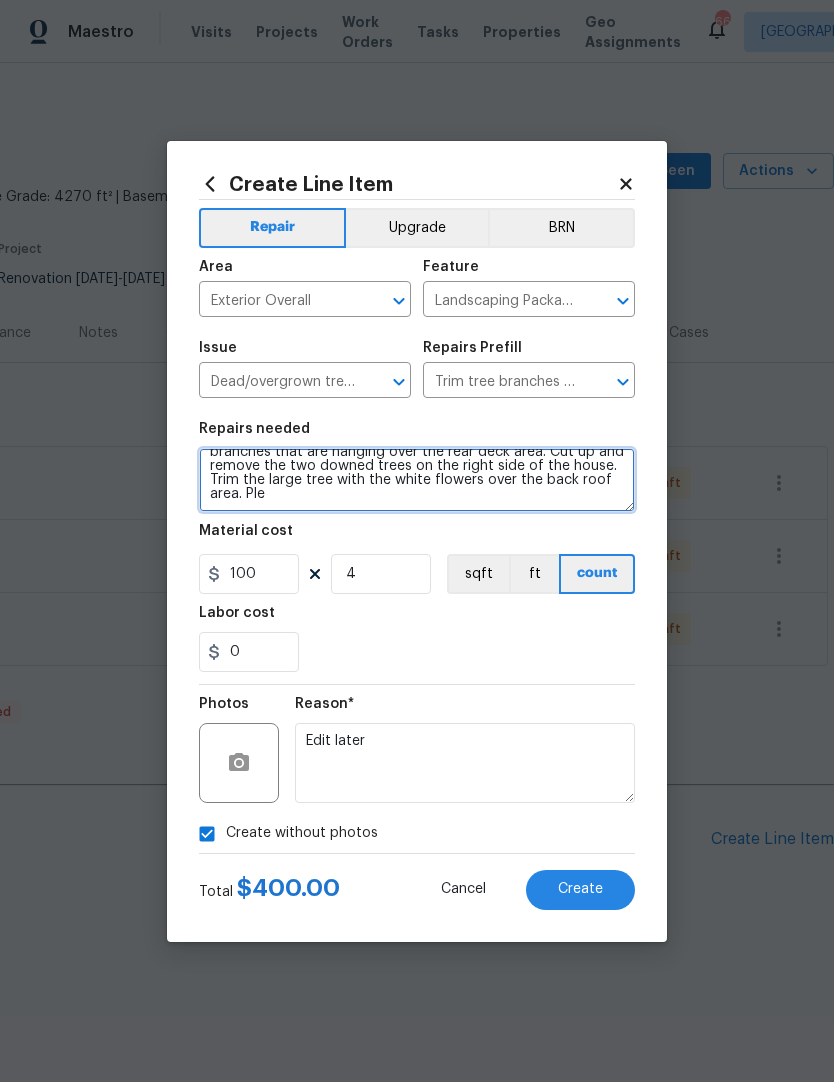 scroll, scrollTop: 19, scrollLeft: 0, axis: vertical 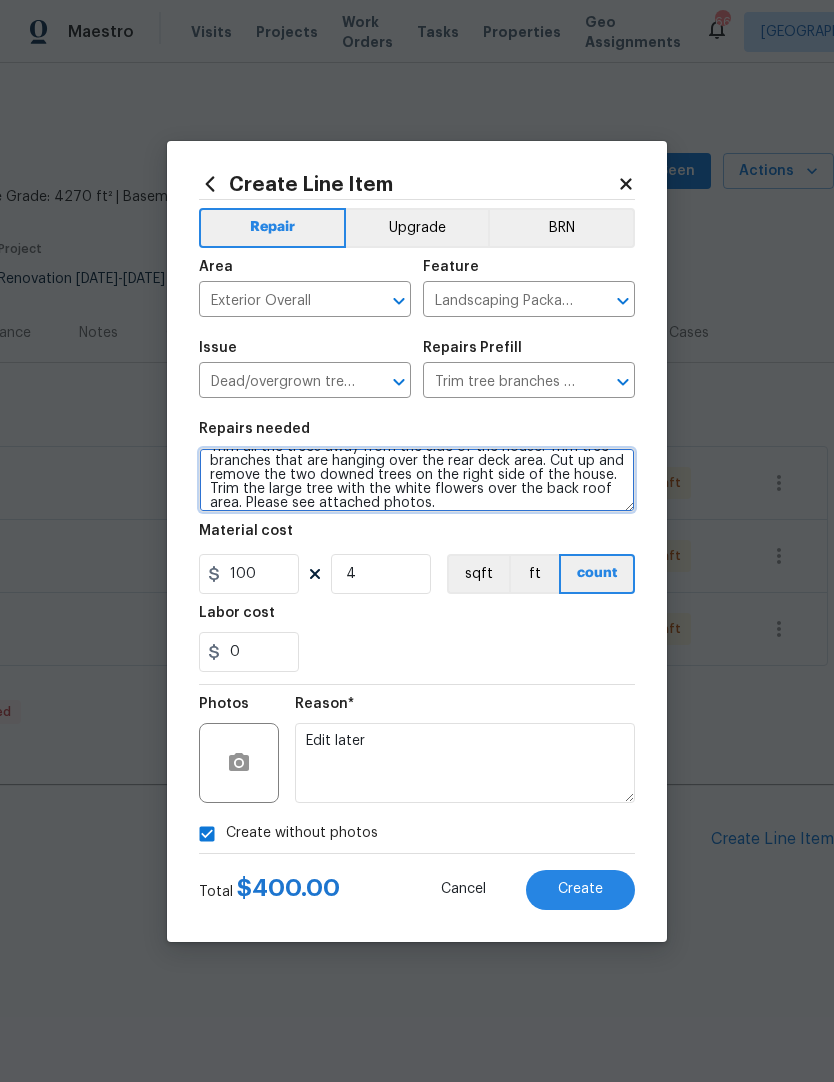 type on "Trim all the trees away from the side of the house. Trim tree branches that are hanging over the rear deck area. Cut up and remove the two downed trees on the right side of the house. Trim the large tree with the white flowers over the back roof area. Please see attached photos." 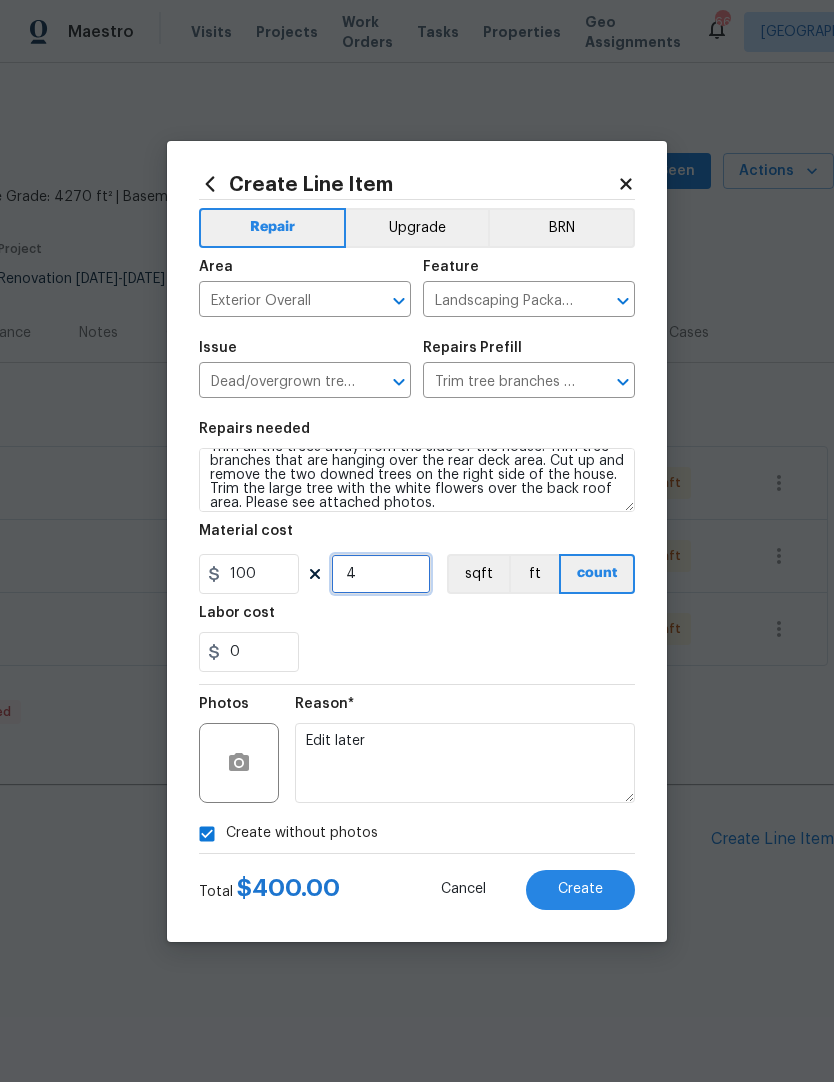 click on "4" at bounding box center [381, 574] 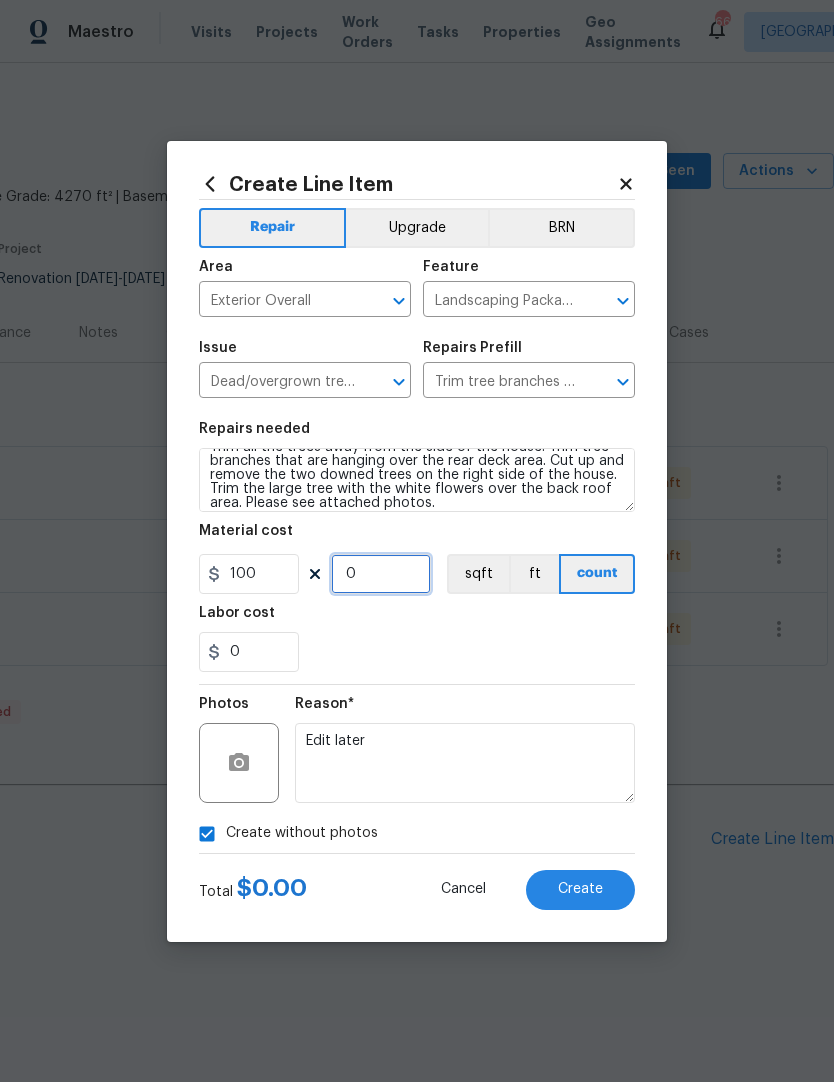 type on "5" 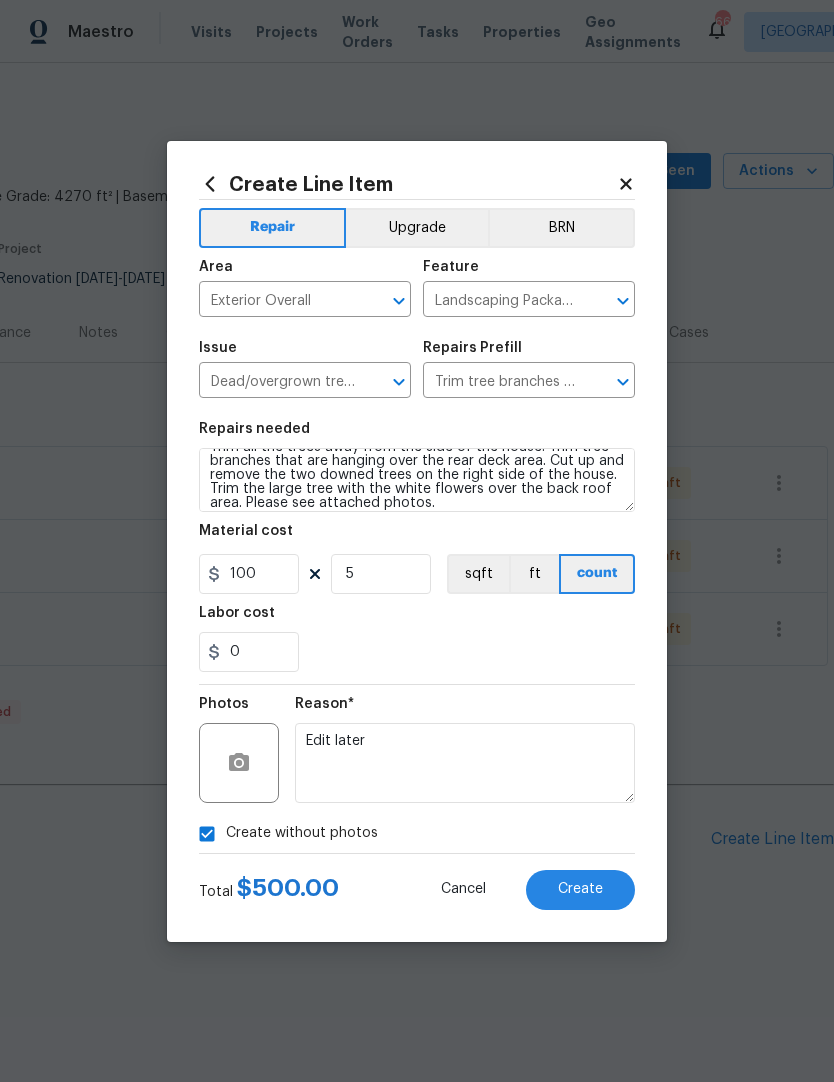click on "Labor cost" at bounding box center [417, 619] 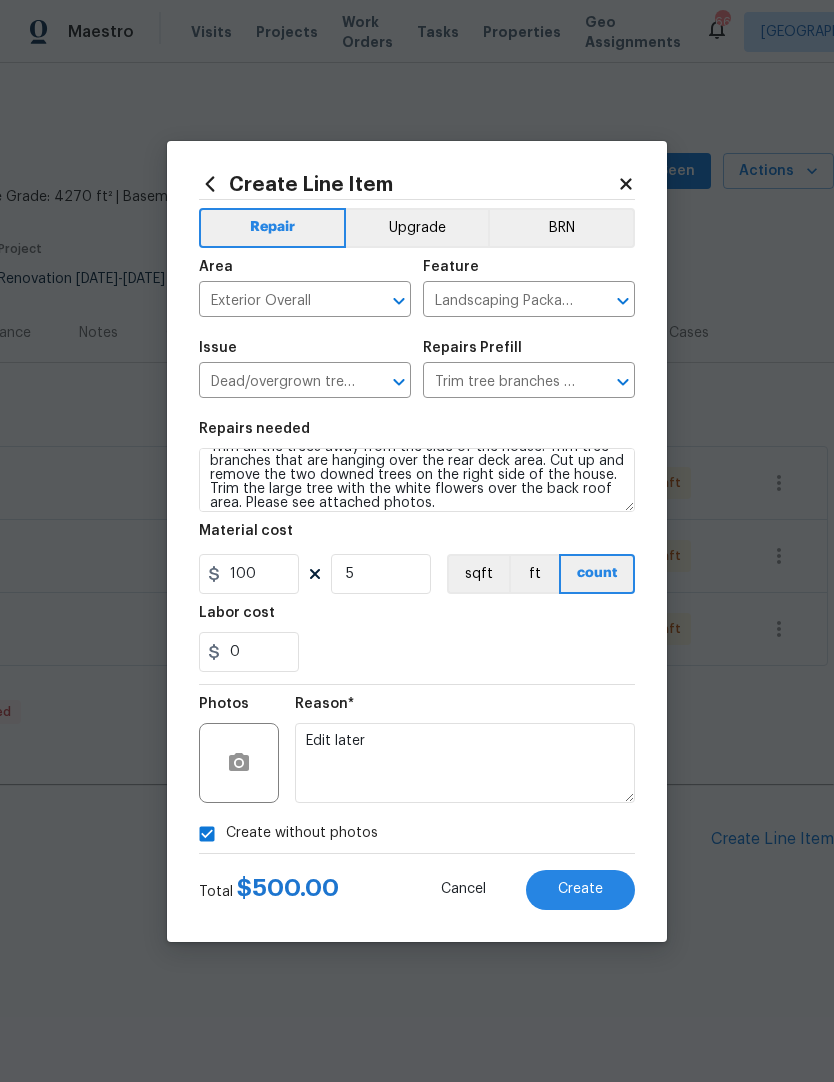 click on "Create" at bounding box center (580, 889) 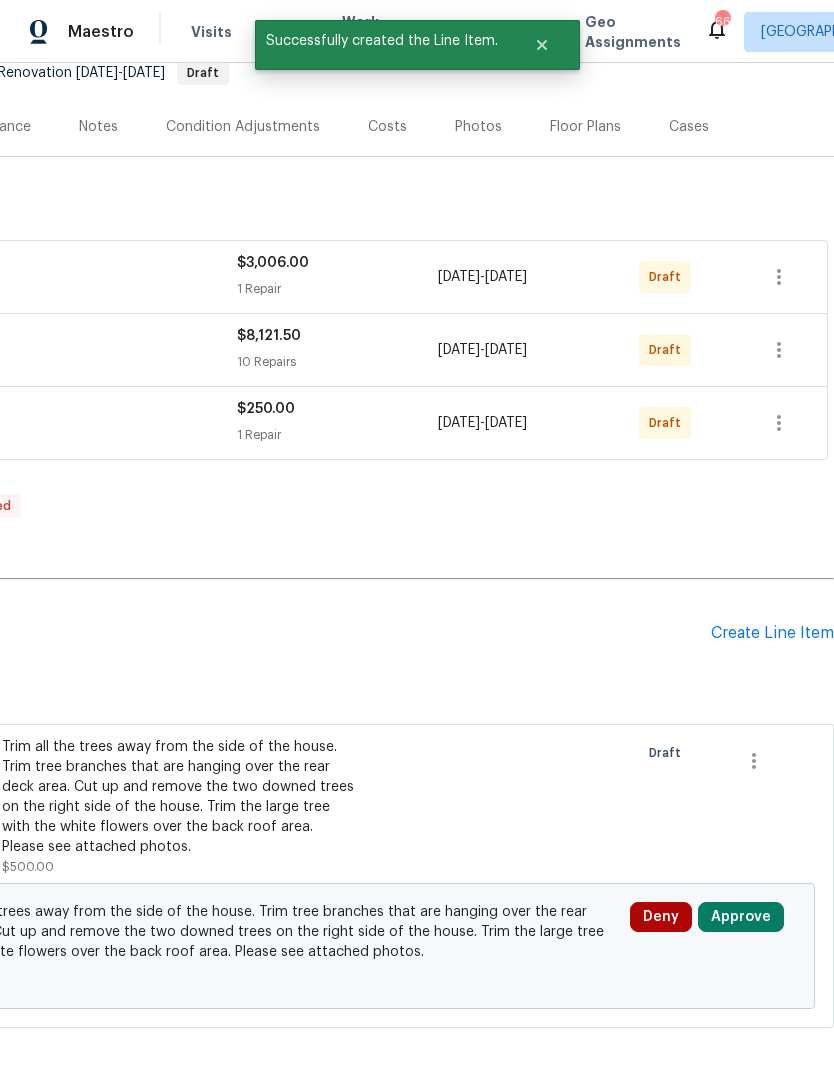 scroll, scrollTop: 206, scrollLeft: 296, axis: both 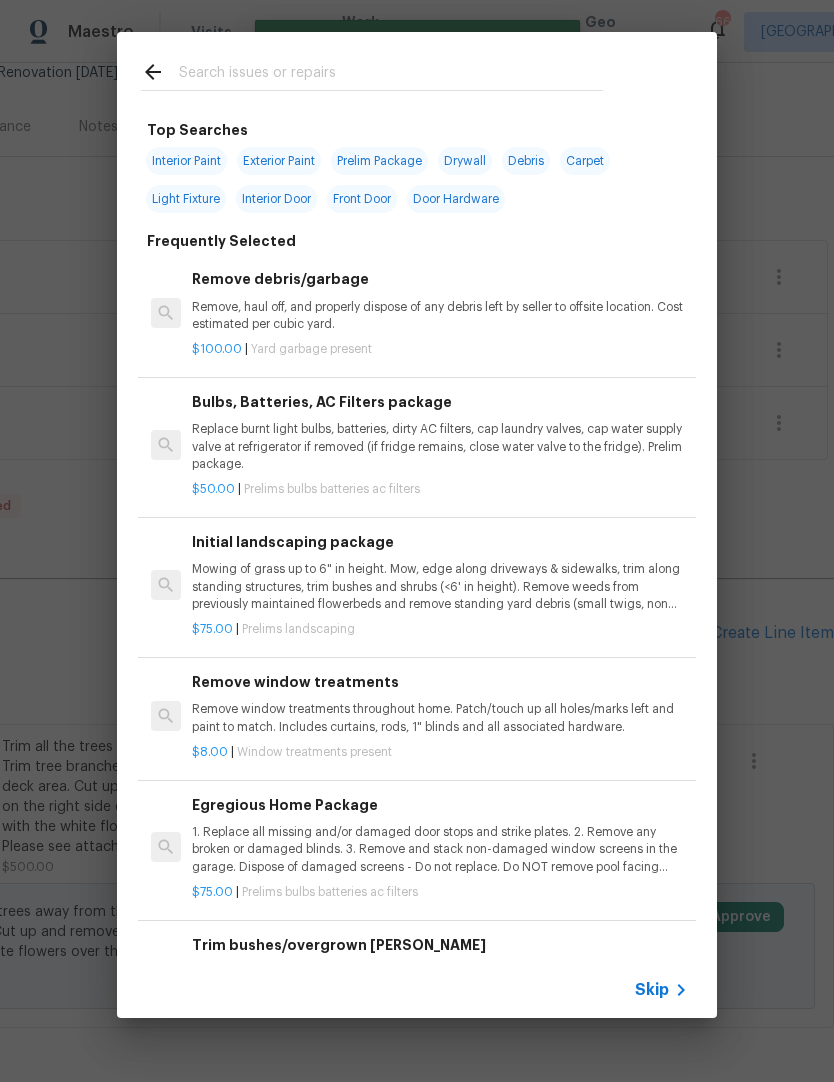 click at bounding box center [391, 75] 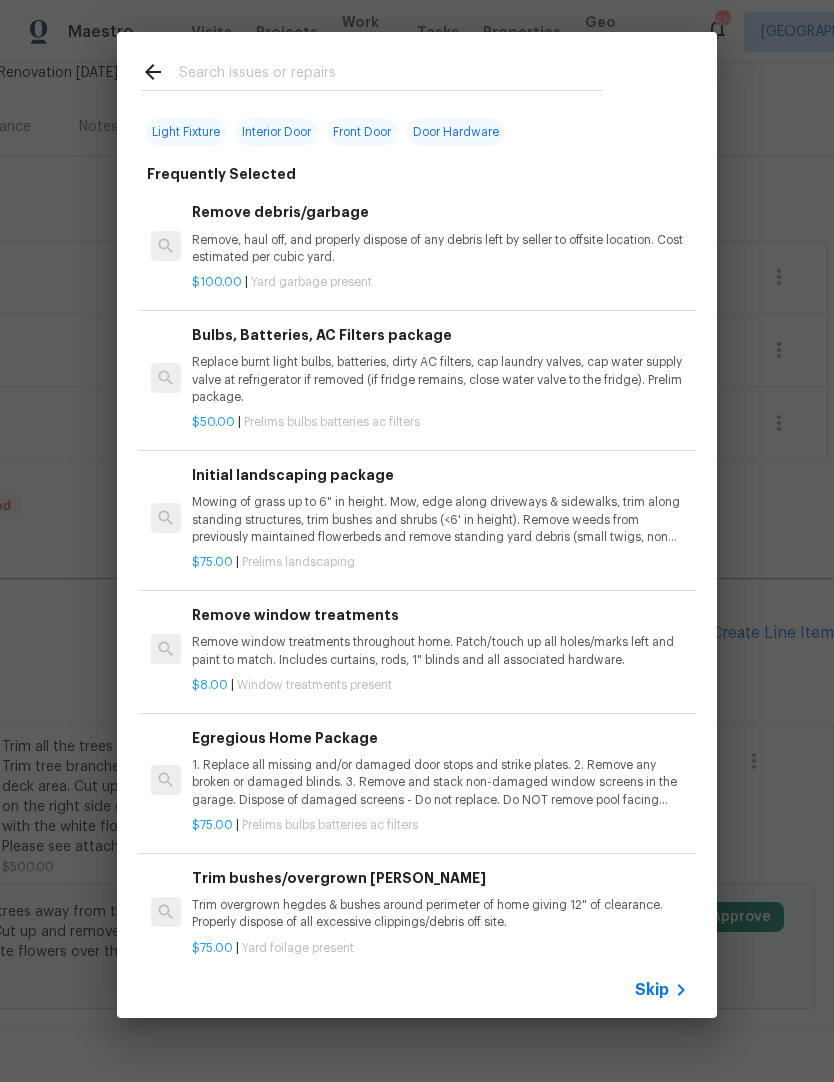 scroll, scrollTop: 70, scrollLeft: 0, axis: vertical 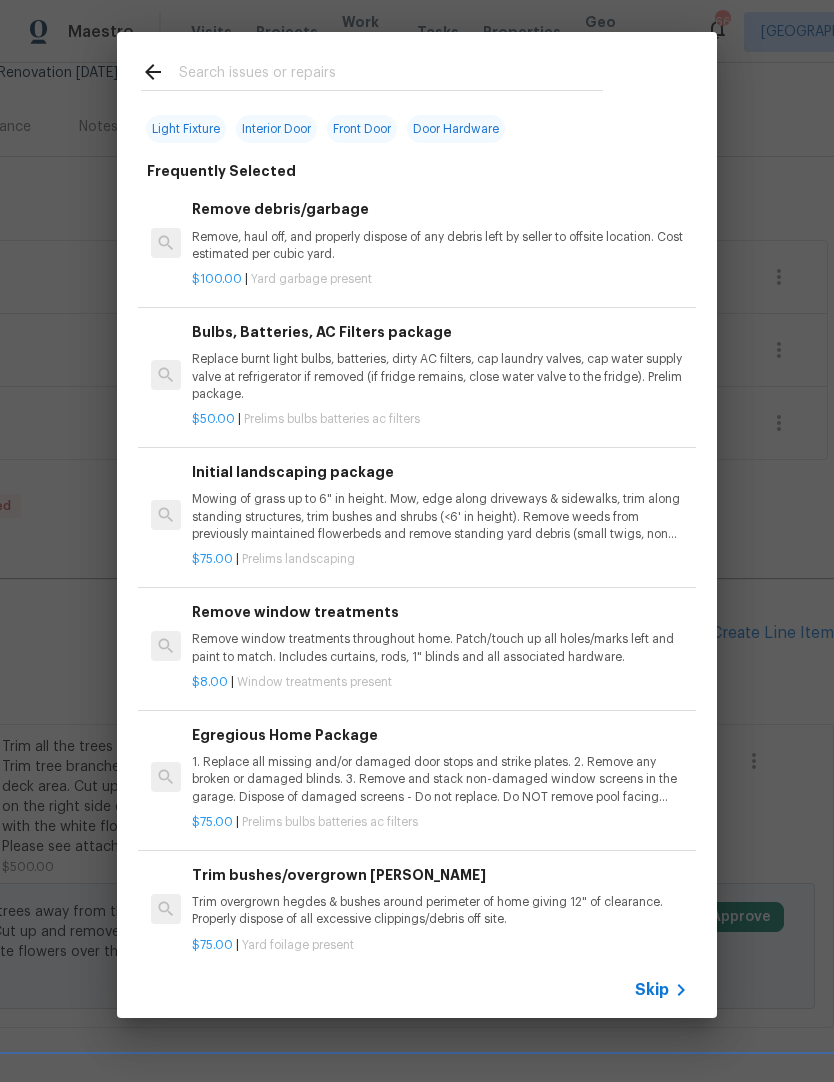 click on "Mowing of grass up to 6" in height. Mow, edge along driveways & sidewalks, trim along standing structures, trim bushes and shrubs (<6' in height). Remove weeds from previously maintained flowerbeds and remove standing yard debris (small twigs, non seasonal falling leaves).  Use leaf blower to remove clippings from hard surfaces."" at bounding box center (440, 516) 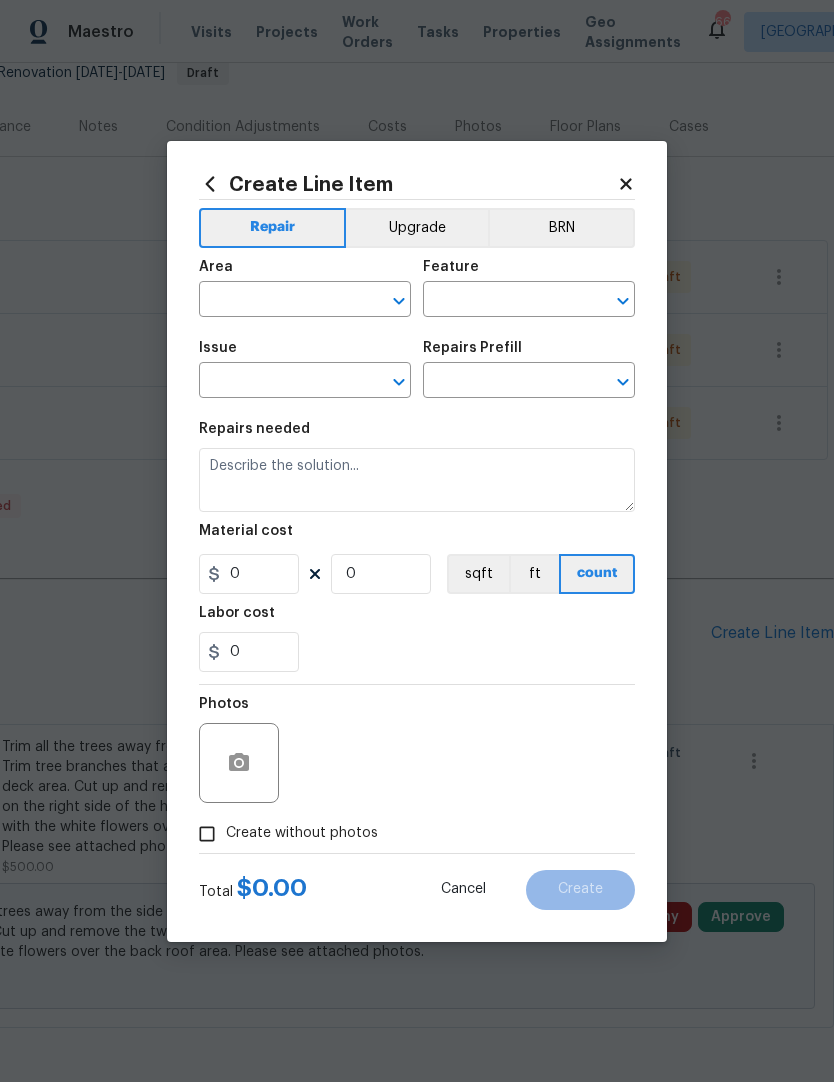 type on "Home Readiness Packages" 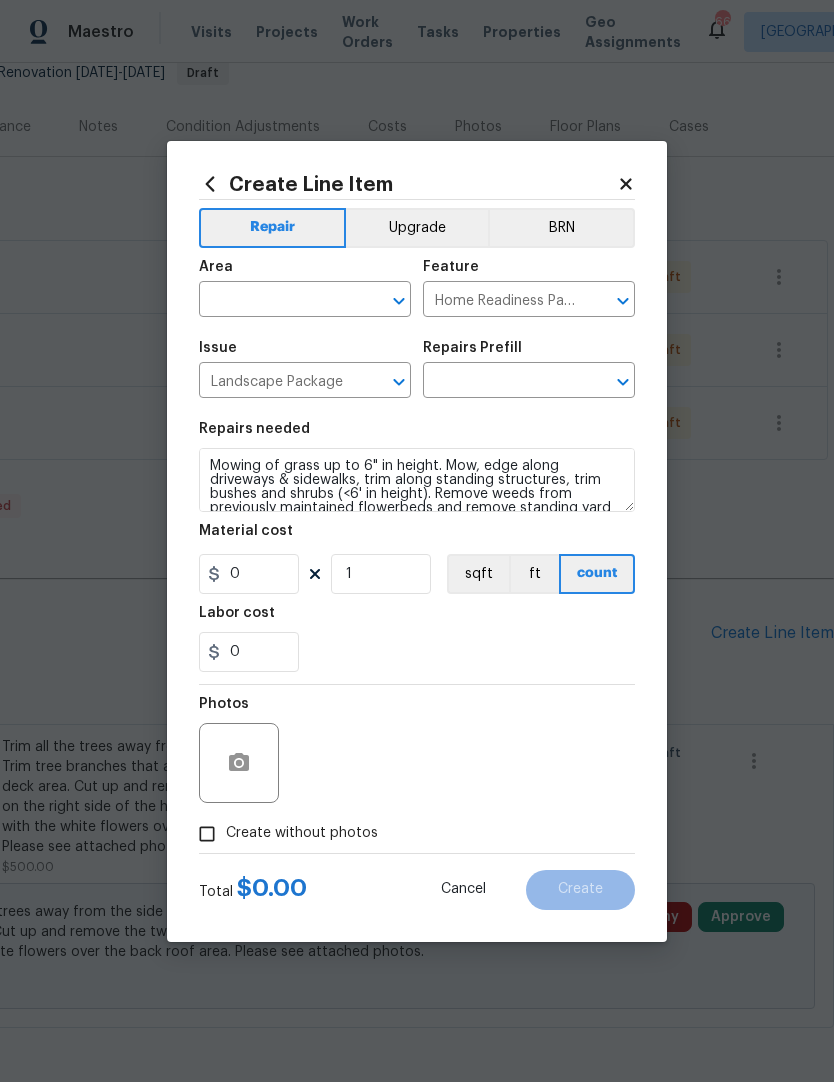 type on "Initial landscaping package $75.00" 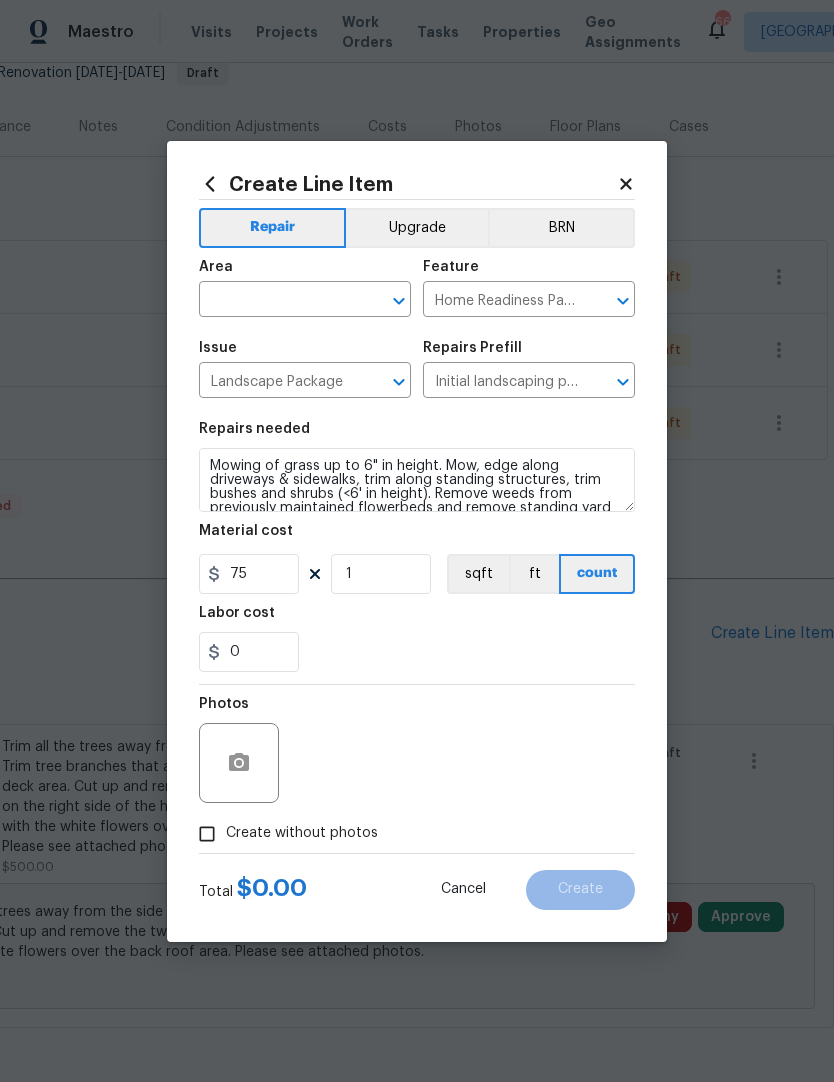 click on "Repairs needed Mowing of grass up to 6" in height. Mow, edge along driveways & sidewalks, trim along standing structures, trim bushes and shrubs (<6' in height). Remove weeds from previously maintained flowerbeds and remove standing yard debris (small twigs, non seasonal falling leaves).  Use leaf blower to remove clippings from hard surfaces." Material cost 75 1 sqft ft count Labor cost 0" at bounding box center [417, 547] 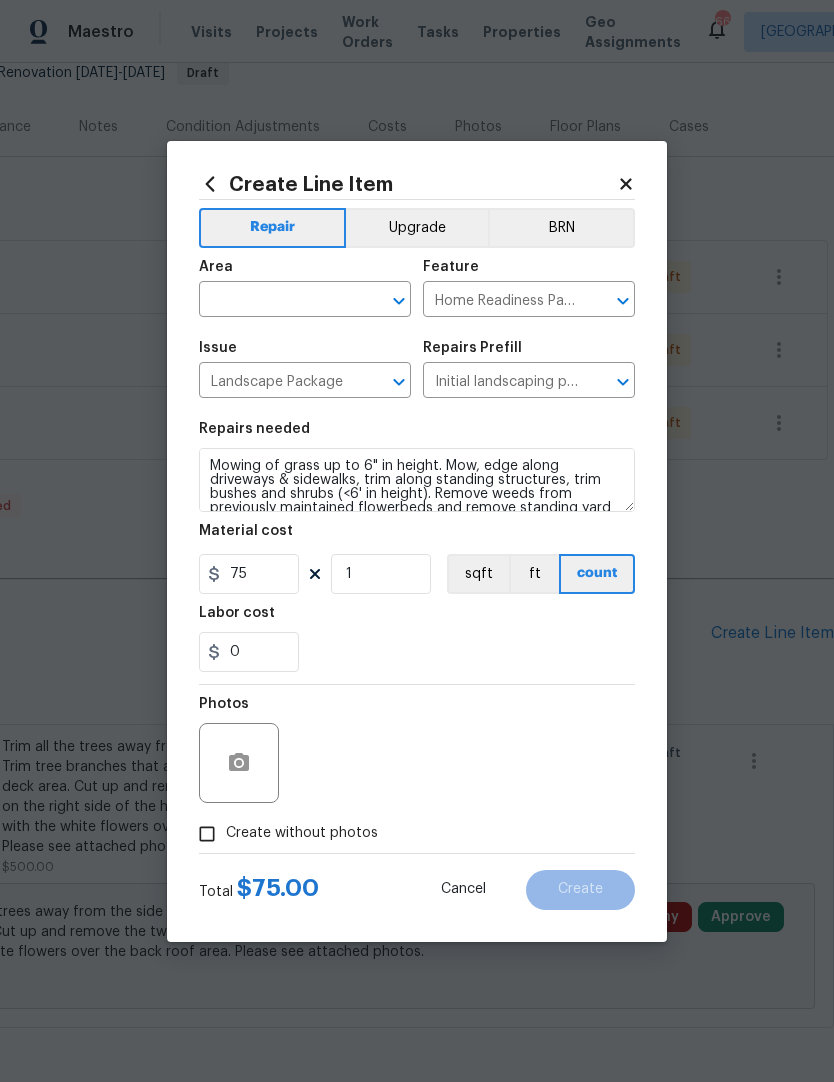 click at bounding box center [277, 301] 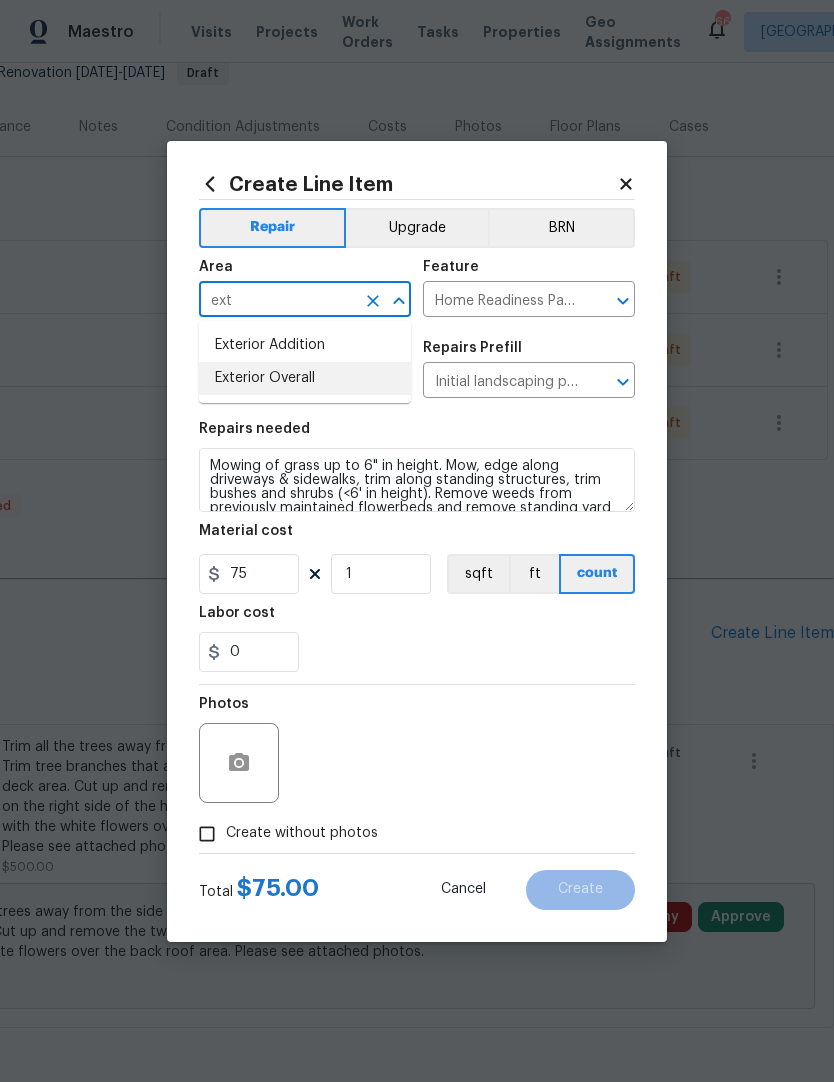 click on "Exterior Overall" at bounding box center [305, 378] 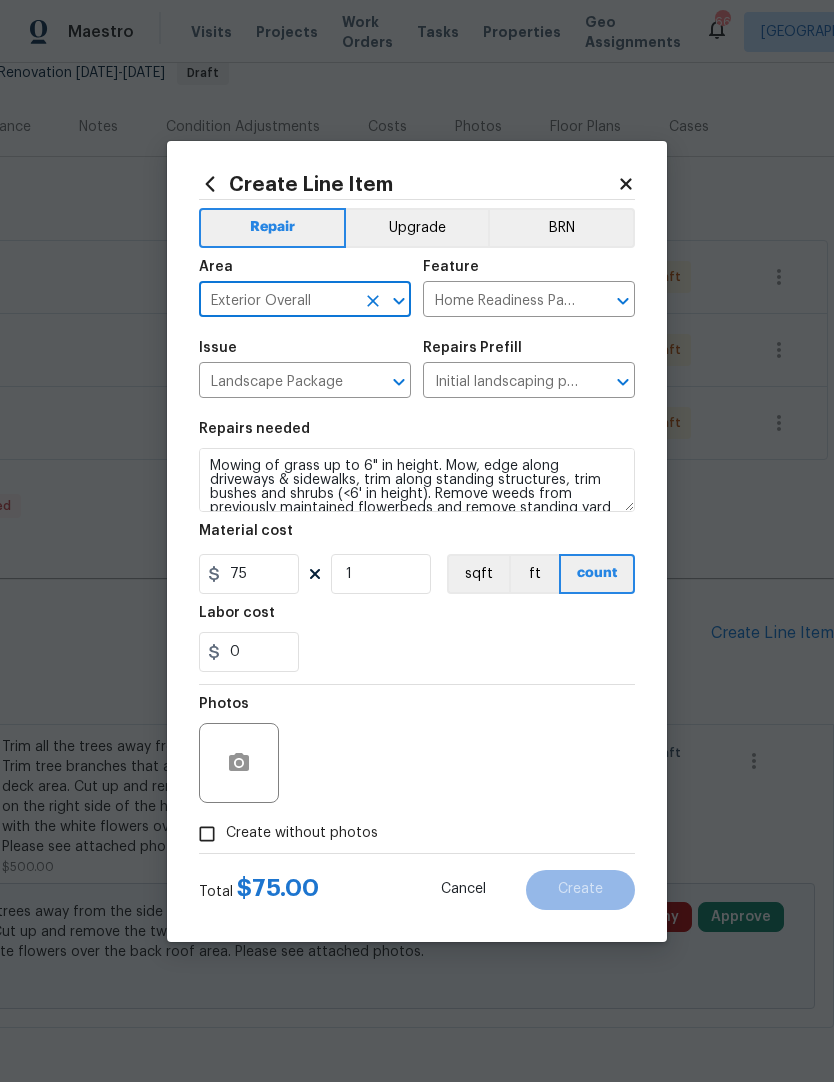 click on "Repairs needed" at bounding box center [417, 435] 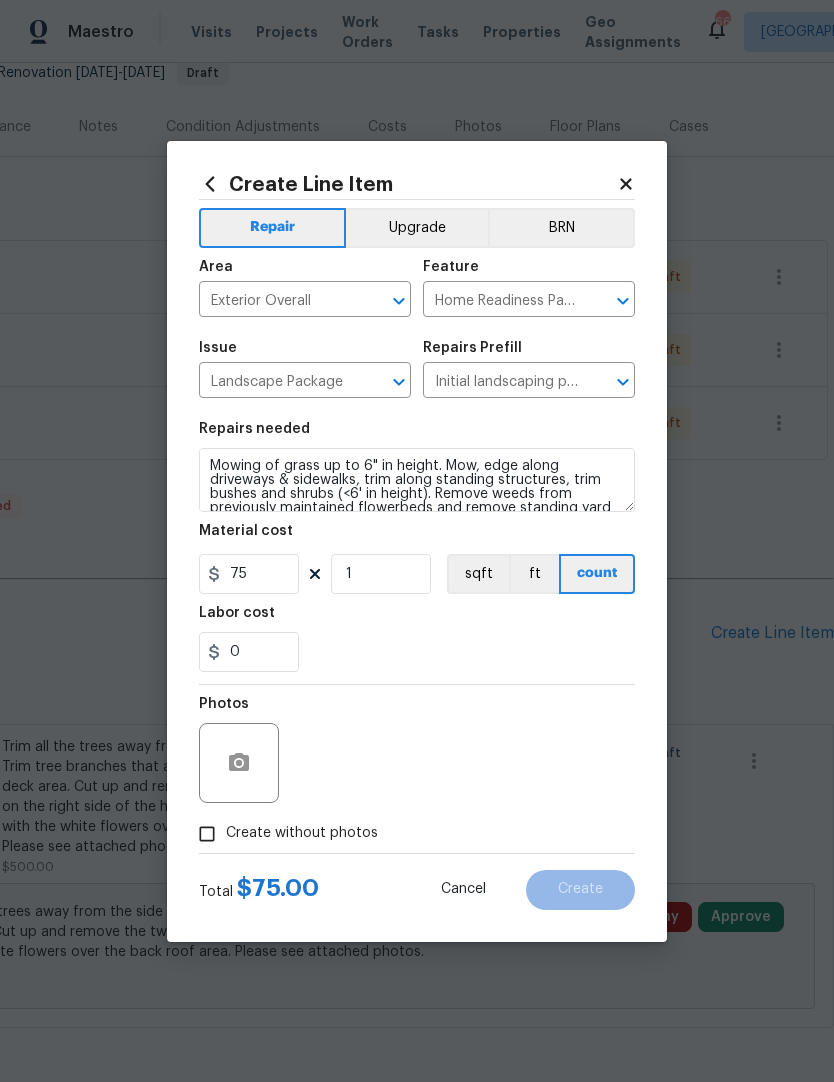 click on "Create without photos" at bounding box center (207, 834) 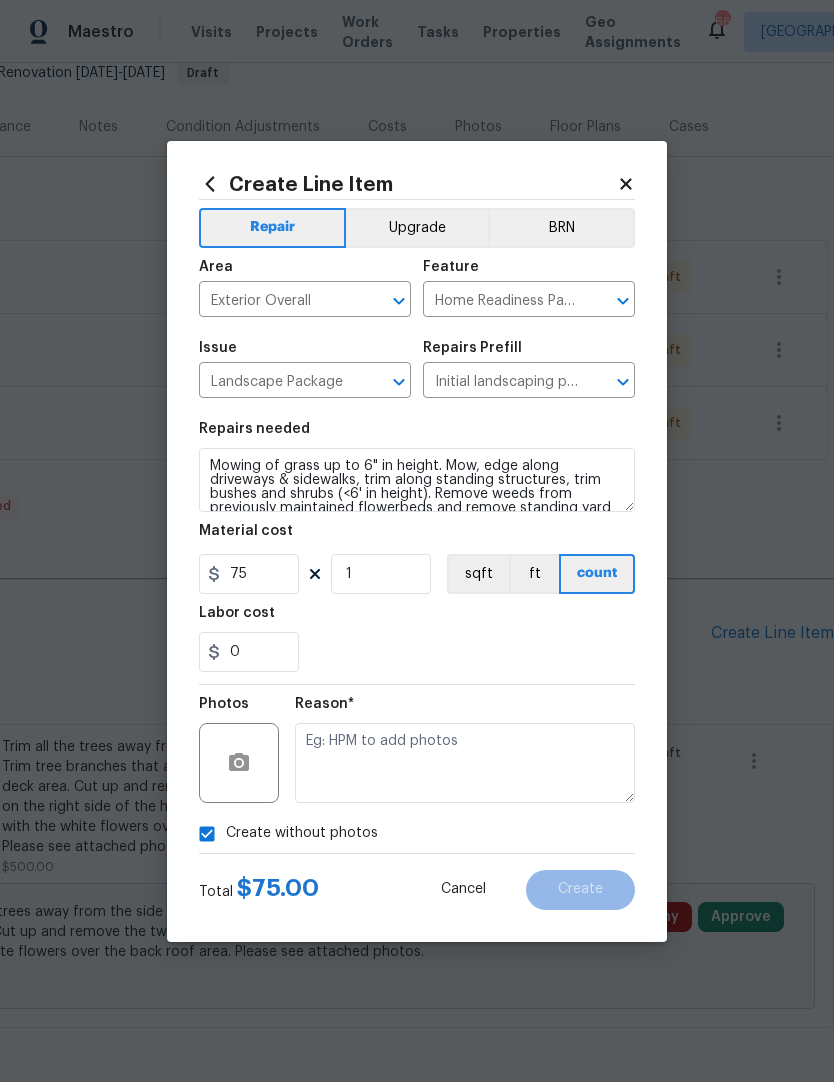 click at bounding box center (465, 763) 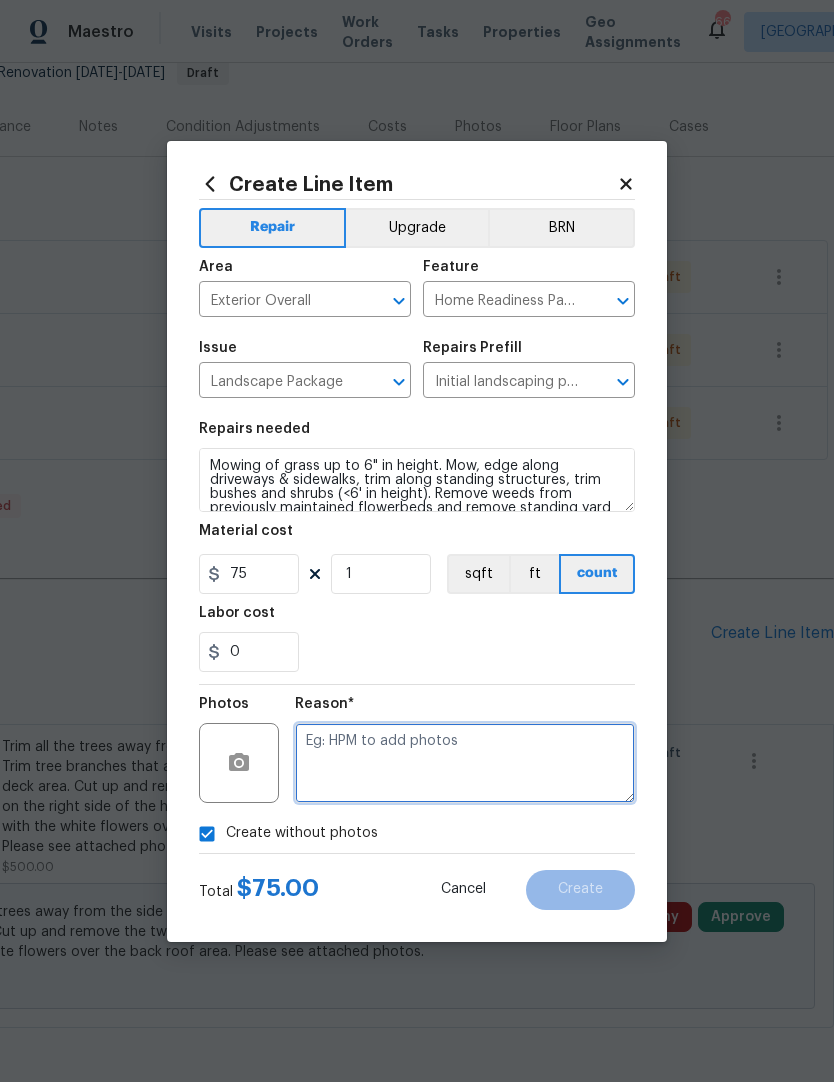 scroll, scrollTop: 31, scrollLeft: 0, axis: vertical 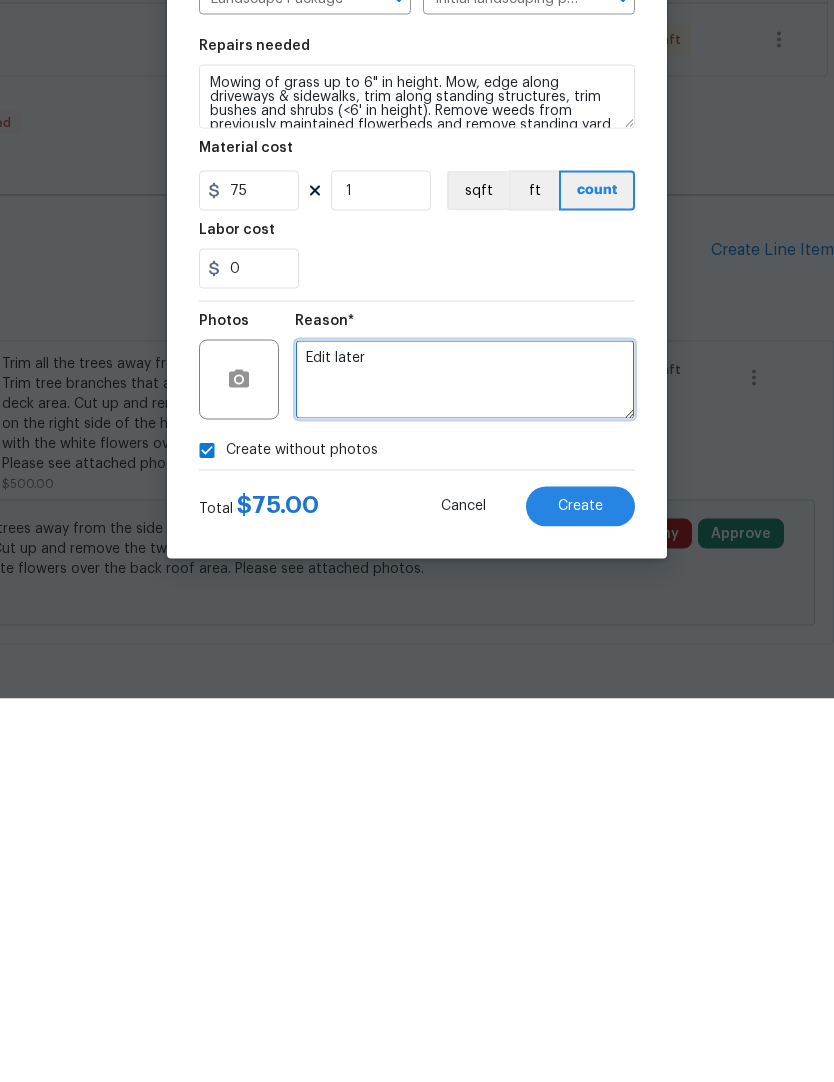 type on "Edit later" 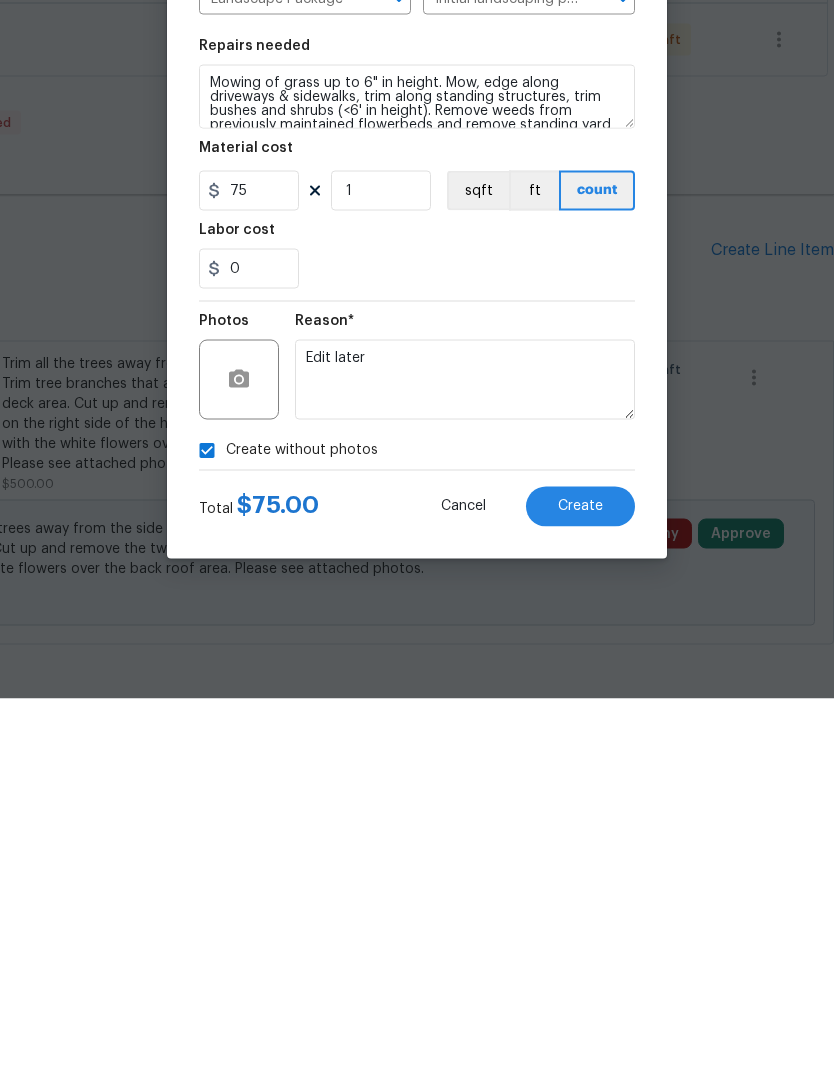 click on "Create without photos" at bounding box center (417, 834) 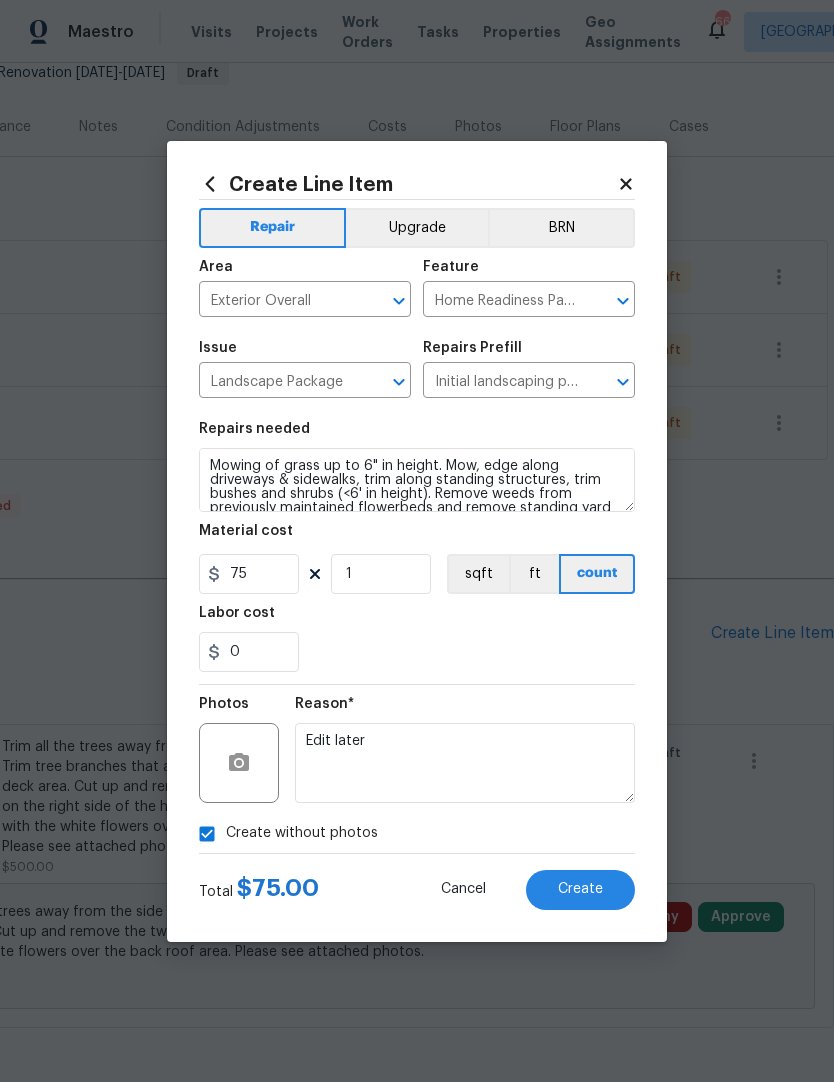 click on "Create" at bounding box center (580, 890) 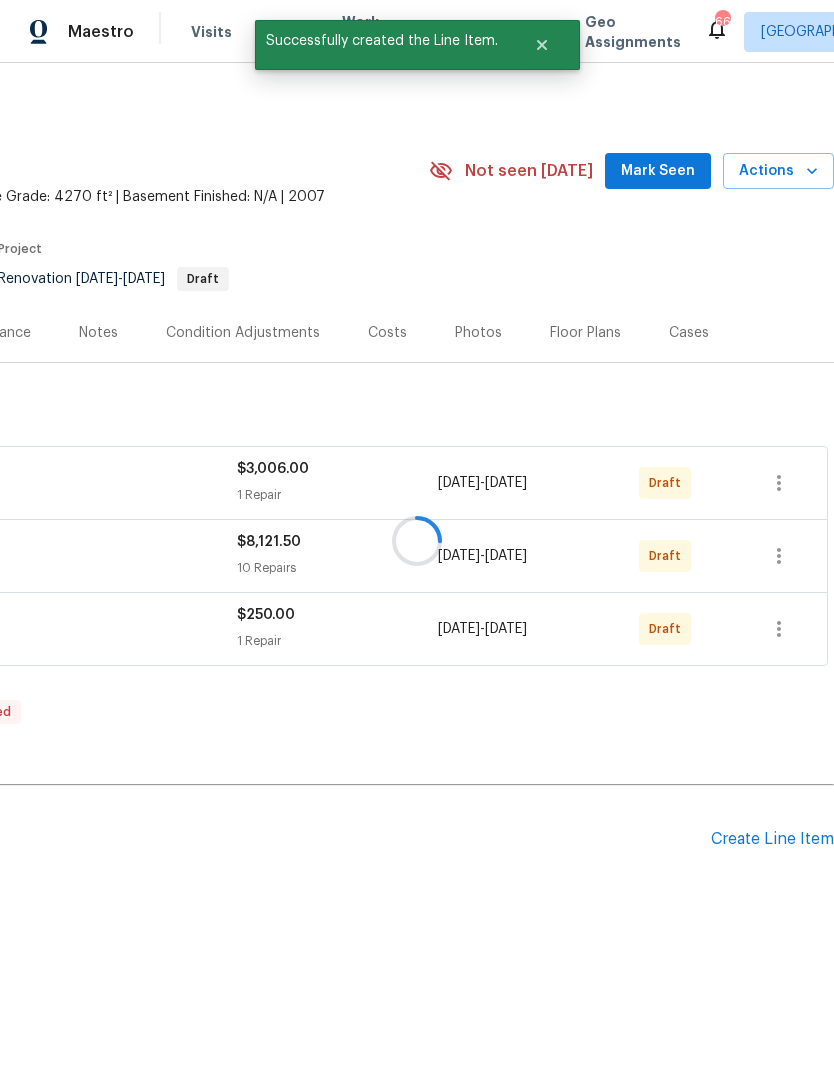 scroll, scrollTop: 0, scrollLeft: 0, axis: both 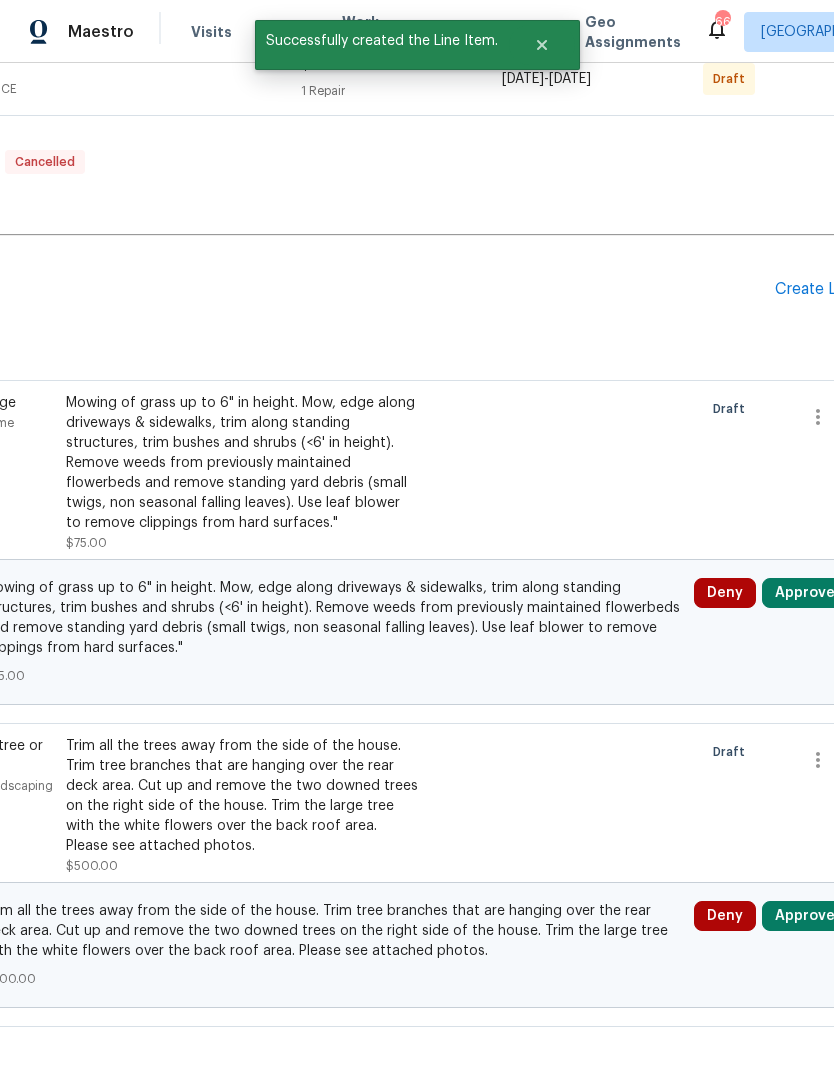 click on "Approve" at bounding box center (805, 593) 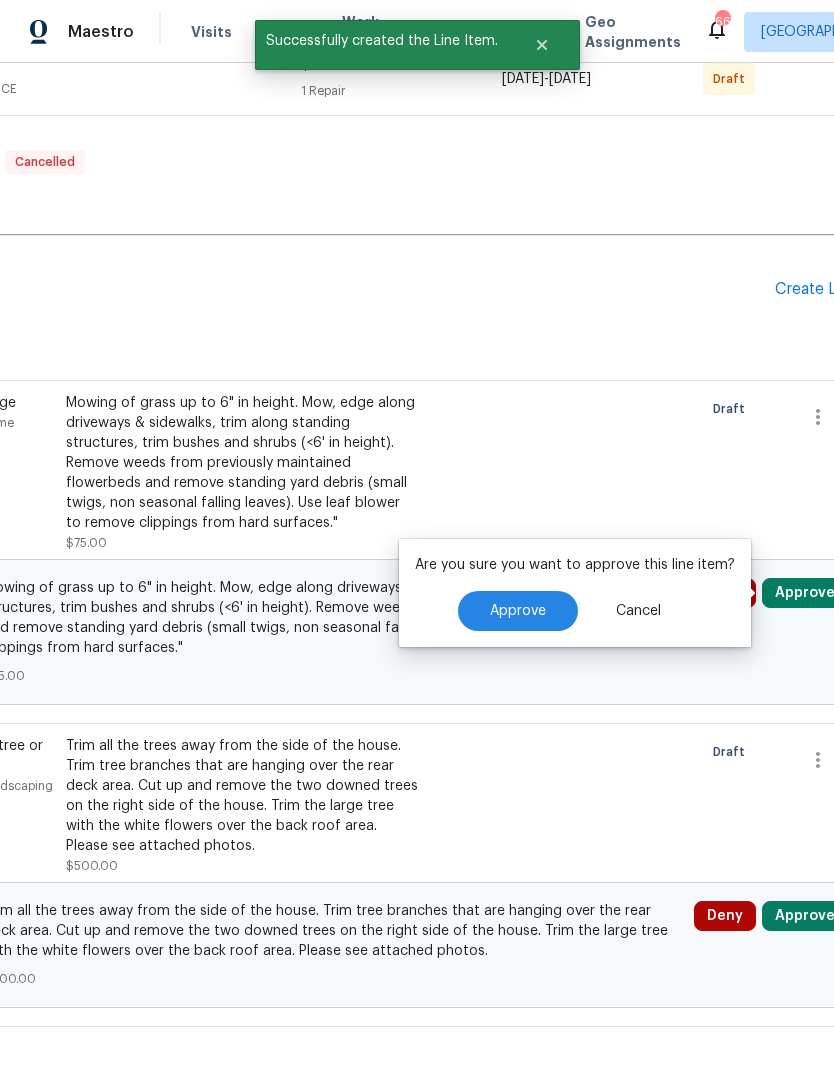 click on "Approve" at bounding box center [518, 611] 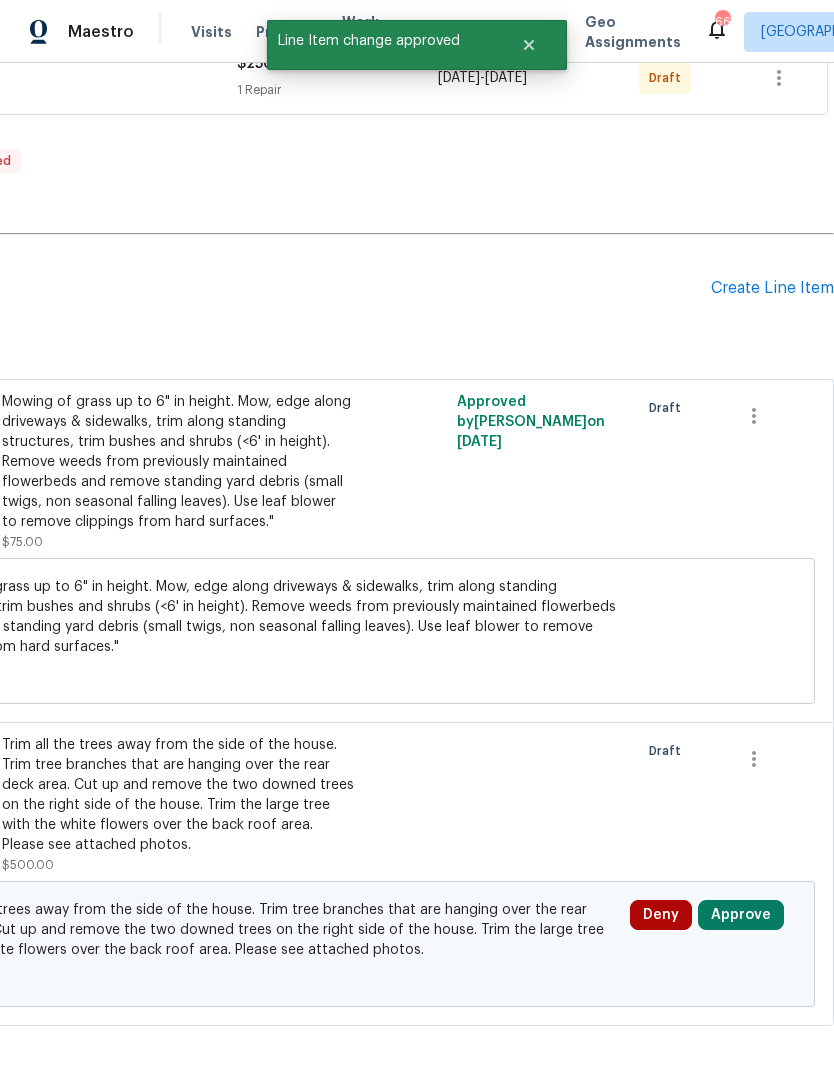 scroll, scrollTop: 550, scrollLeft: 296, axis: both 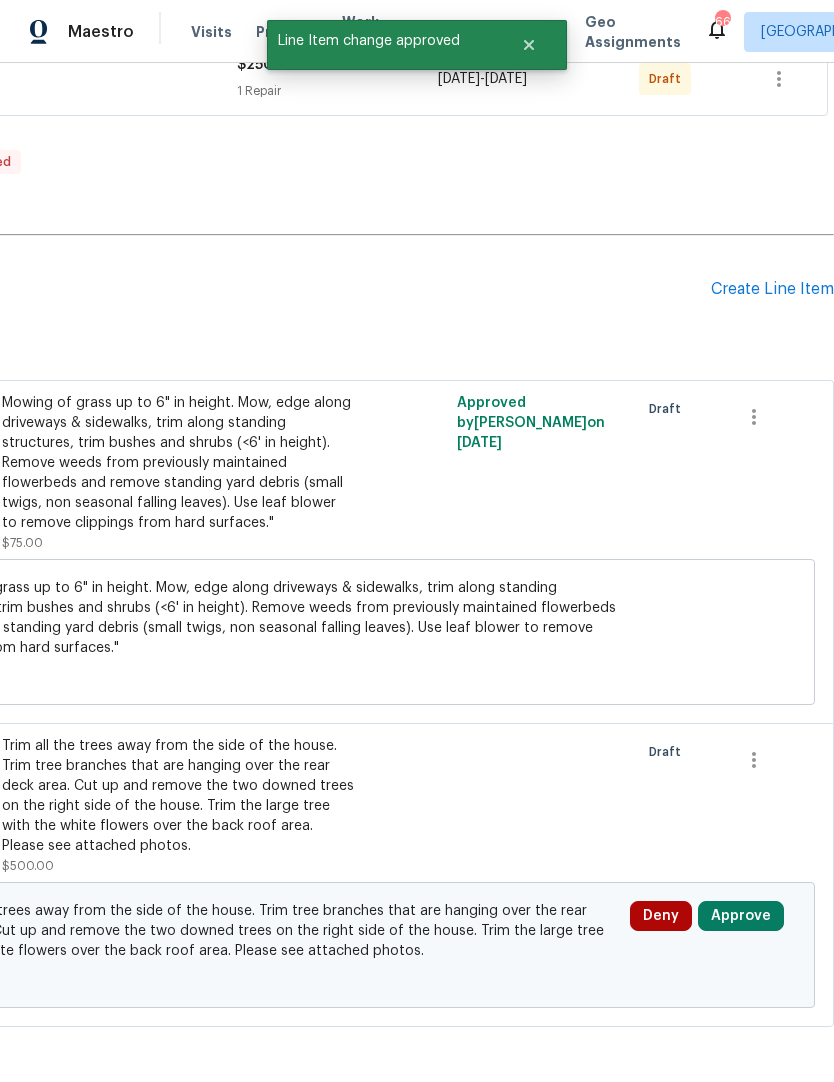 click on "Approve" at bounding box center [741, 916] 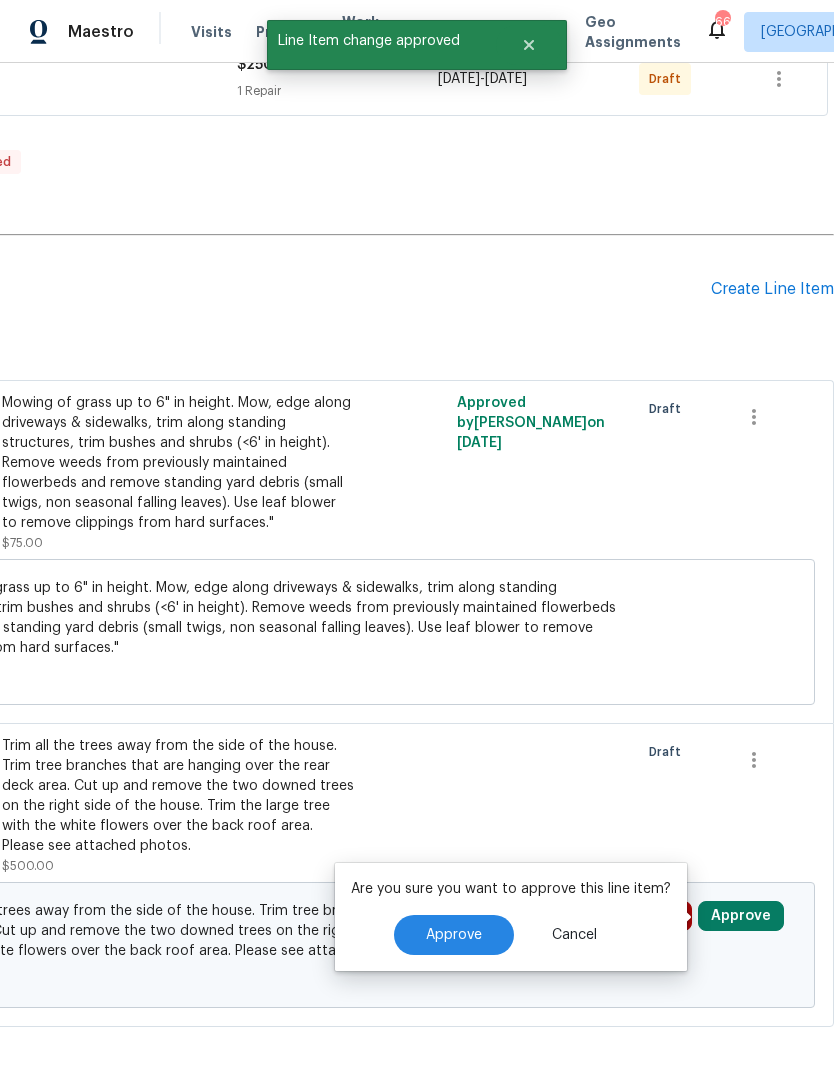 click on "Approve" at bounding box center [454, 935] 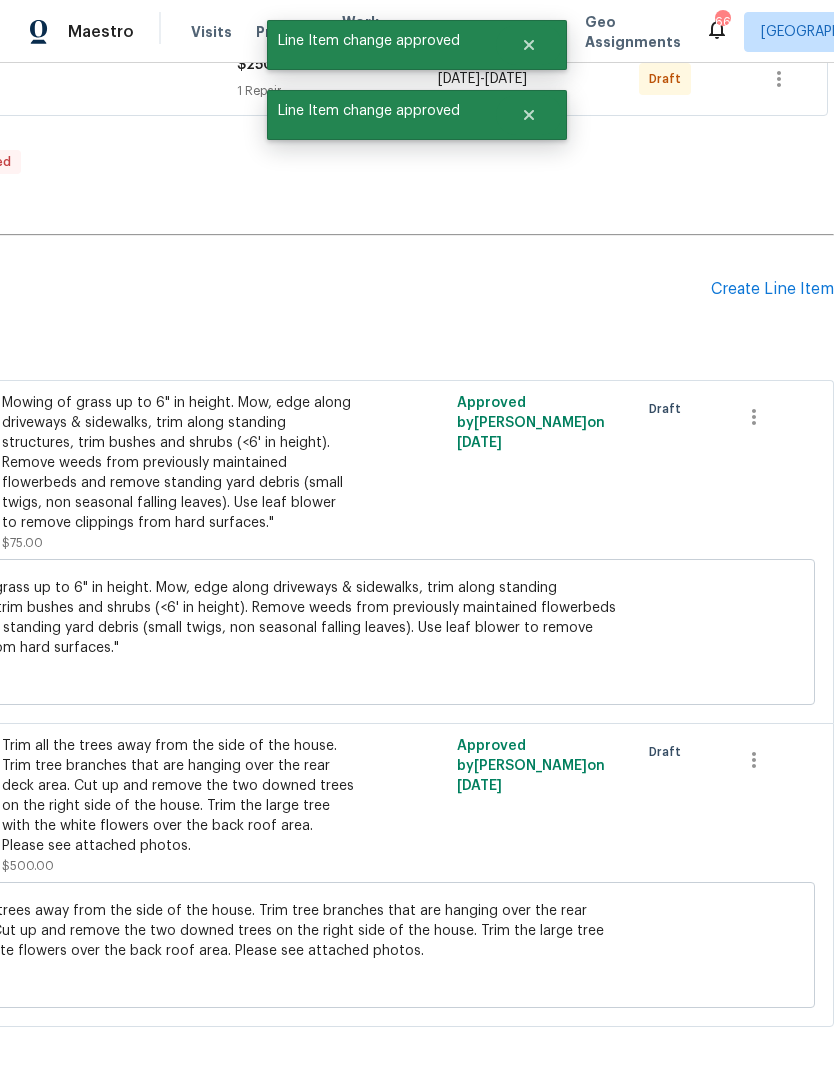click on "Create Line Item" at bounding box center [772, 289] 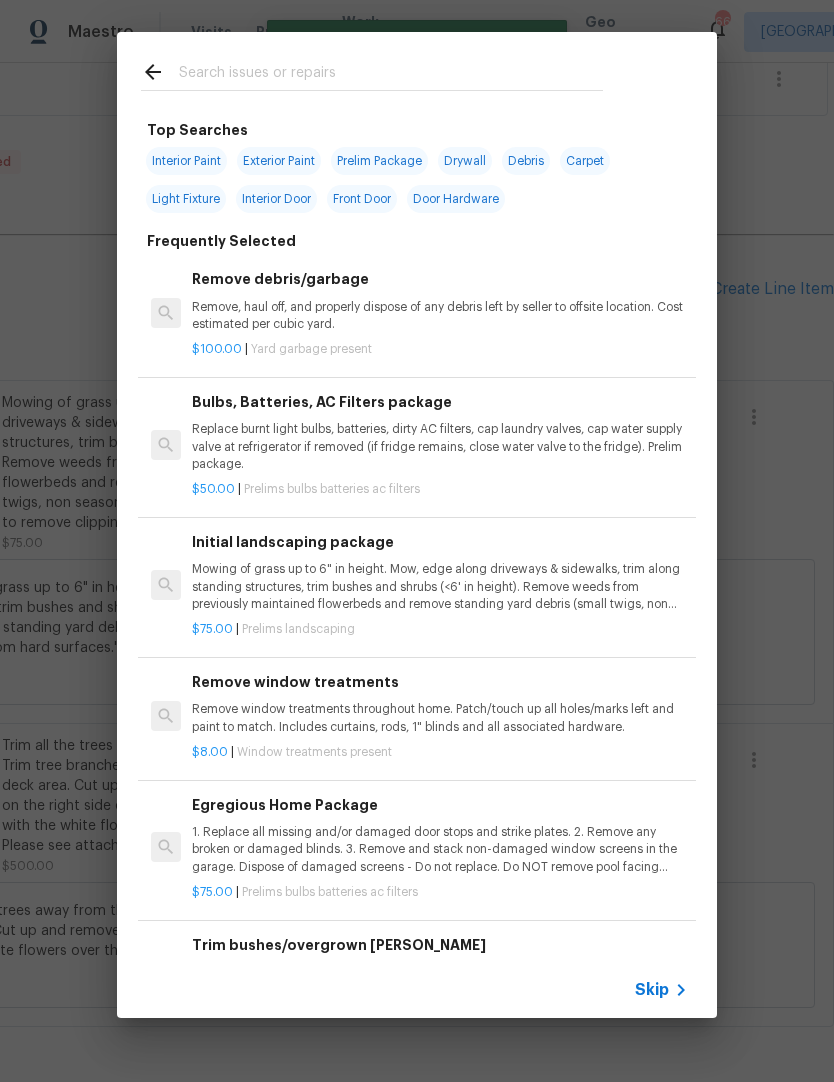click at bounding box center [391, 75] 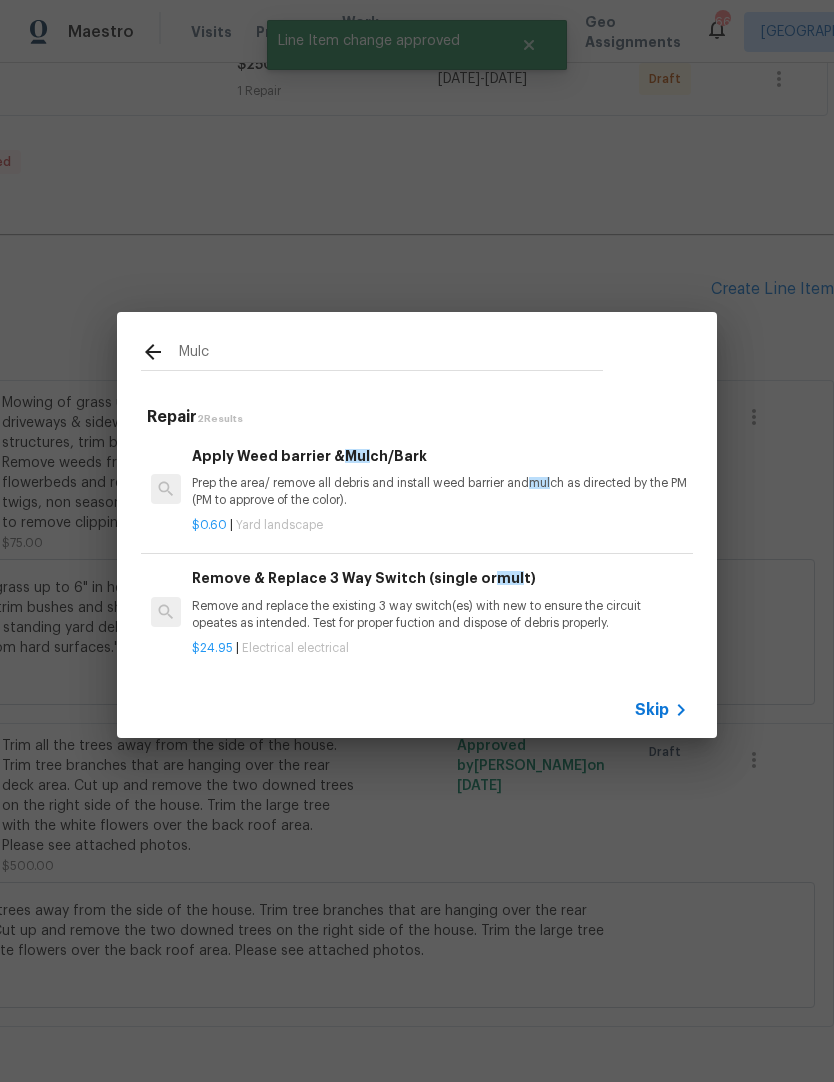 type on "Mulch" 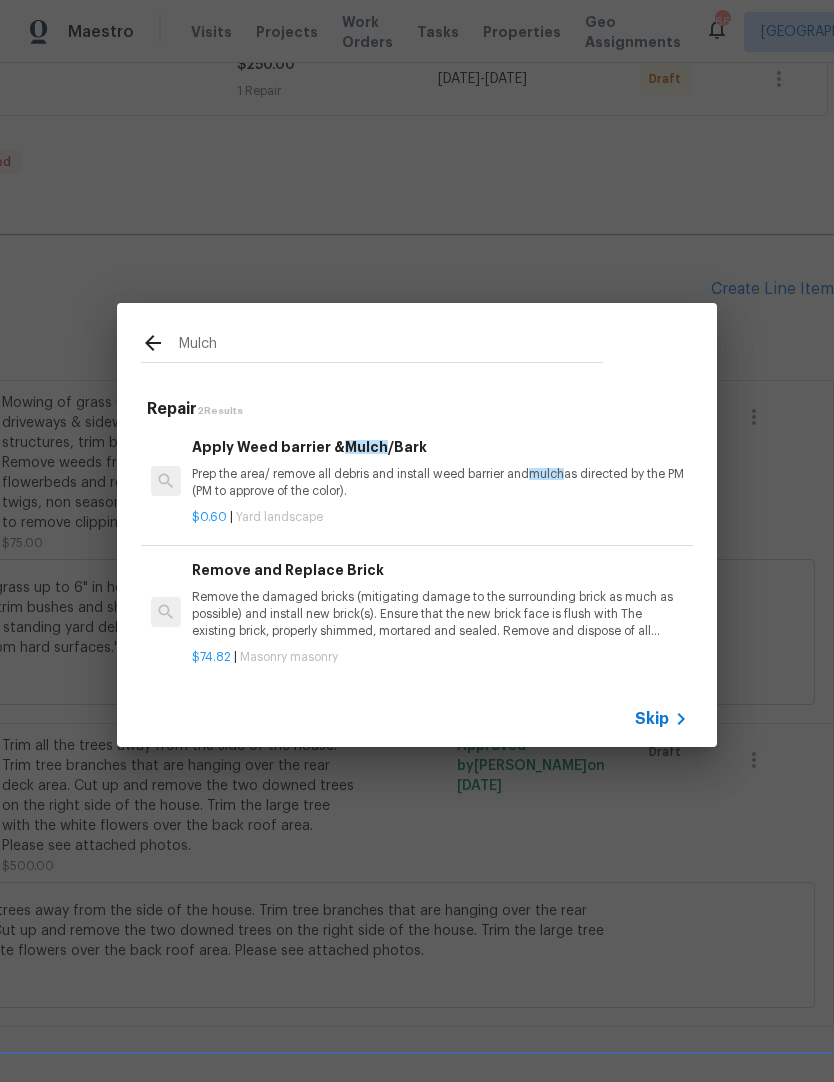 click on "Apply Weed barrier &  Mulch /Bark" at bounding box center [440, 447] 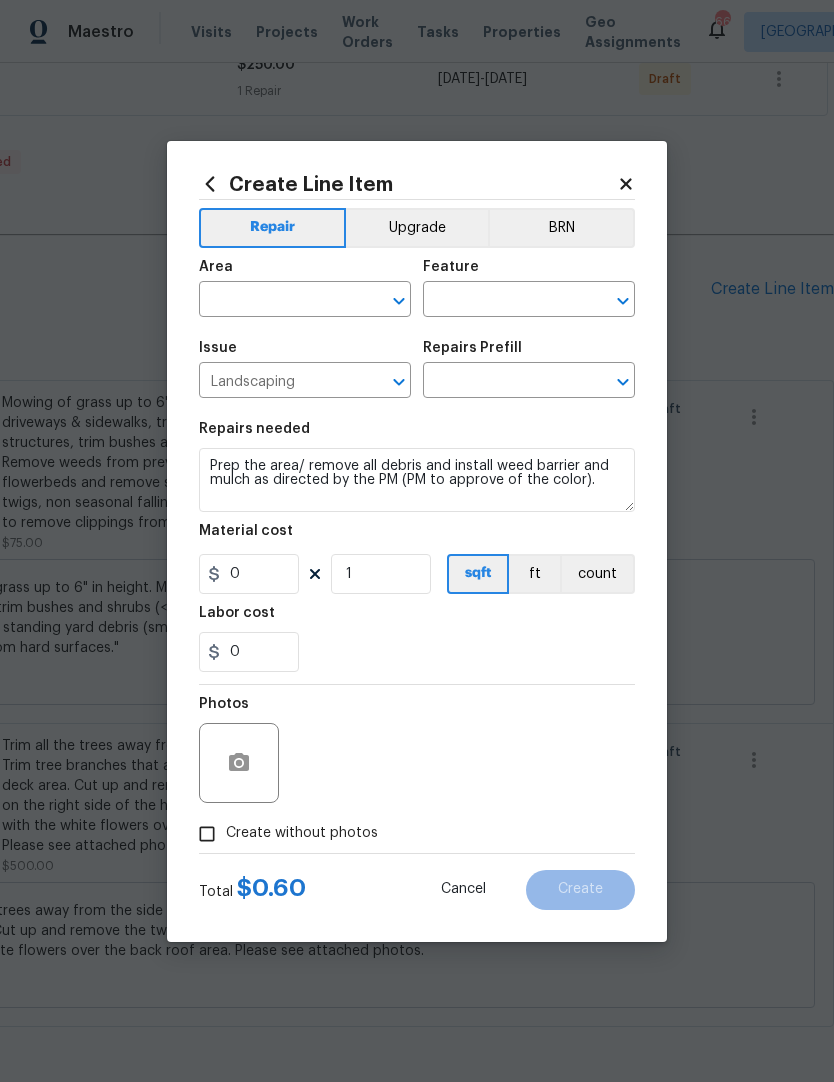 type on "Apply Weed barrier & Mulch/Bark $0.60" 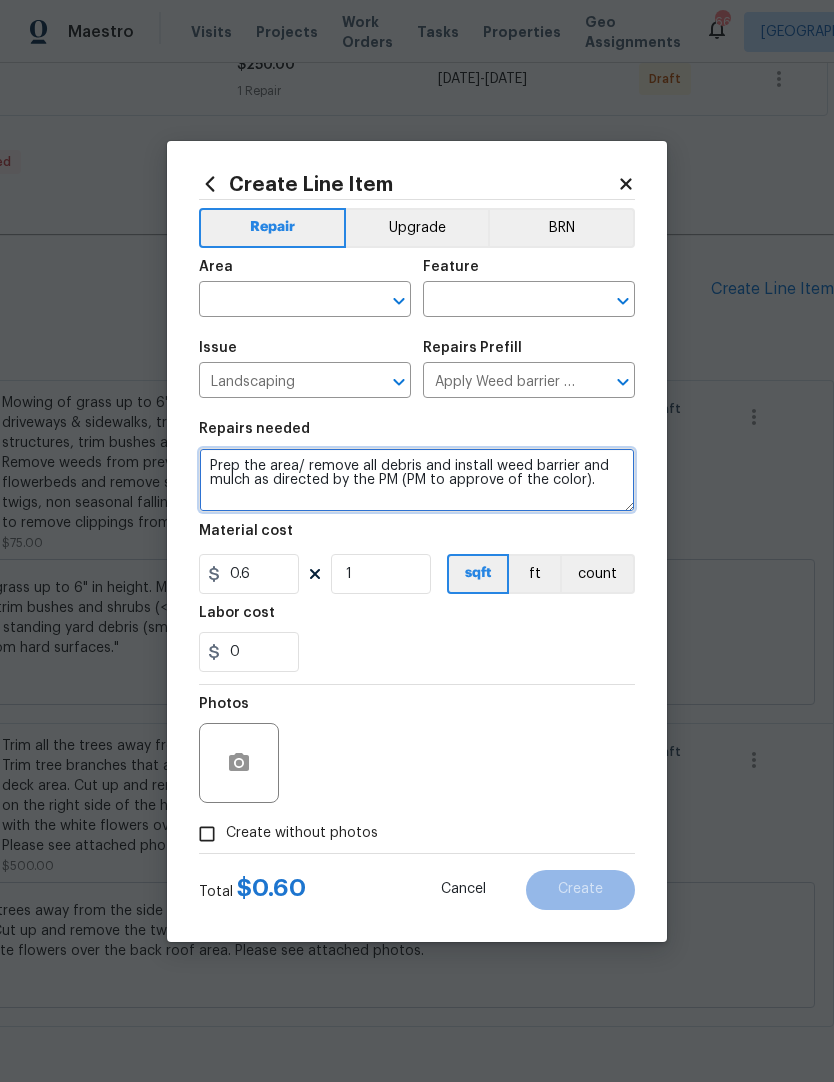 click on "Prep the area/ remove all debris and install weed barrier and mulch as directed by the PM (PM to approve of the color)." at bounding box center [417, 480] 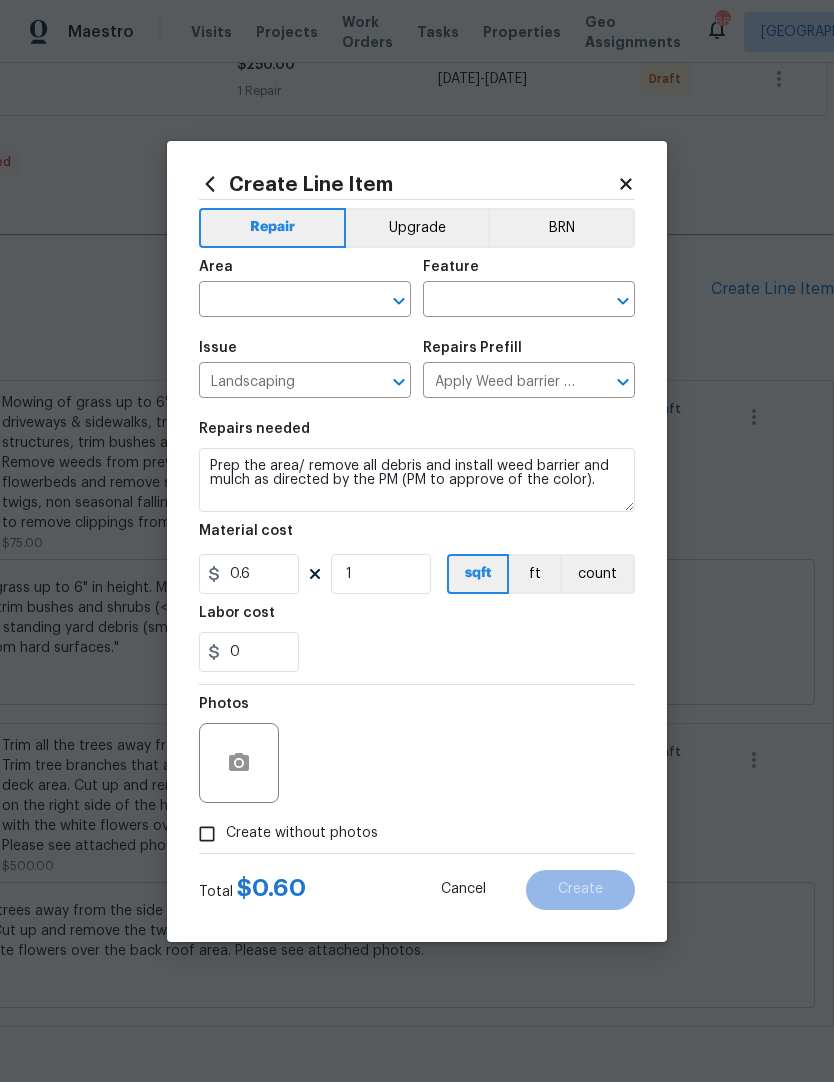 click at bounding box center (277, 301) 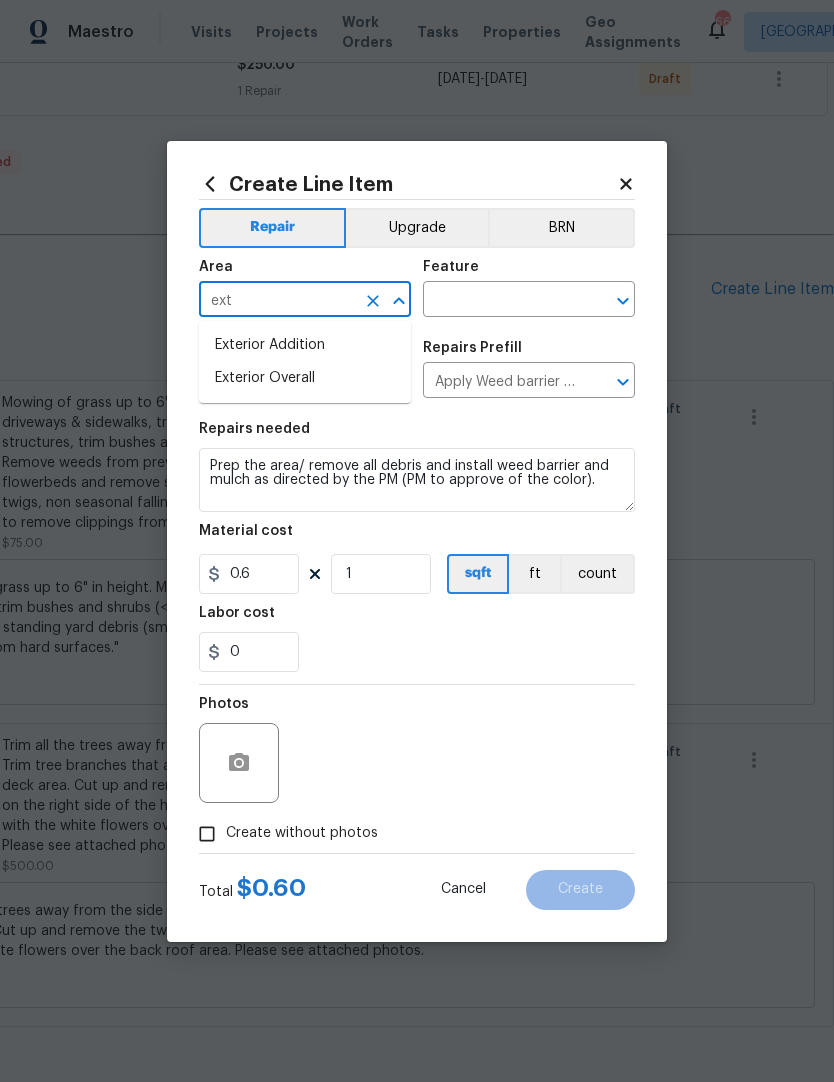 click on "Exterior Overall" at bounding box center [305, 378] 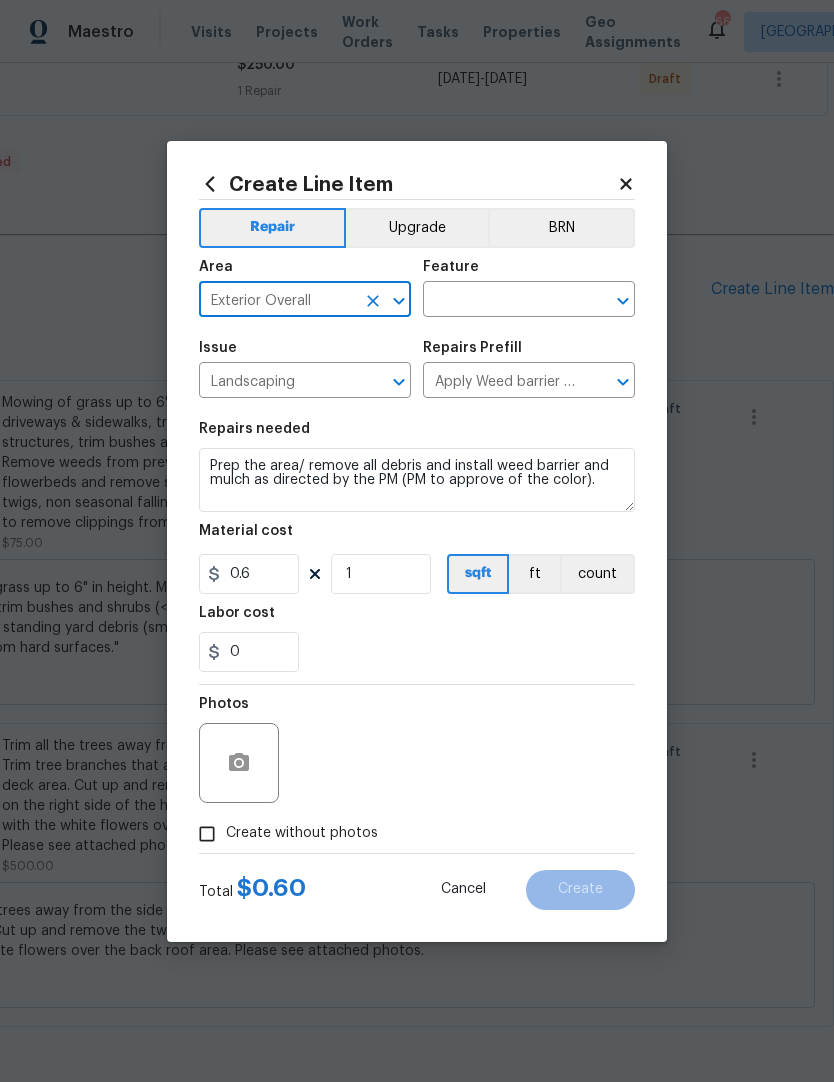 click at bounding box center [501, 301] 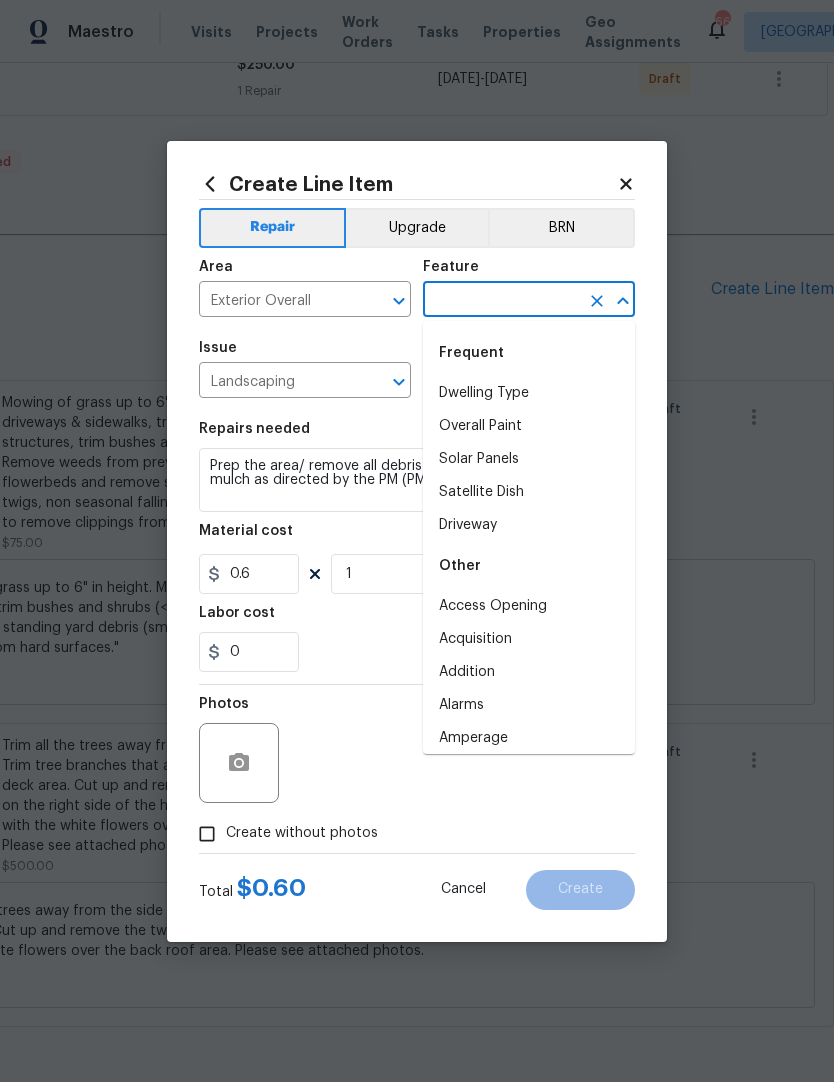 click at bounding box center (501, 301) 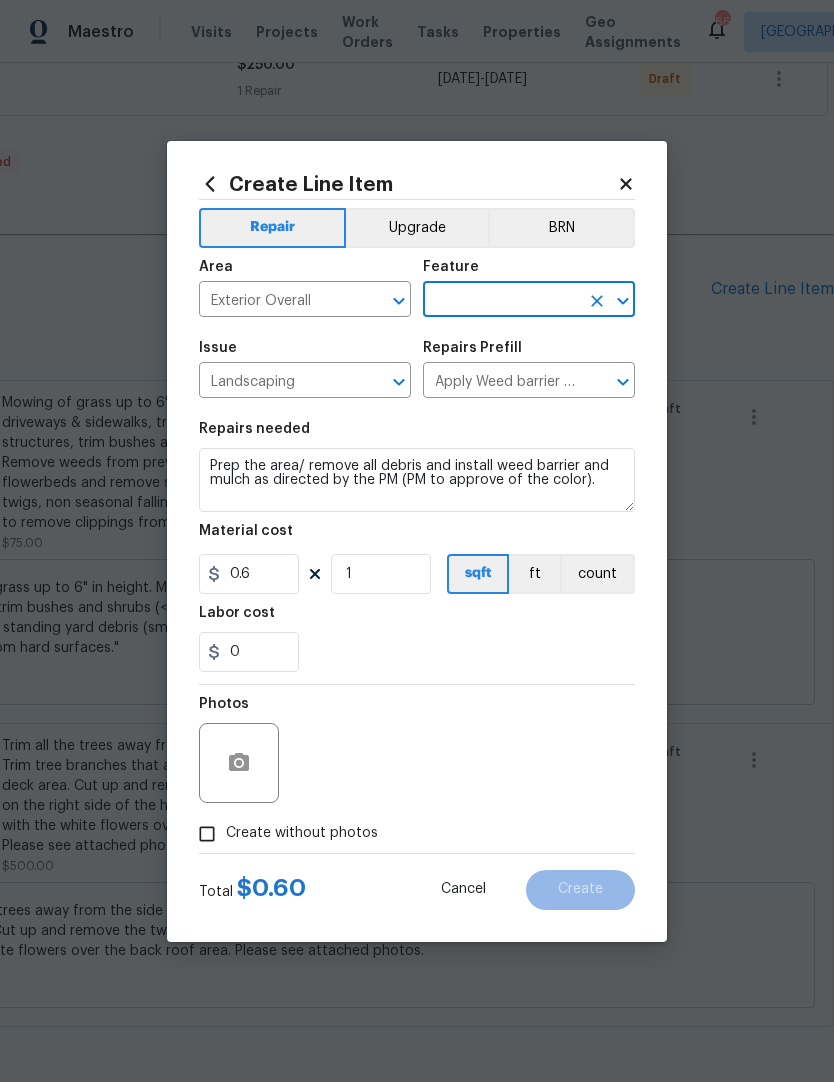 click at bounding box center [501, 301] 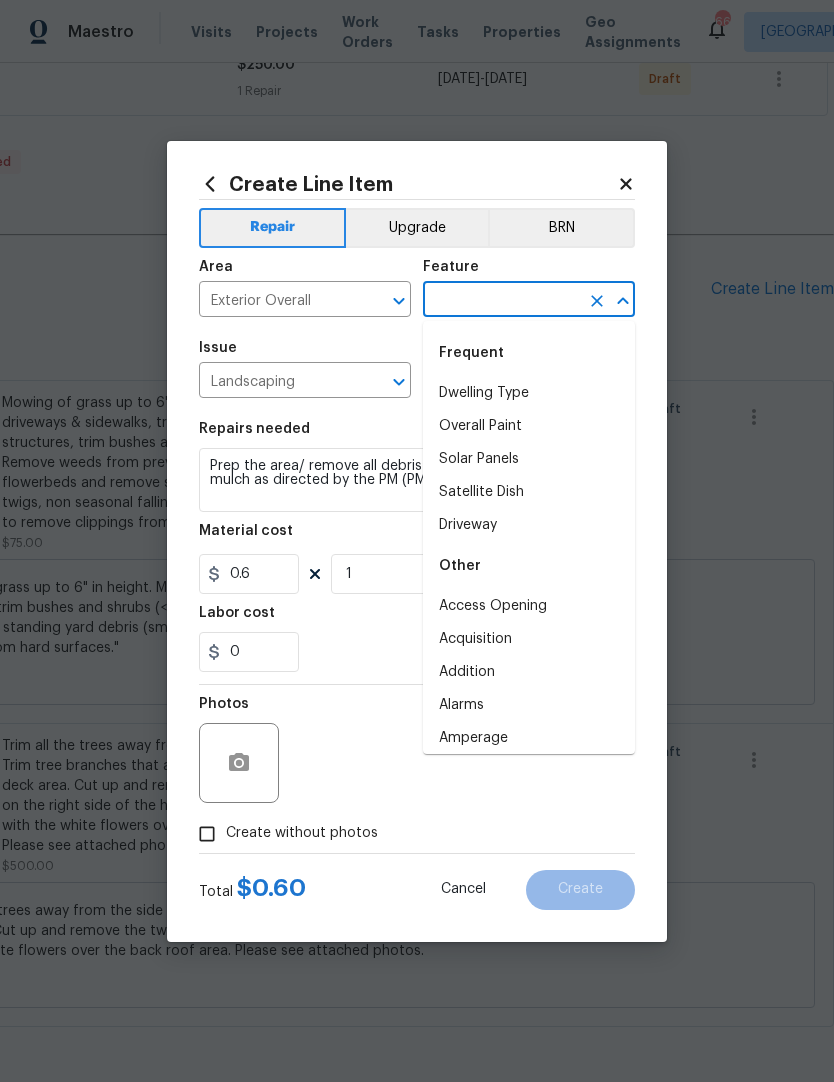 type on "l" 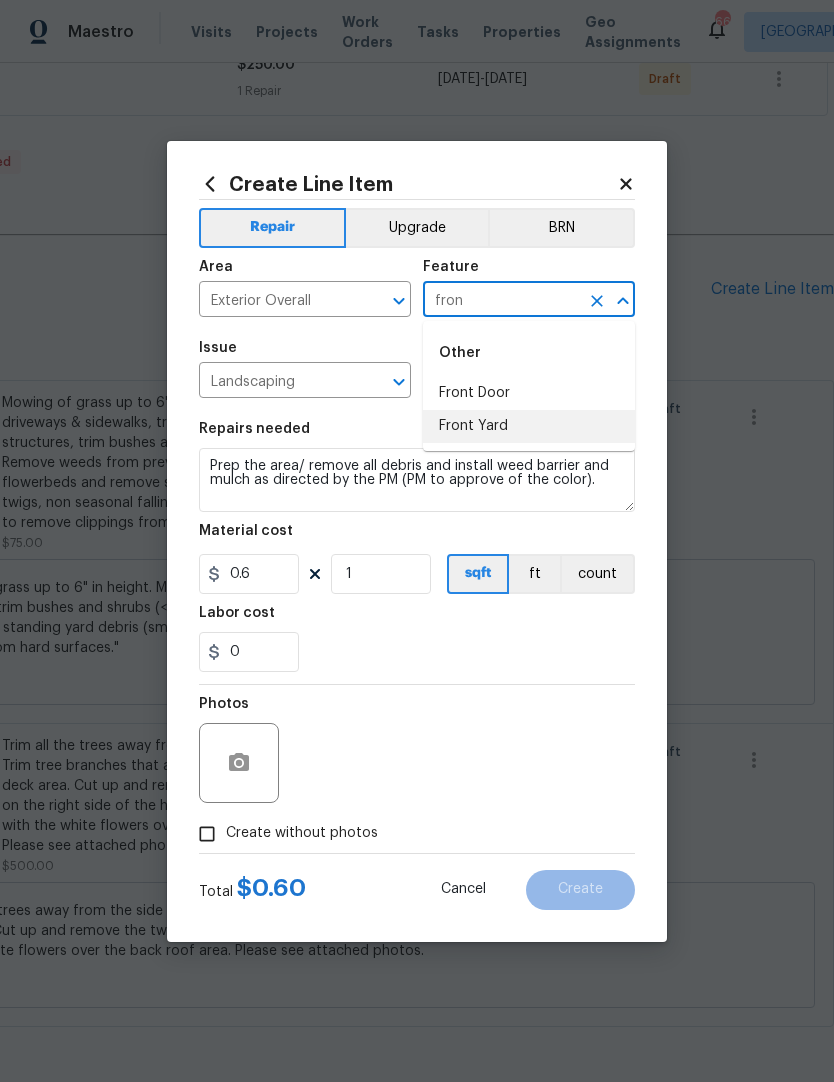 click on "Front Yard" at bounding box center [529, 426] 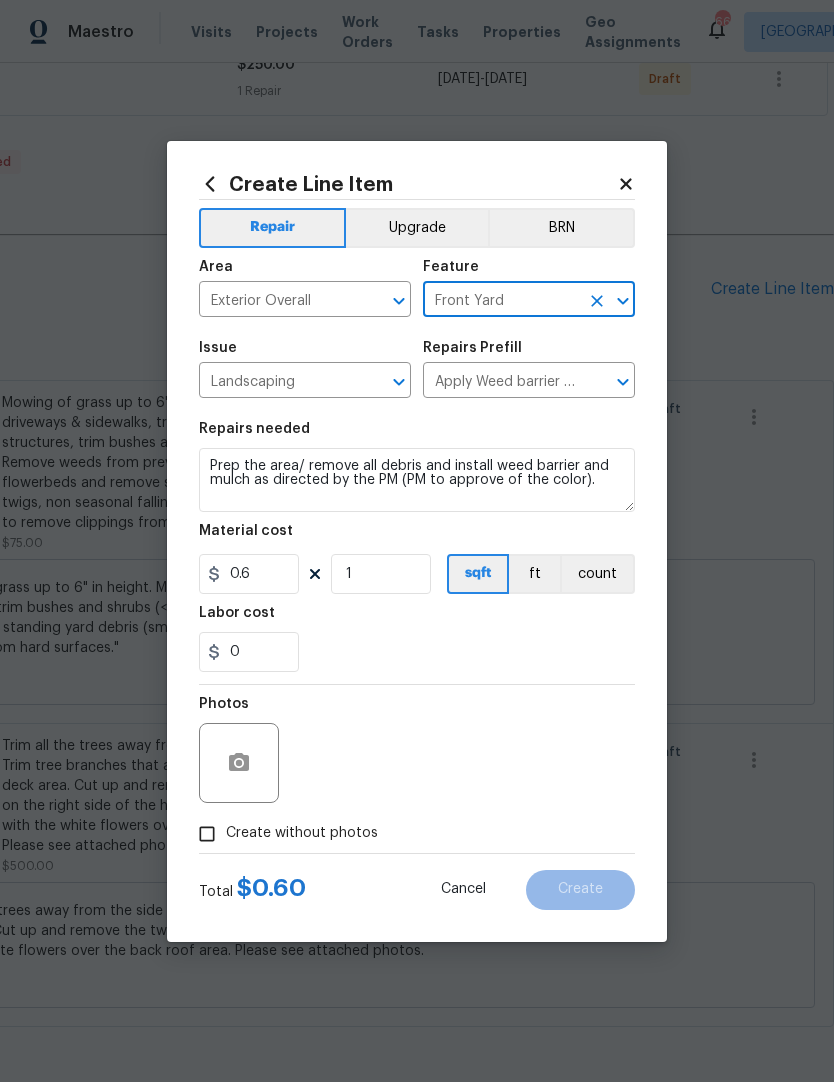 click on "Repairs needed" at bounding box center (417, 435) 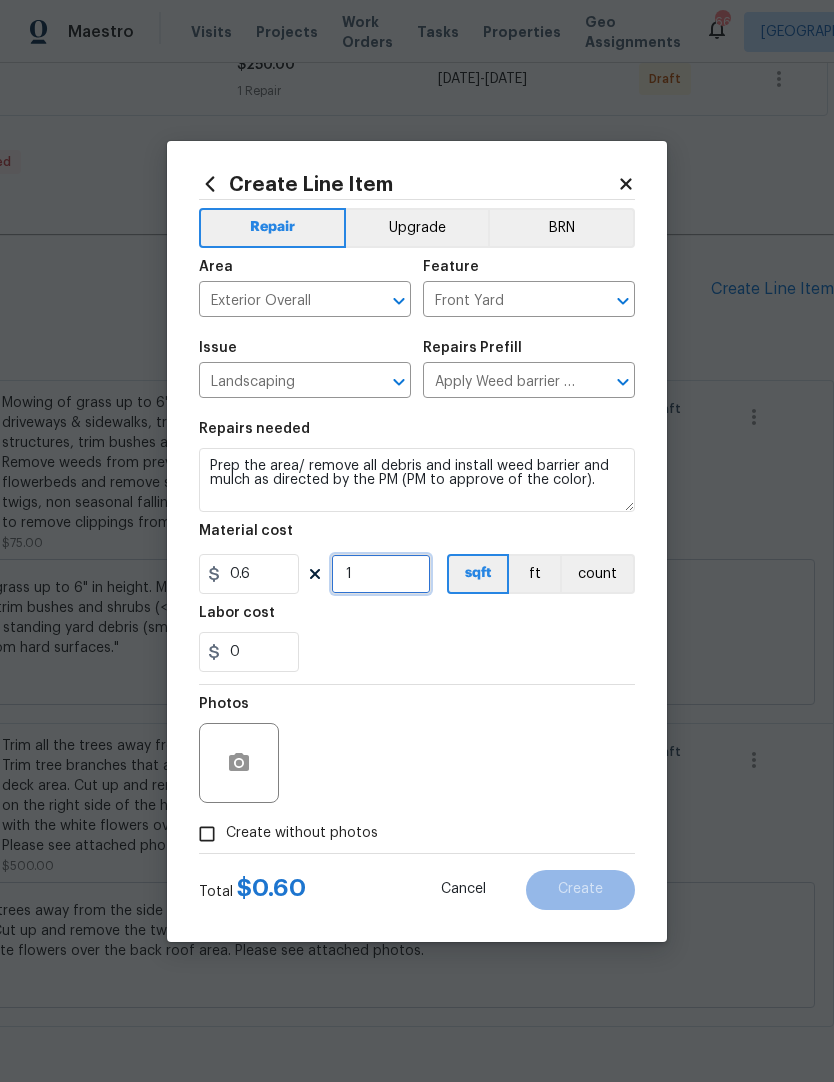 click on "1" at bounding box center [381, 574] 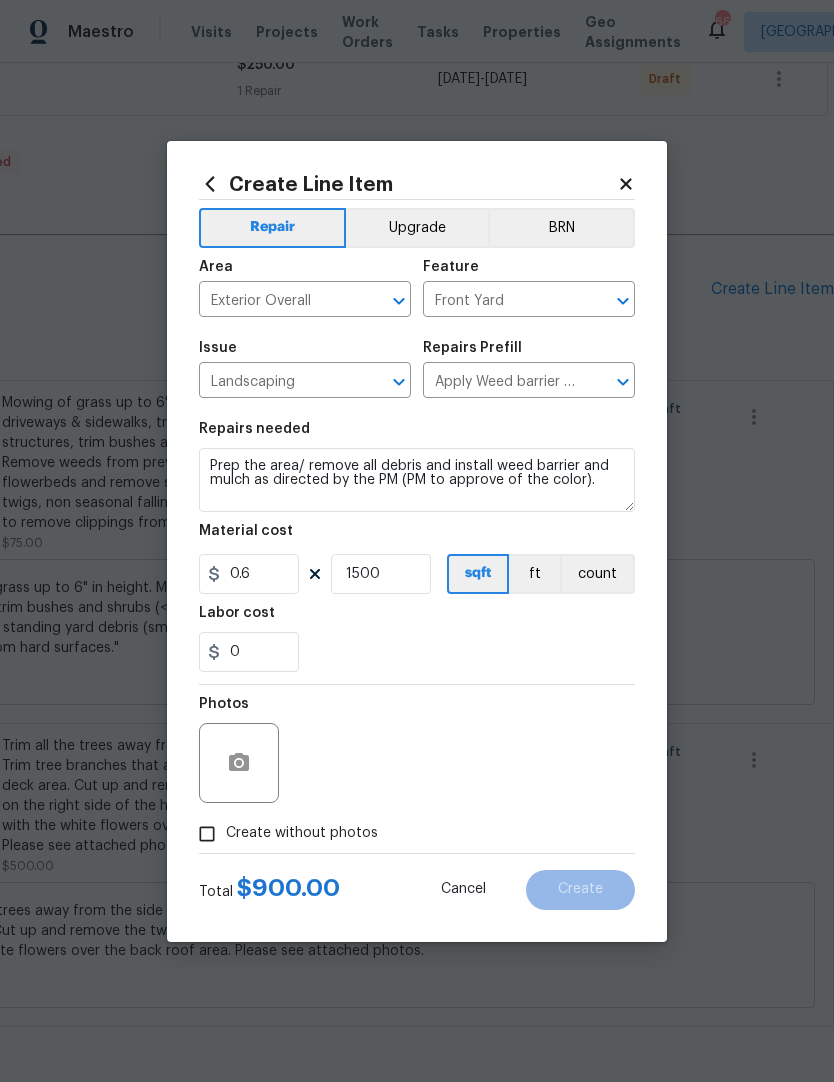 click on "0" at bounding box center (417, 652) 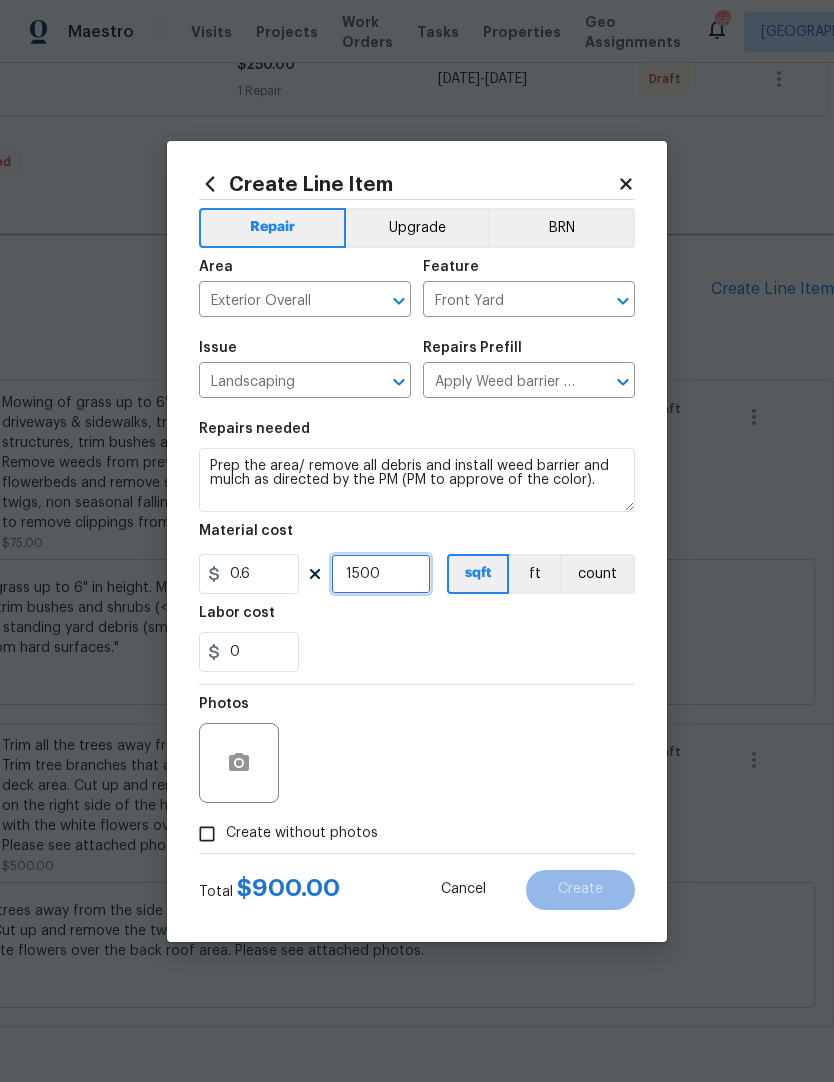 click on "1500" at bounding box center (381, 574) 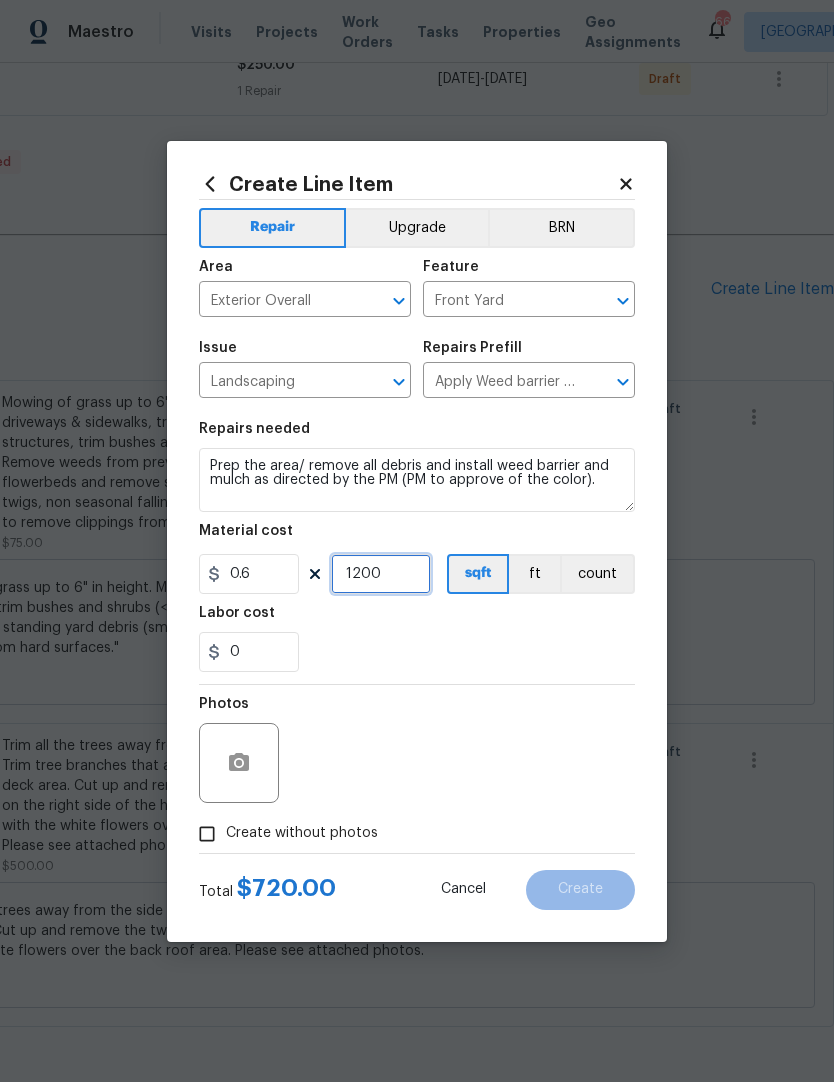 type on "1200" 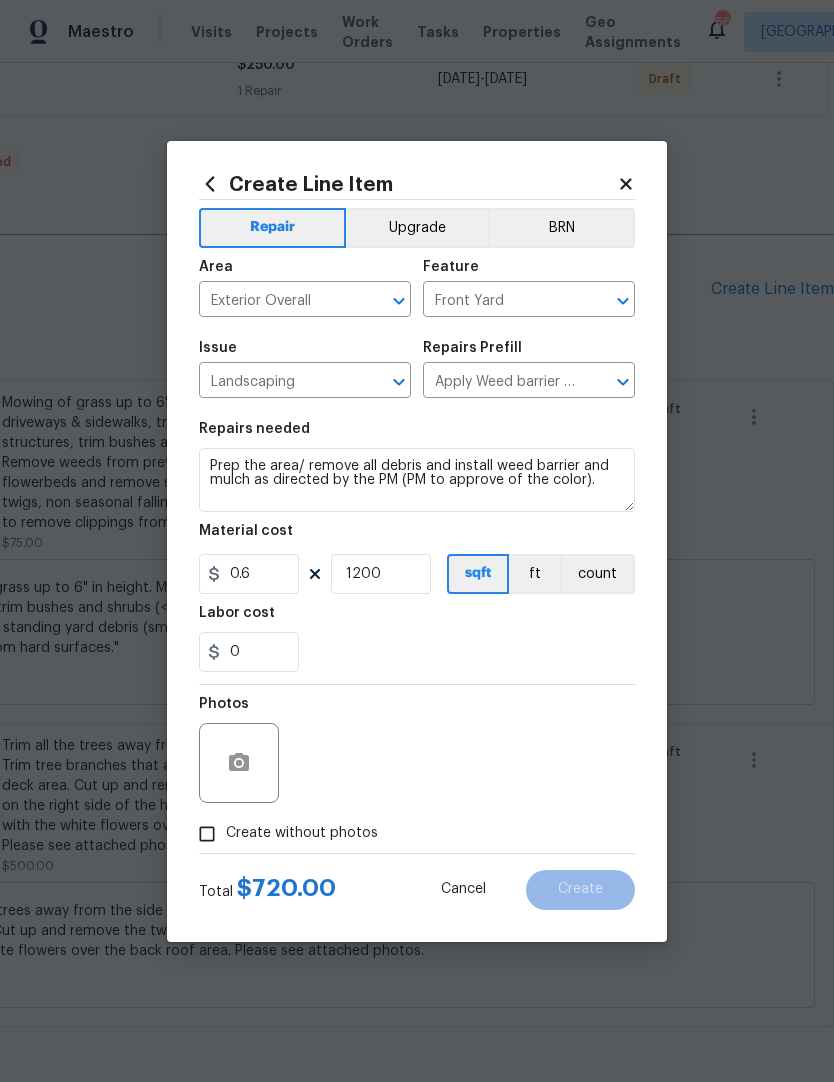 click on "0" at bounding box center (417, 652) 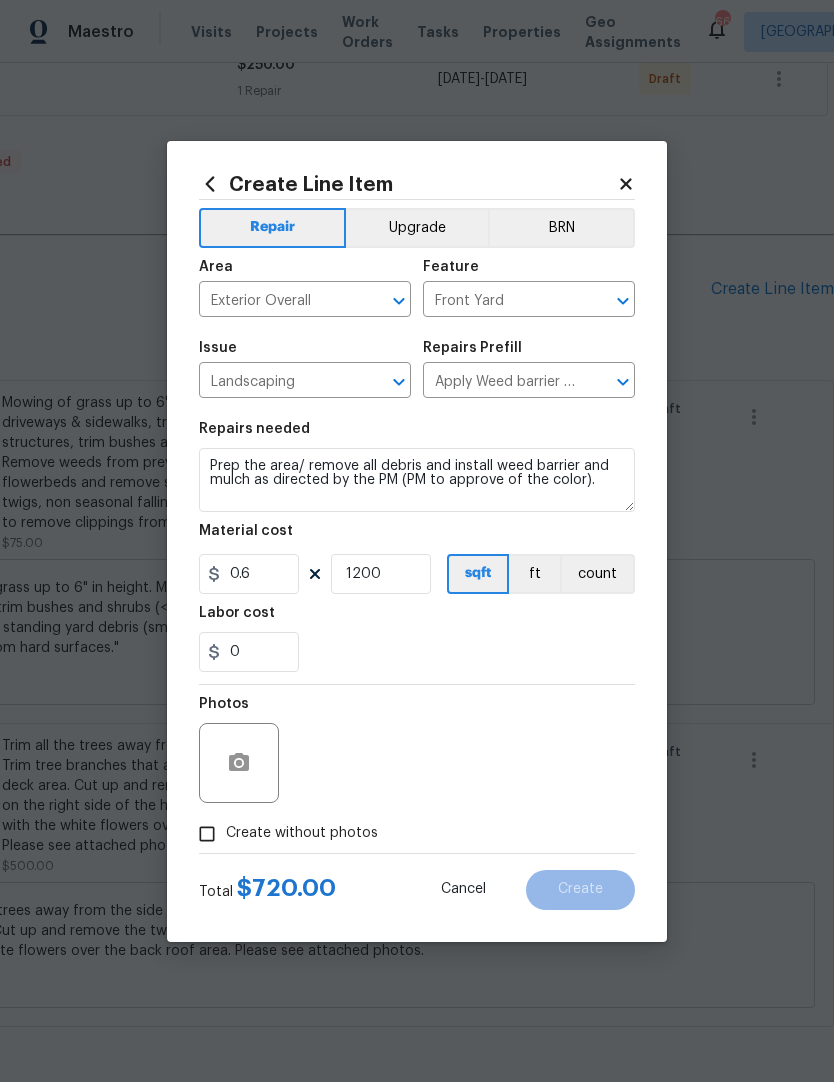 click on "Create without photos" at bounding box center (207, 834) 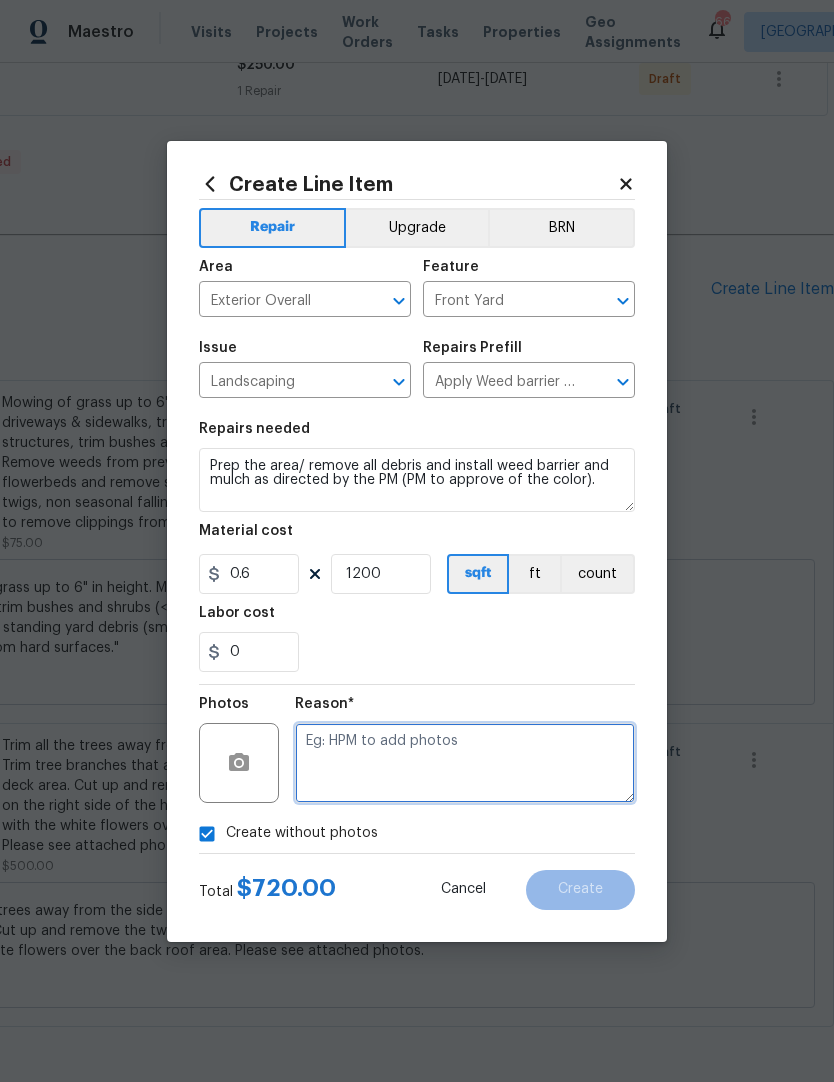 click at bounding box center [465, 763] 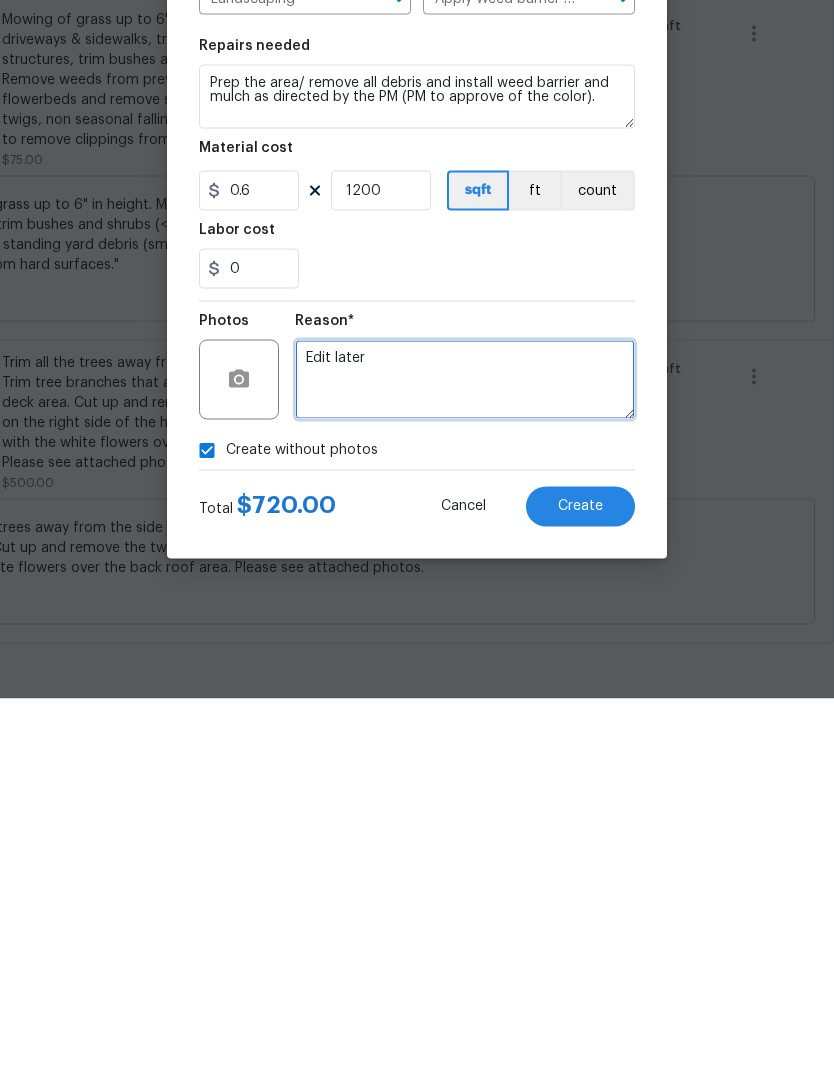 type on "Edit later" 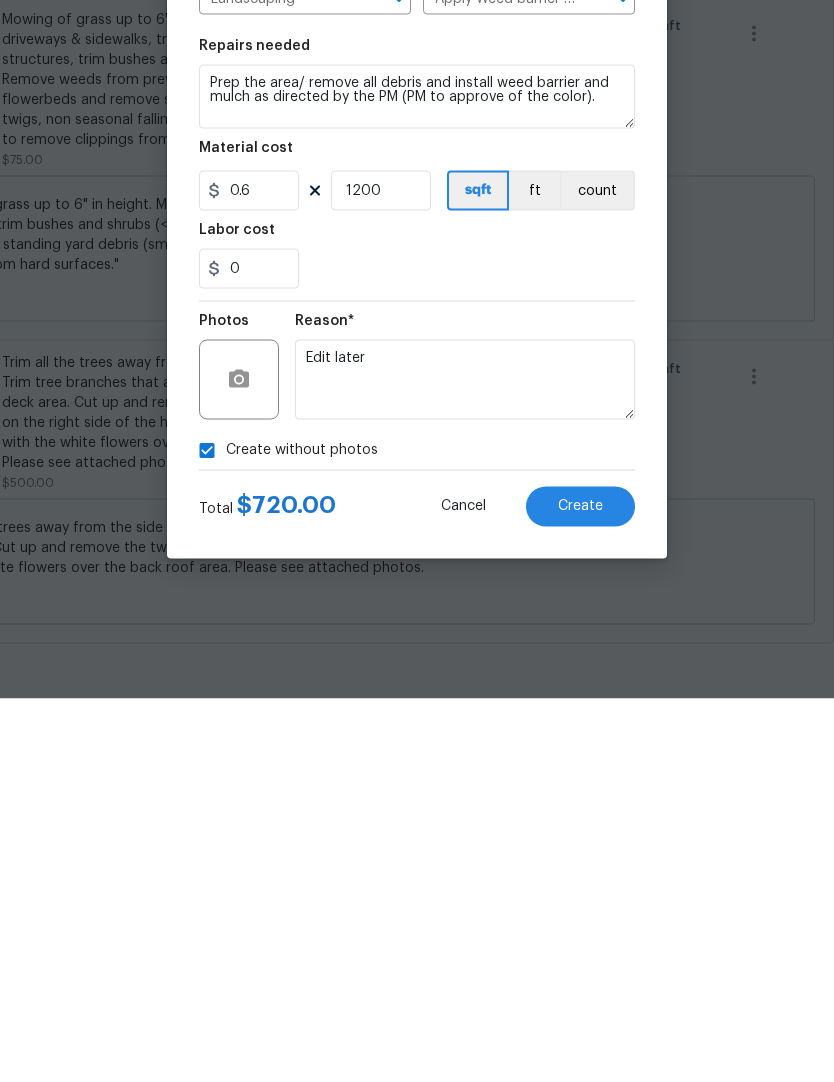 click on "Create without photos" at bounding box center (417, 834) 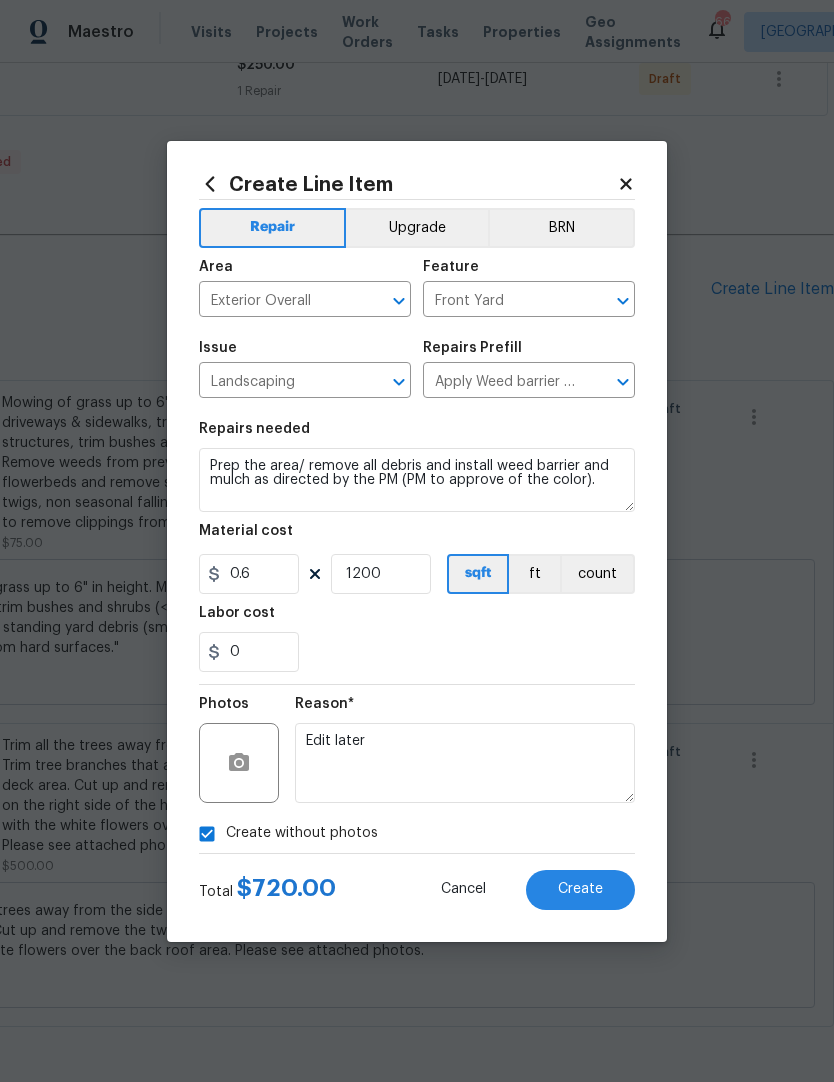 click on "Create" at bounding box center [580, 890] 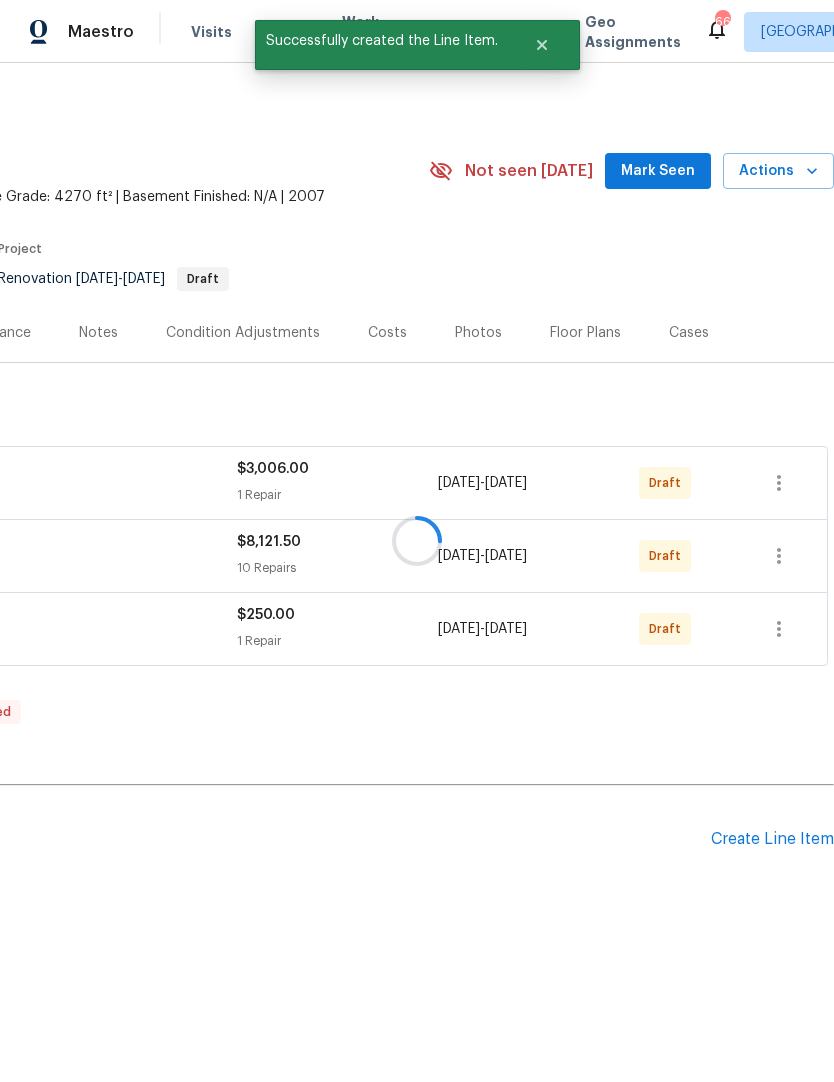 scroll, scrollTop: 0, scrollLeft: 296, axis: horizontal 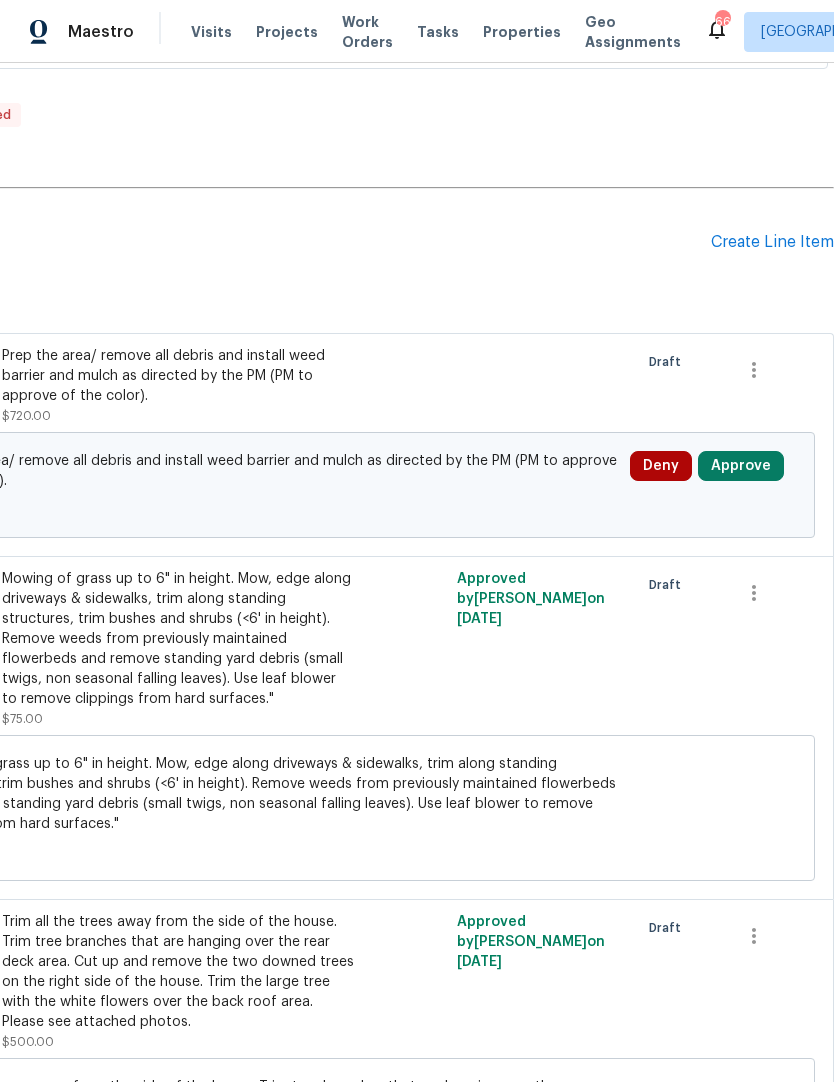 click on "Approve" at bounding box center [741, 466] 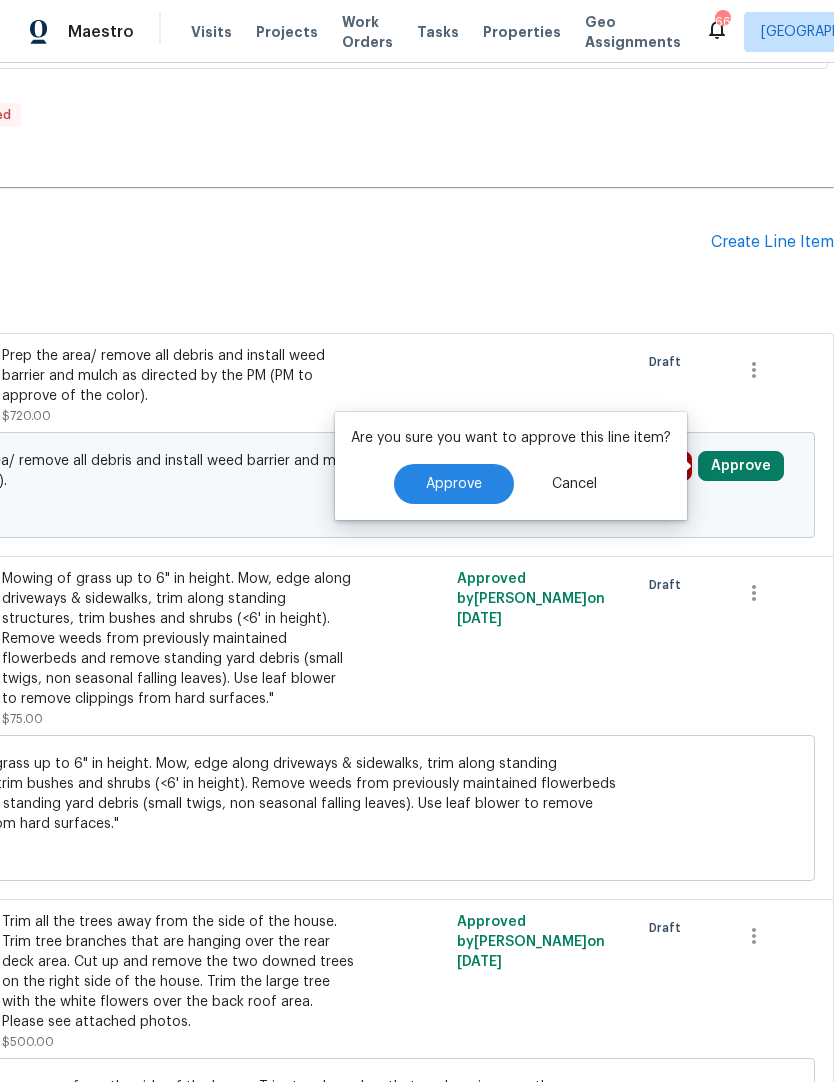 click on "Approve" at bounding box center [454, 484] 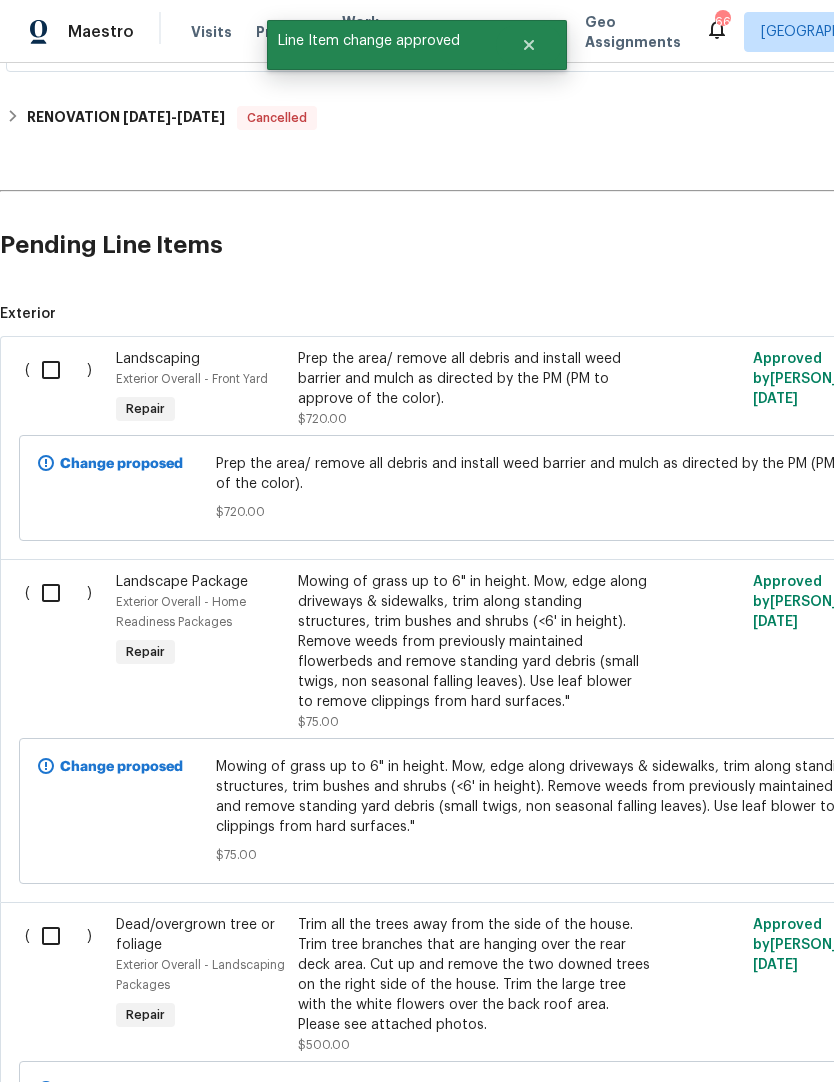 scroll, scrollTop: 593, scrollLeft: 0, axis: vertical 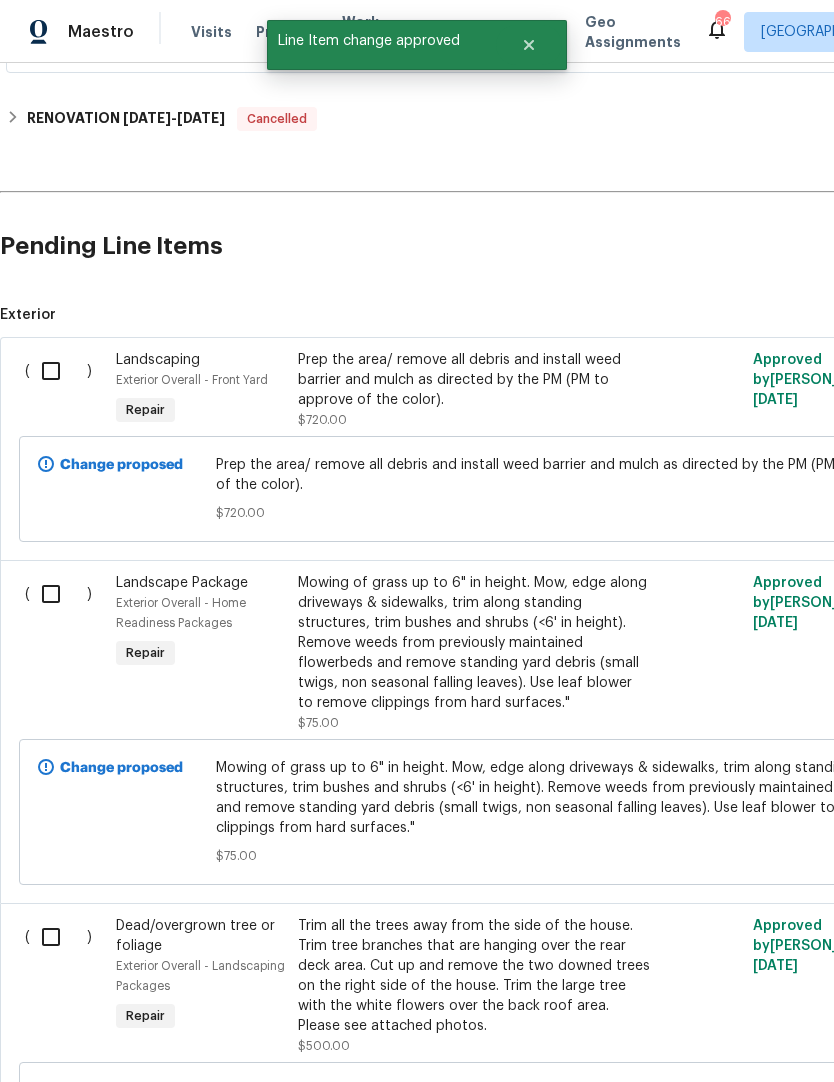 click at bounding box center (58, 371) 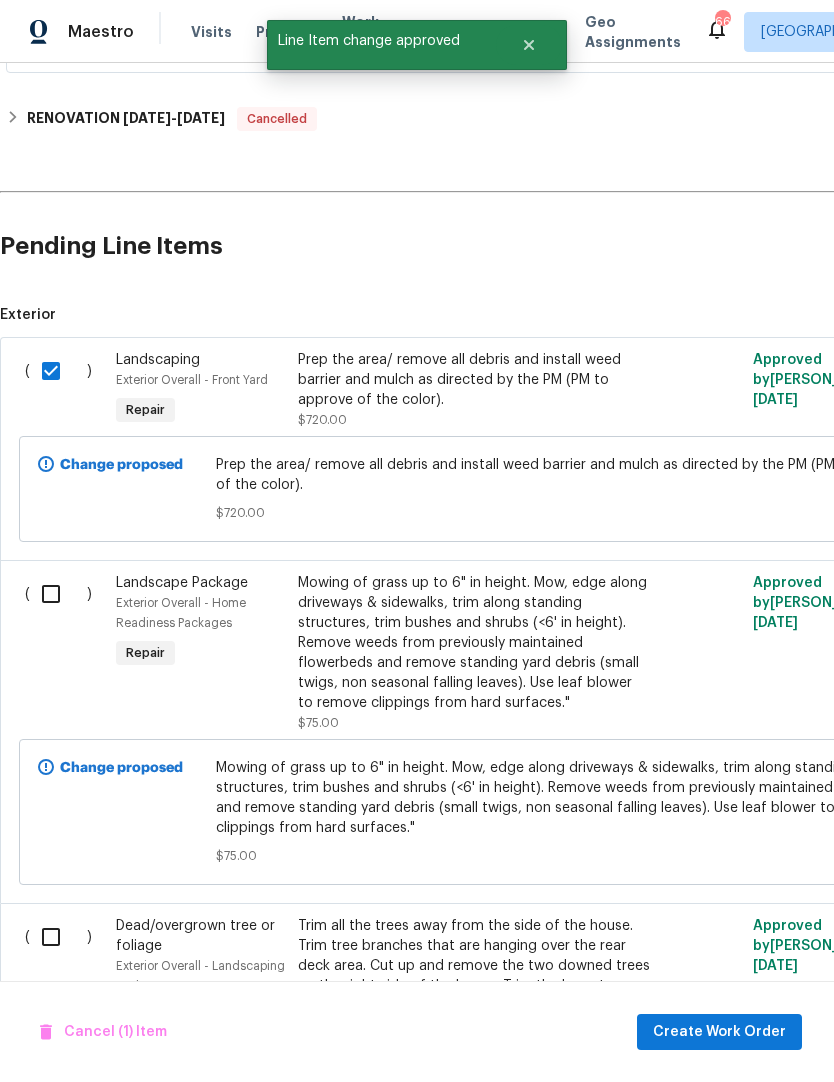 click at bounding box center [58, 594] 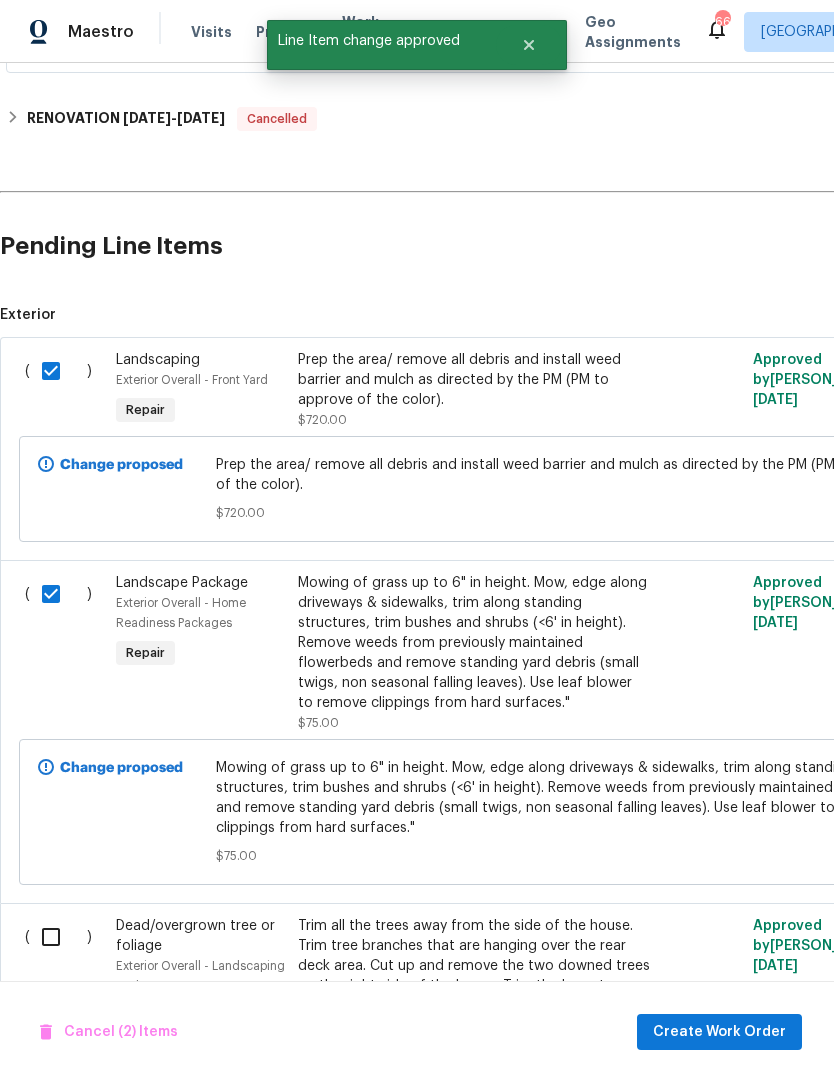 click at bounding box center (58, 937) 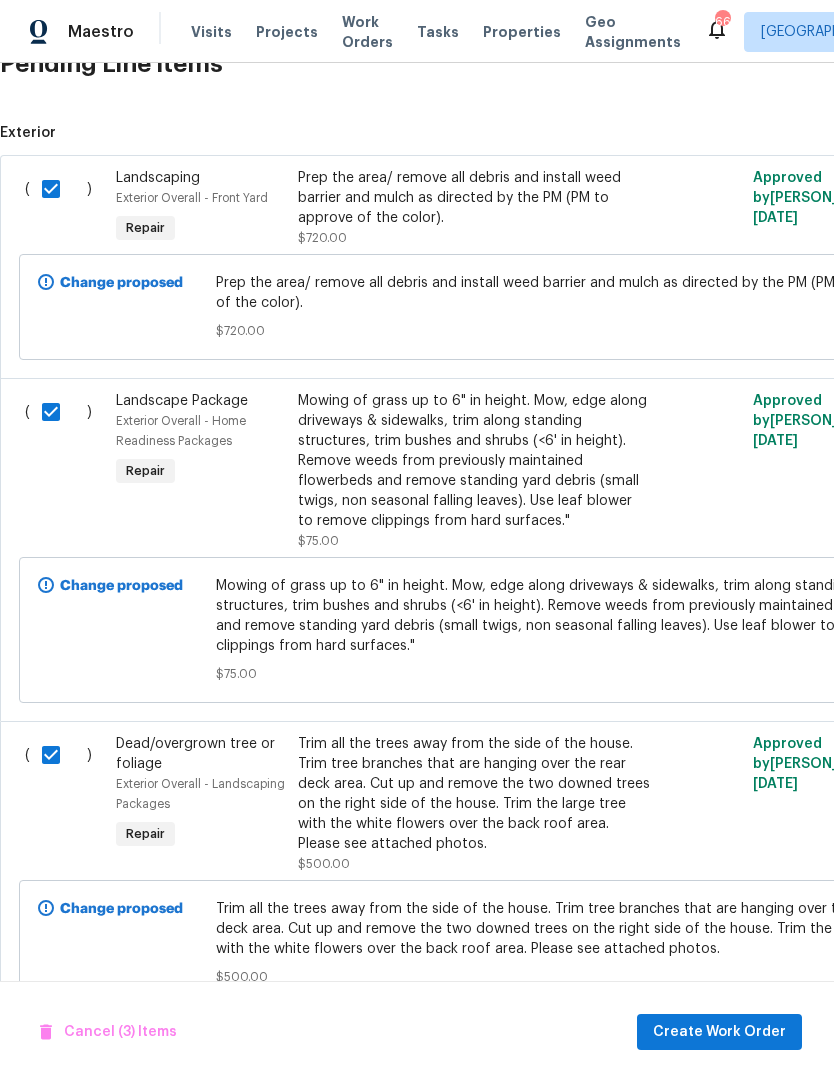 scroll, scrollTop: 774, scrollLeft: 0, axis: vertical 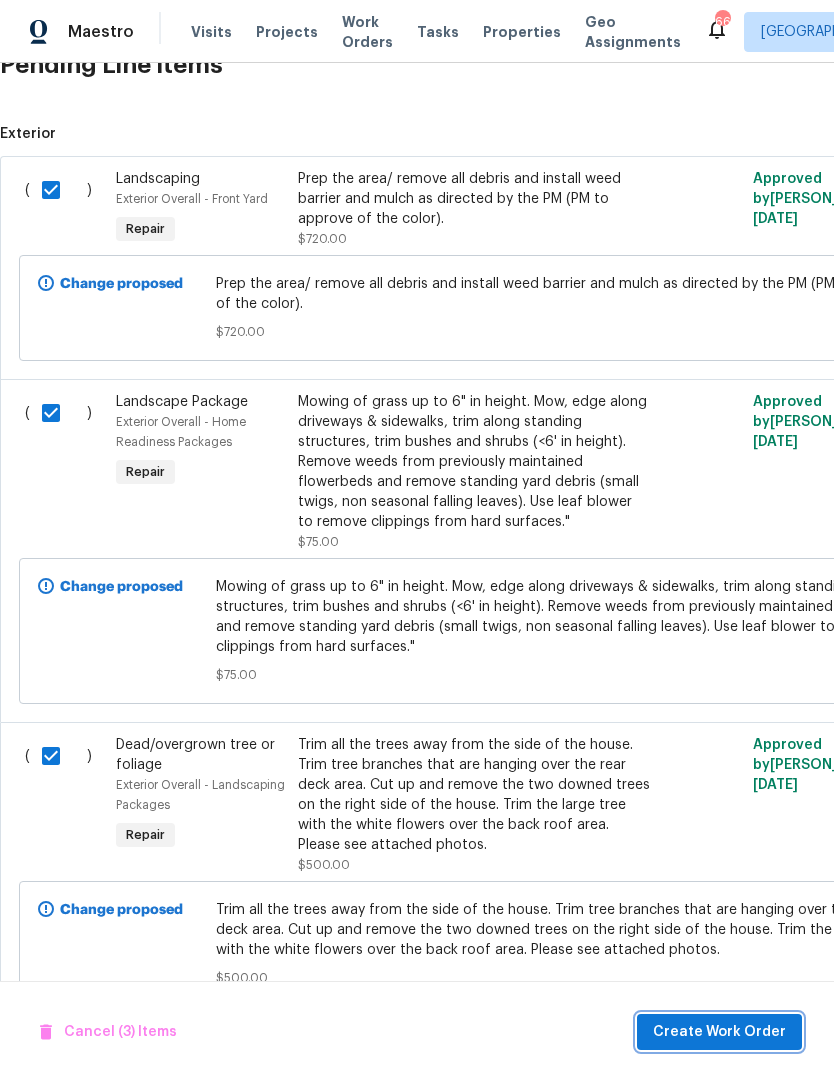 click on "Create Work Order" at bounding box center (719, 1032) 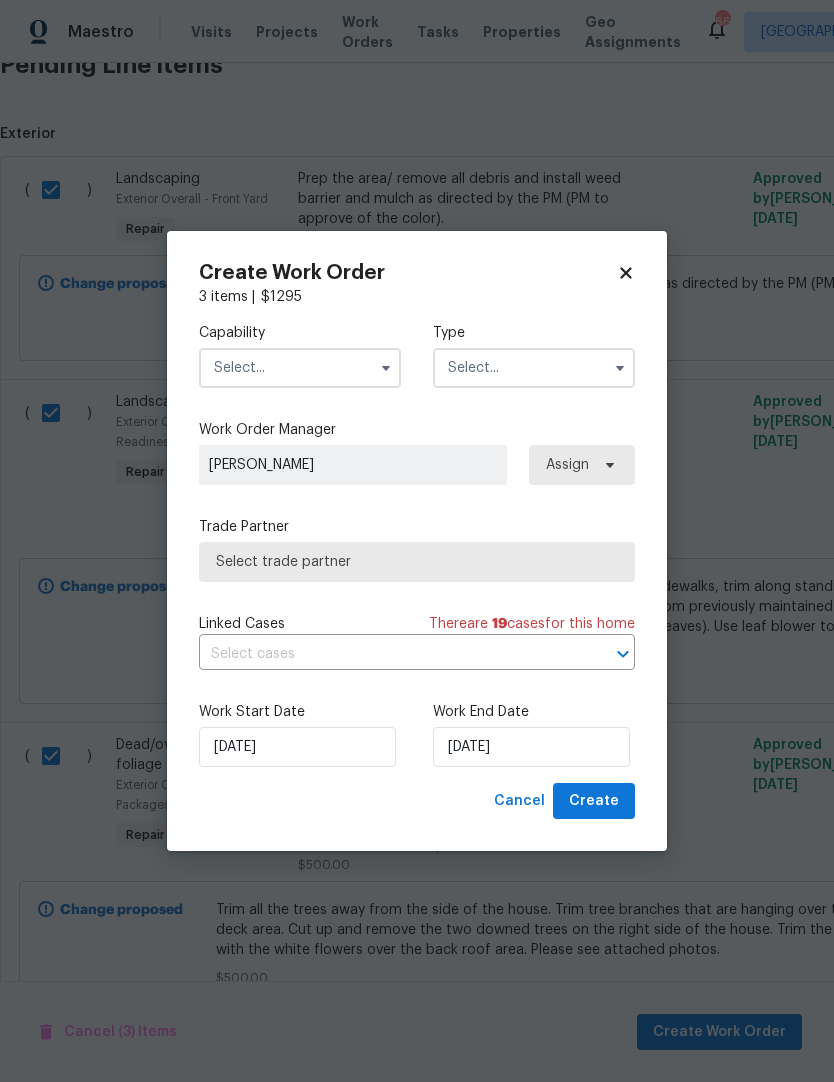 click at bounding box center (300, 368) 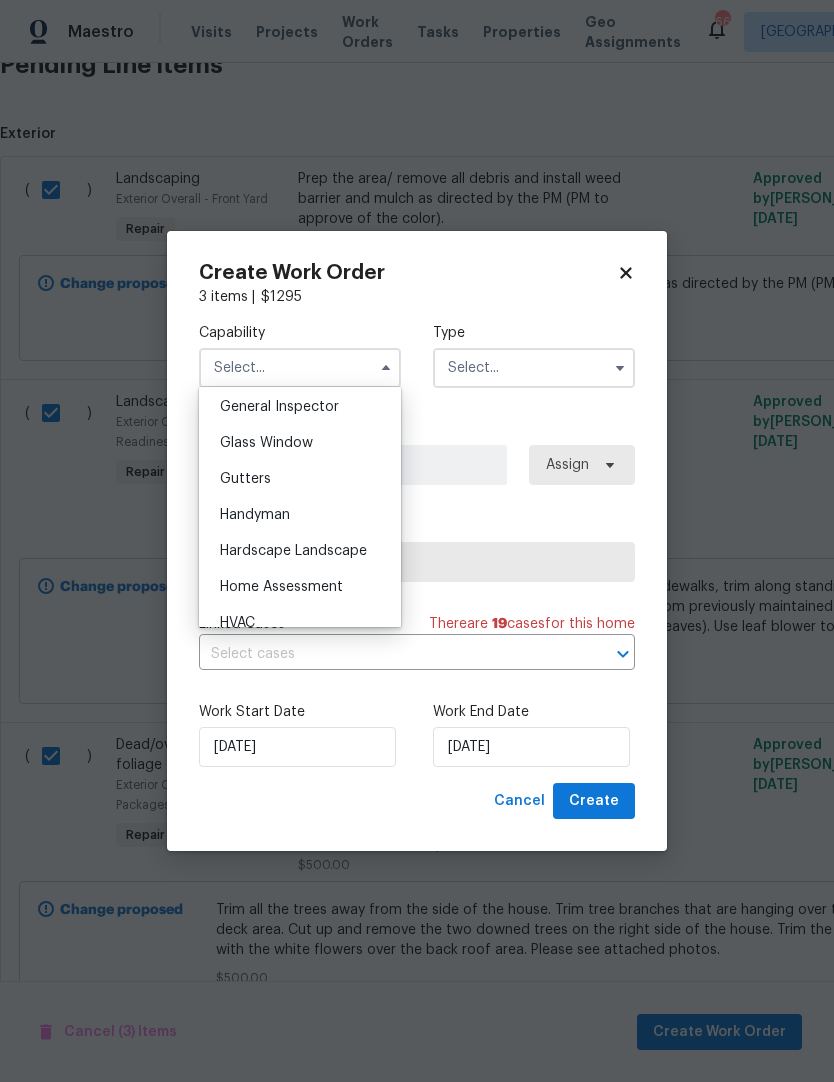 scroll, scrollTop: 1015, scrollLeft: 0, axis: vertical 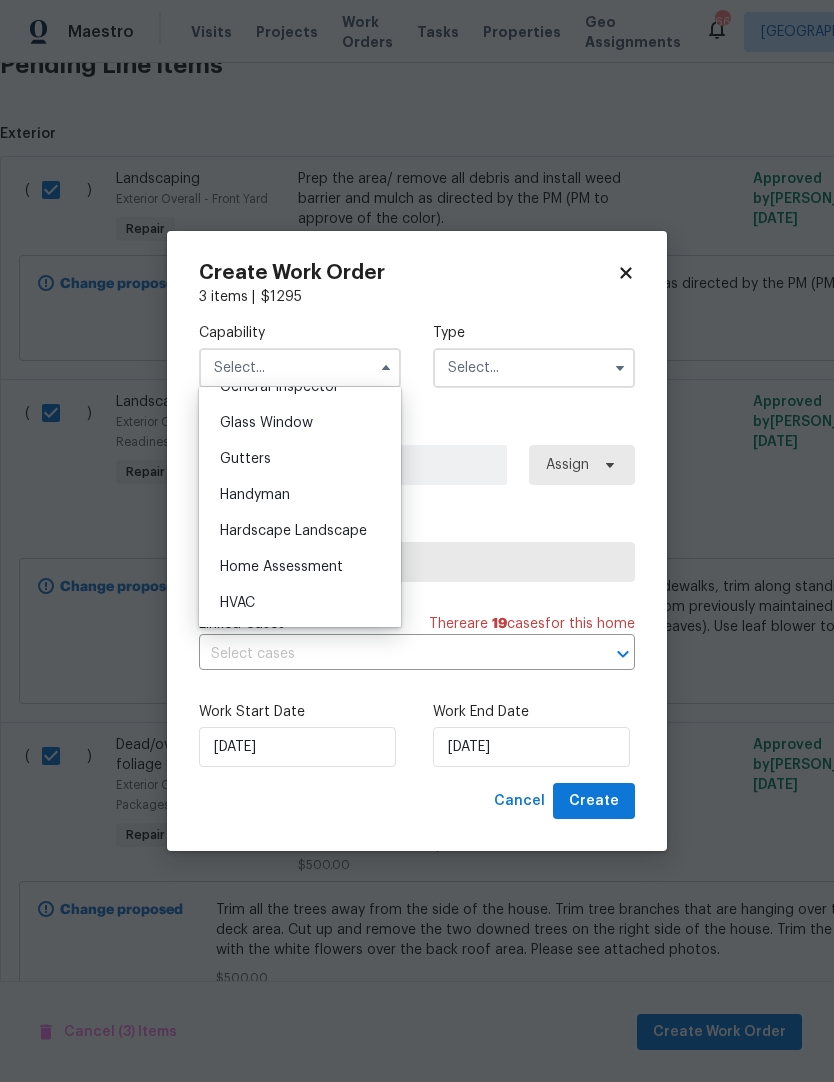 click on "Hardscape Landscape" at bounding box center [293, 531] 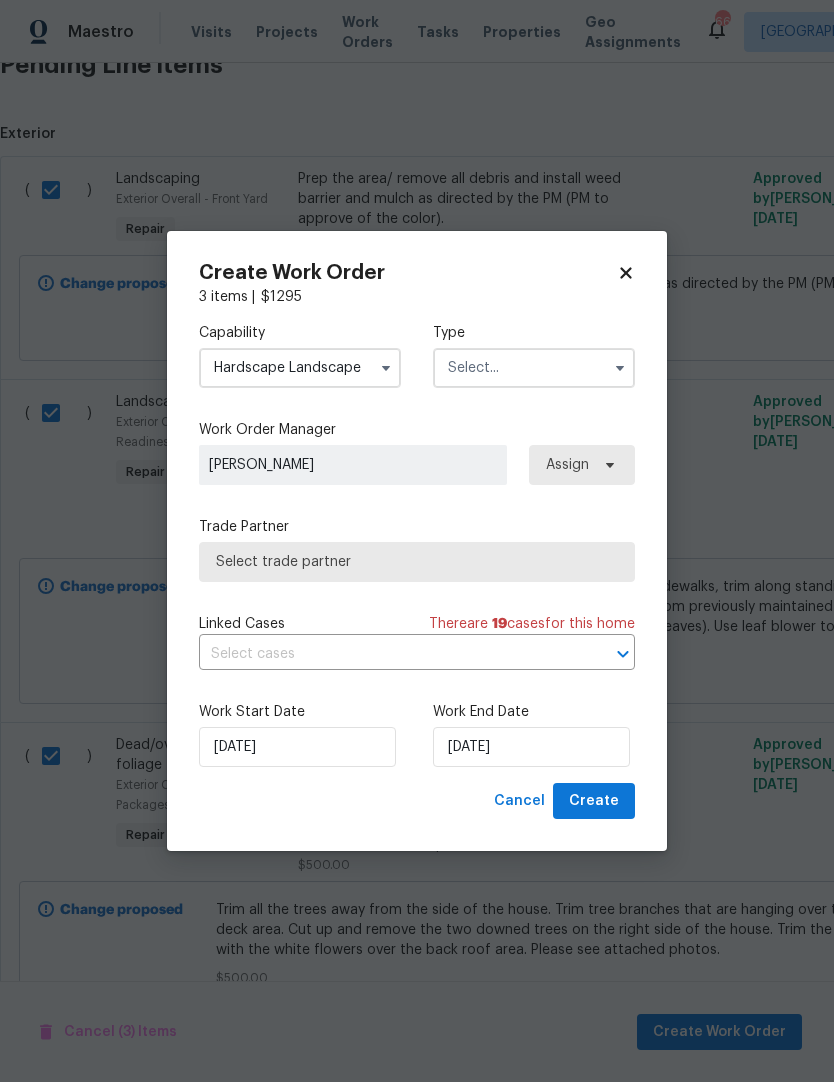 click at bounding box center (534, 368) 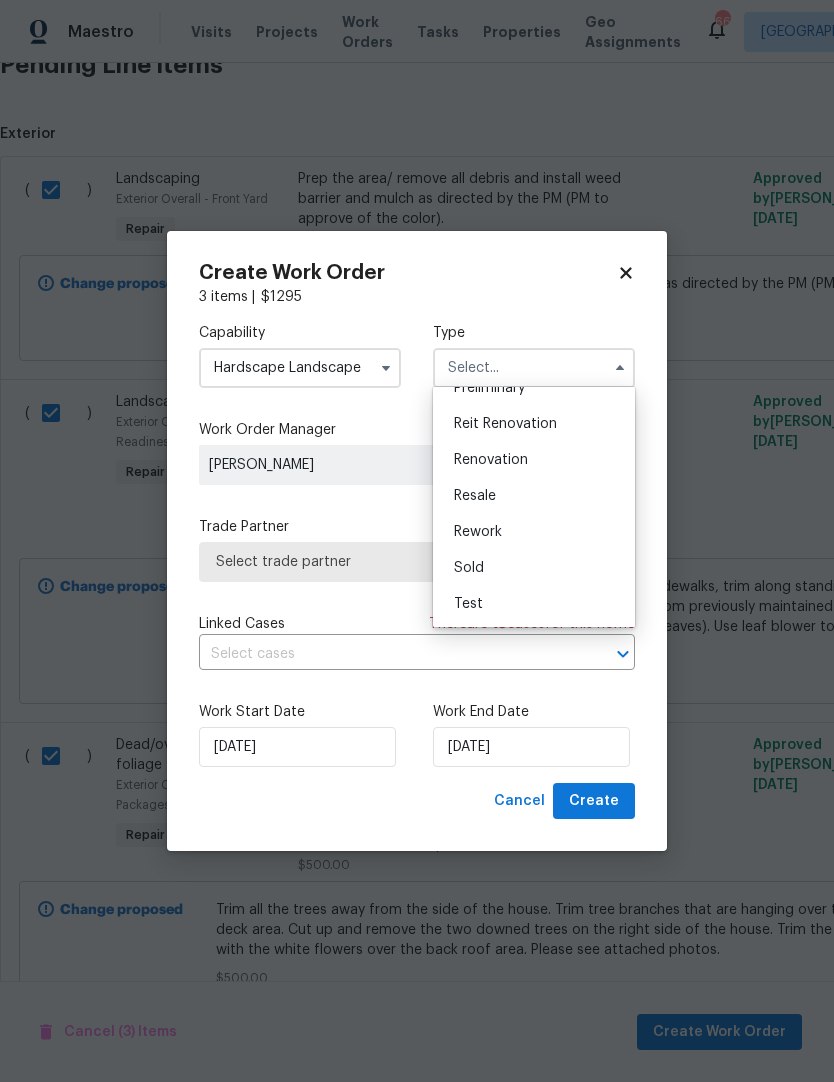 scroll, scrollTop: 454, scrollLeft: 0, axis: vertical 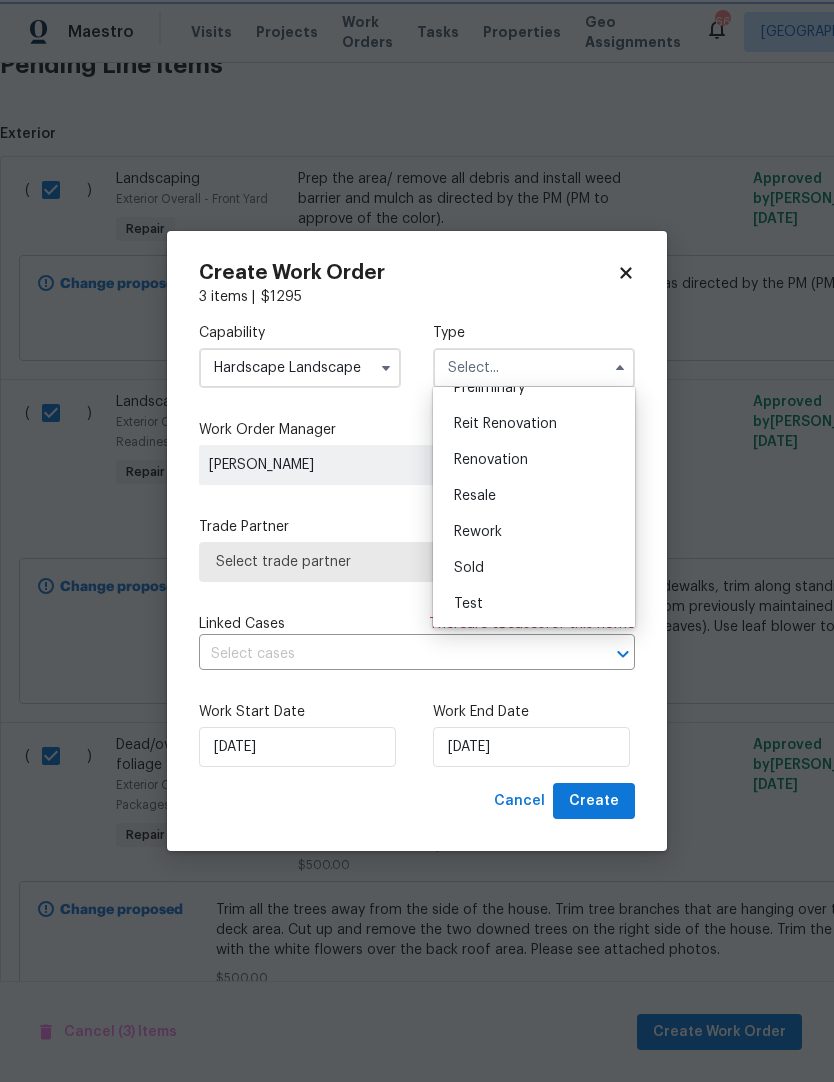 type on "Renovation" 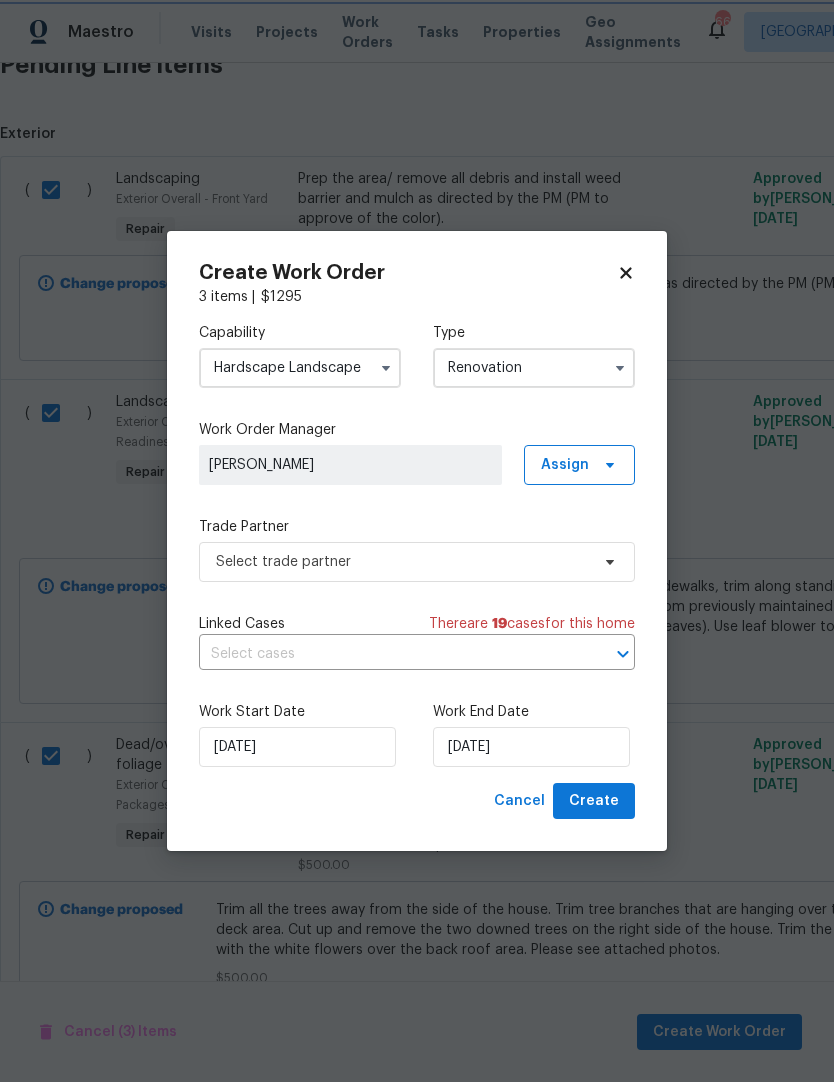 scroll, scrollTop: 0, scrollLeft: 0, axis: both 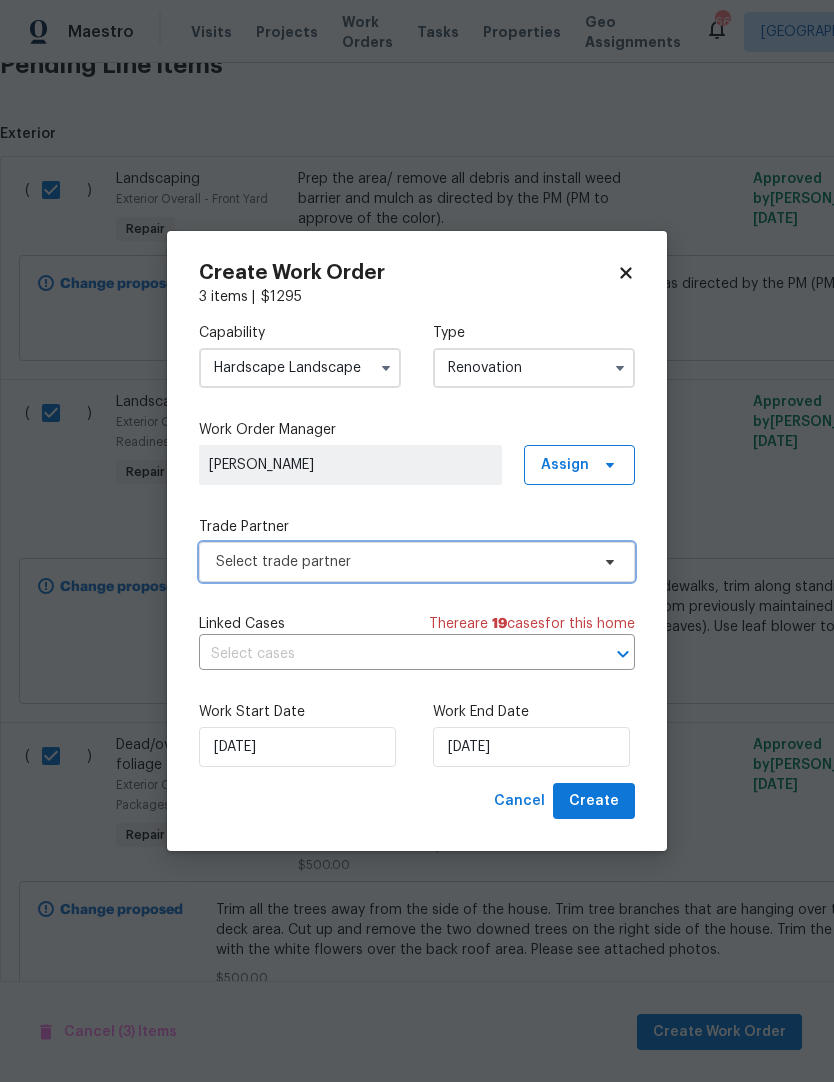 click on "Select trade partner" at bounding box center [402, 562] 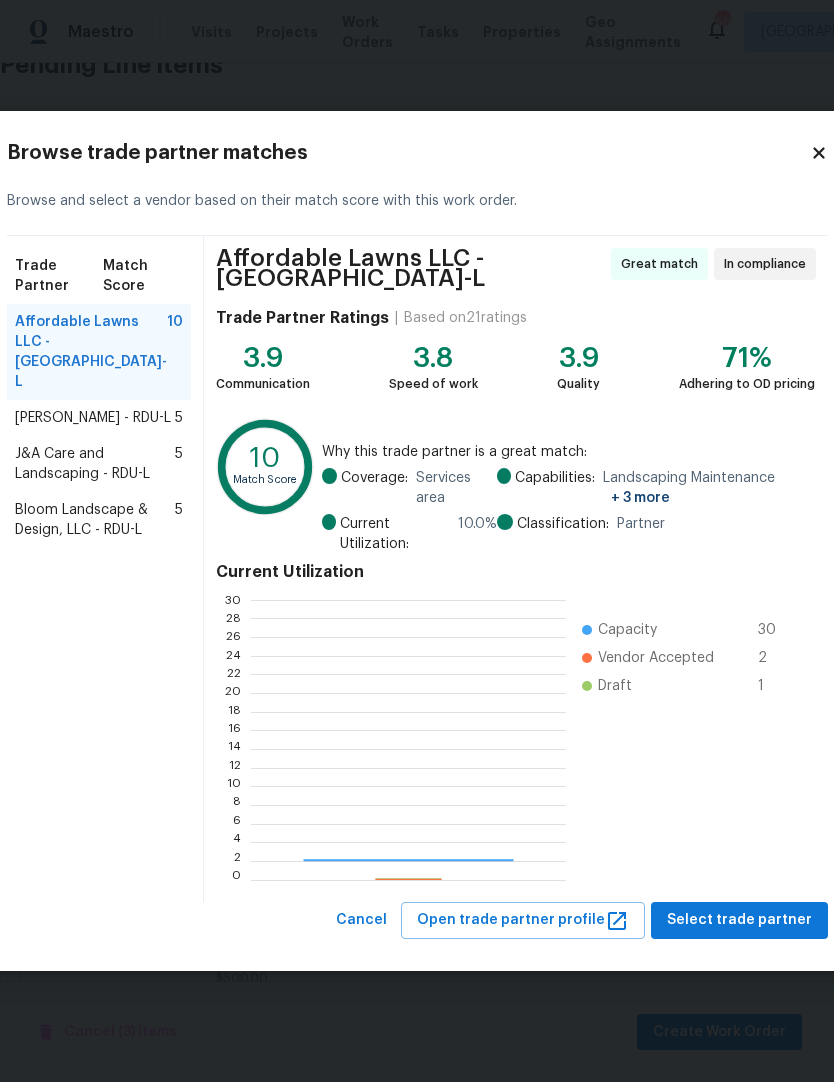 scroll, scrollTop: 2, scrollLeft: 2, axis: both 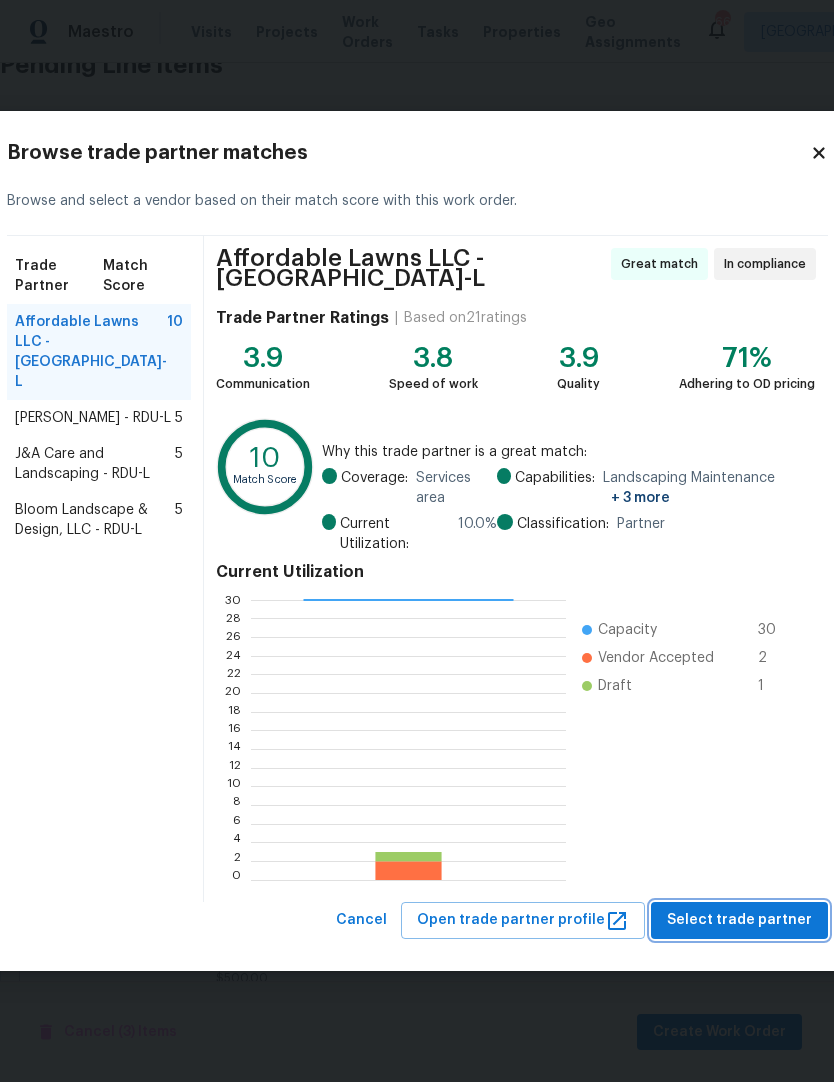 click on "Select trade partner" at bounding box center (739, 920) 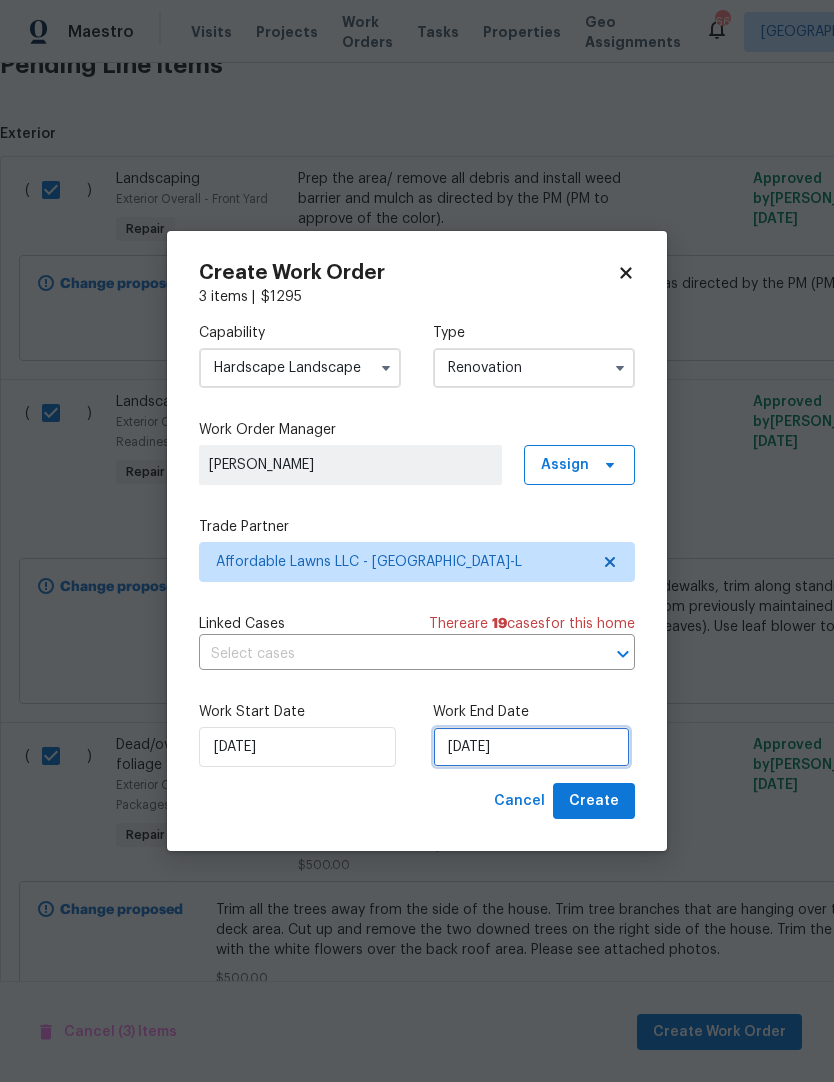 click on "[DATE]" at bounding box center (531, 747) 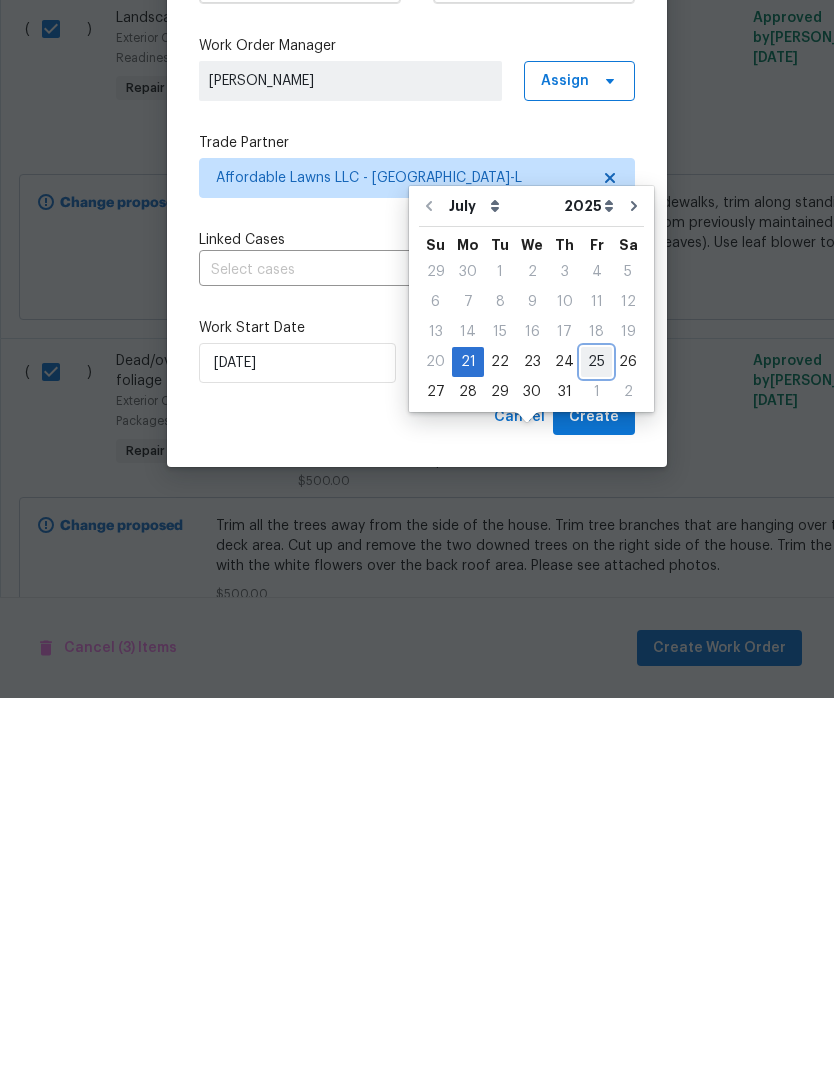 click on "25" at bounding box center [596, 746] 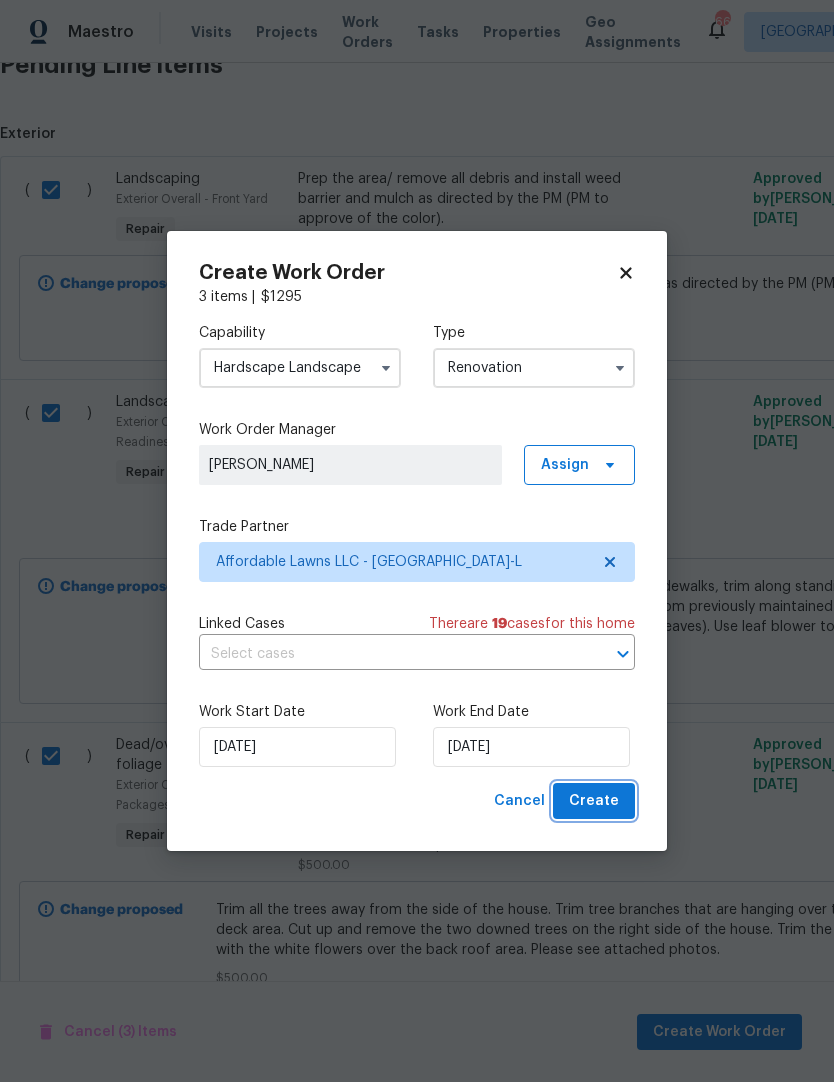 click on "Create" at bounding box center (594, 801) 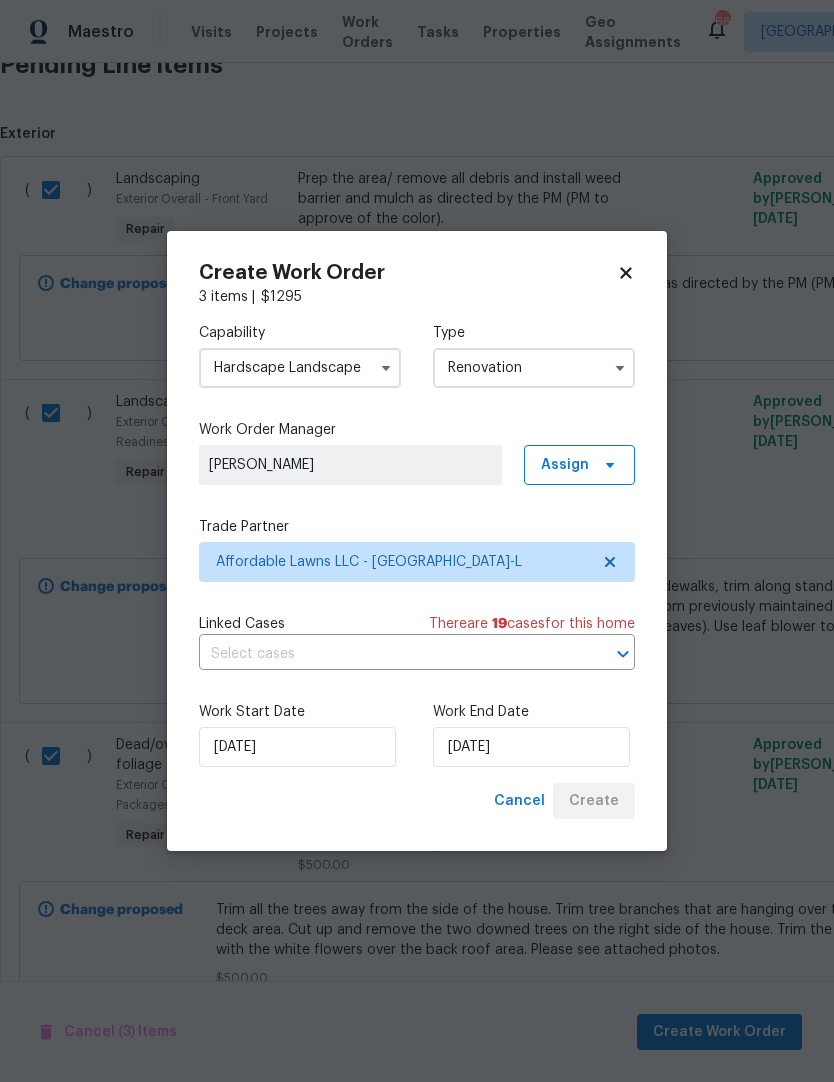 checkbox on "false" 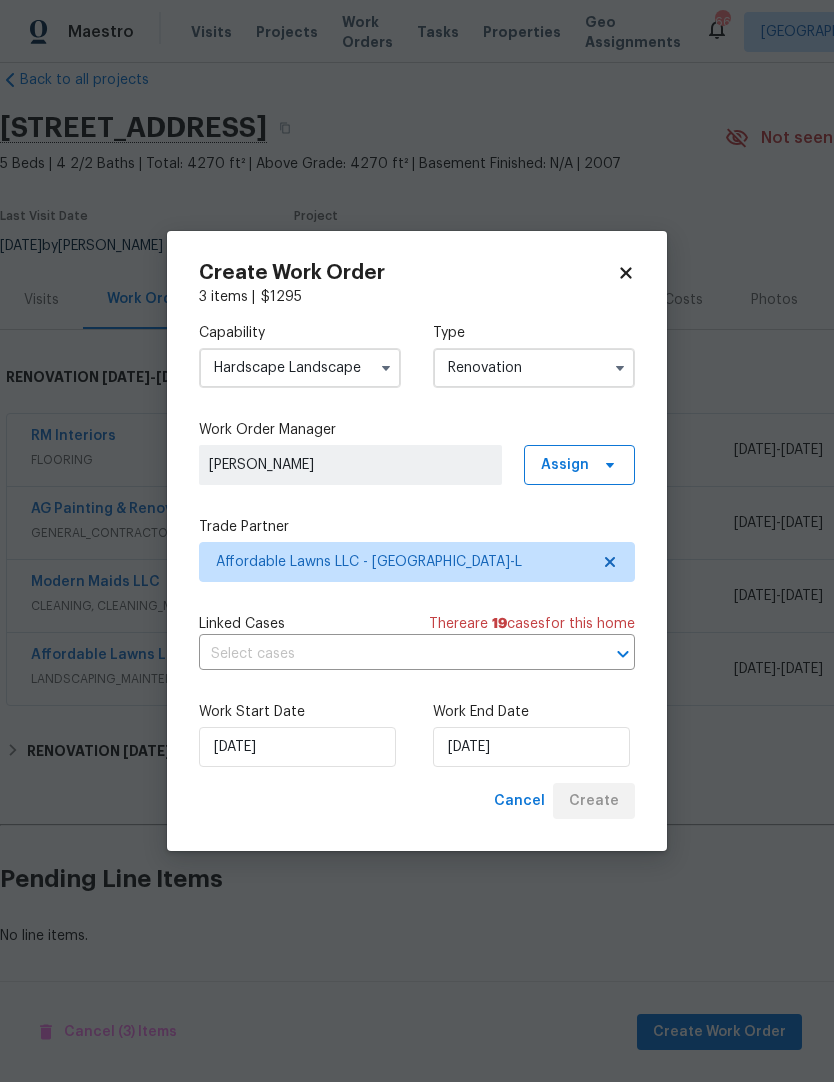 scroll, scrollTop: 32, scrollLeft: 0, axis: vertical 